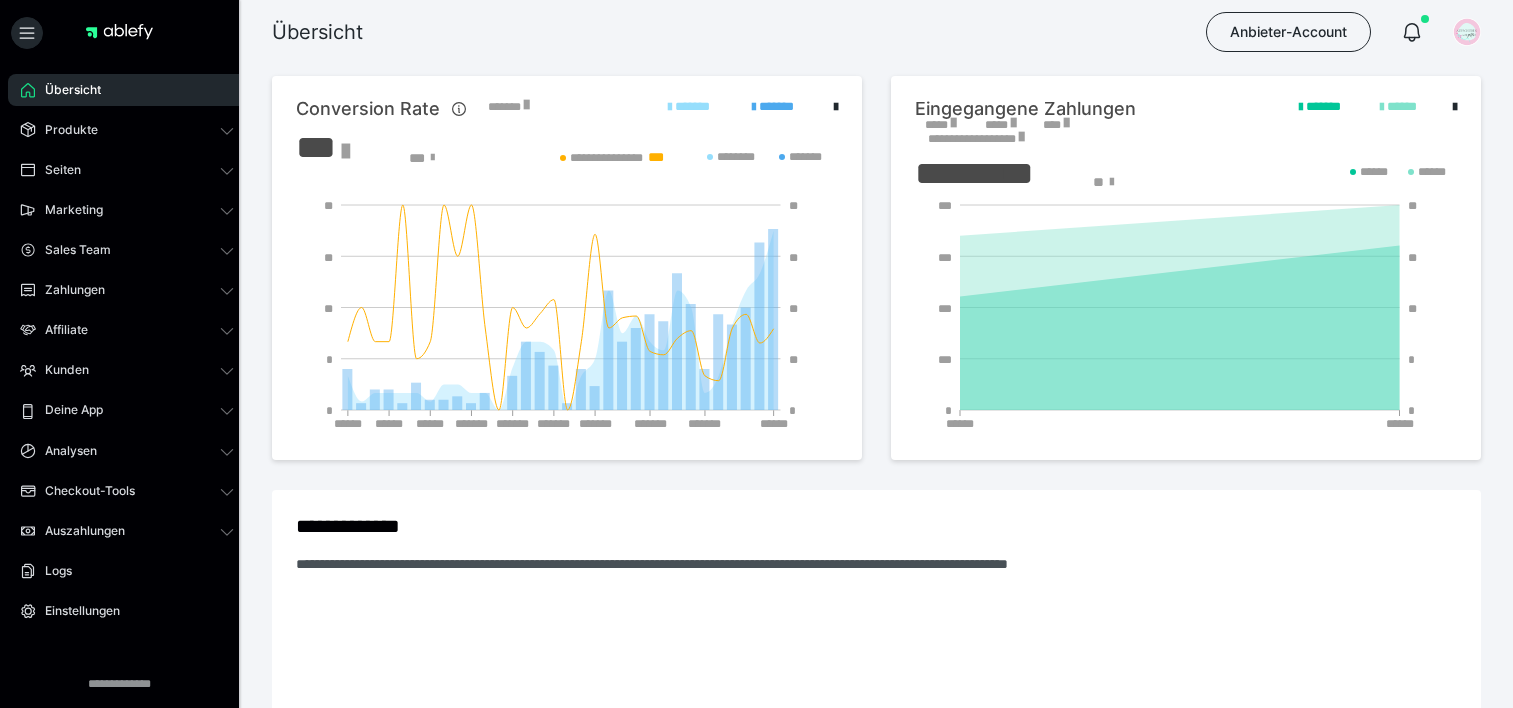 scroll, scrollTop: 0, scrollLeft: 0, axis: both 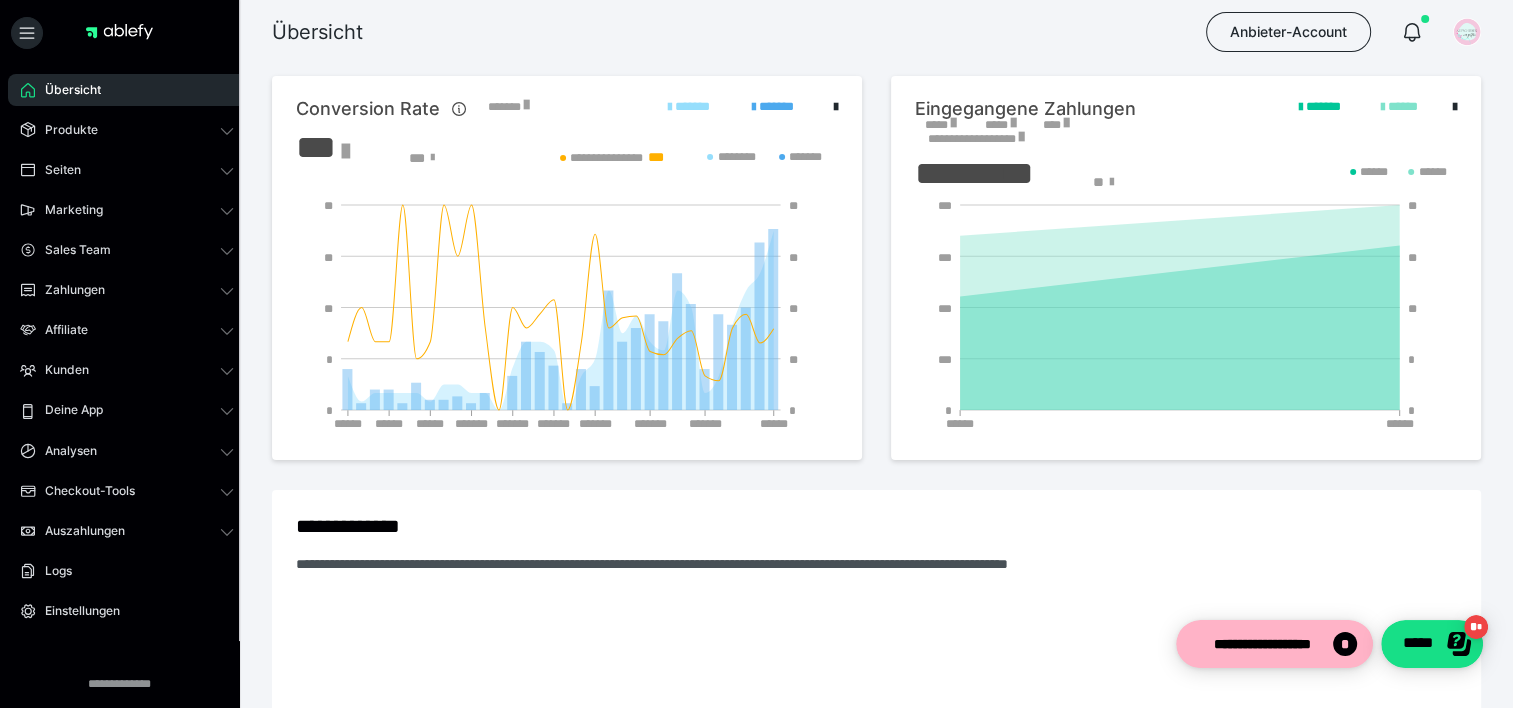 click on "*****" at bounding box center [940, 125] 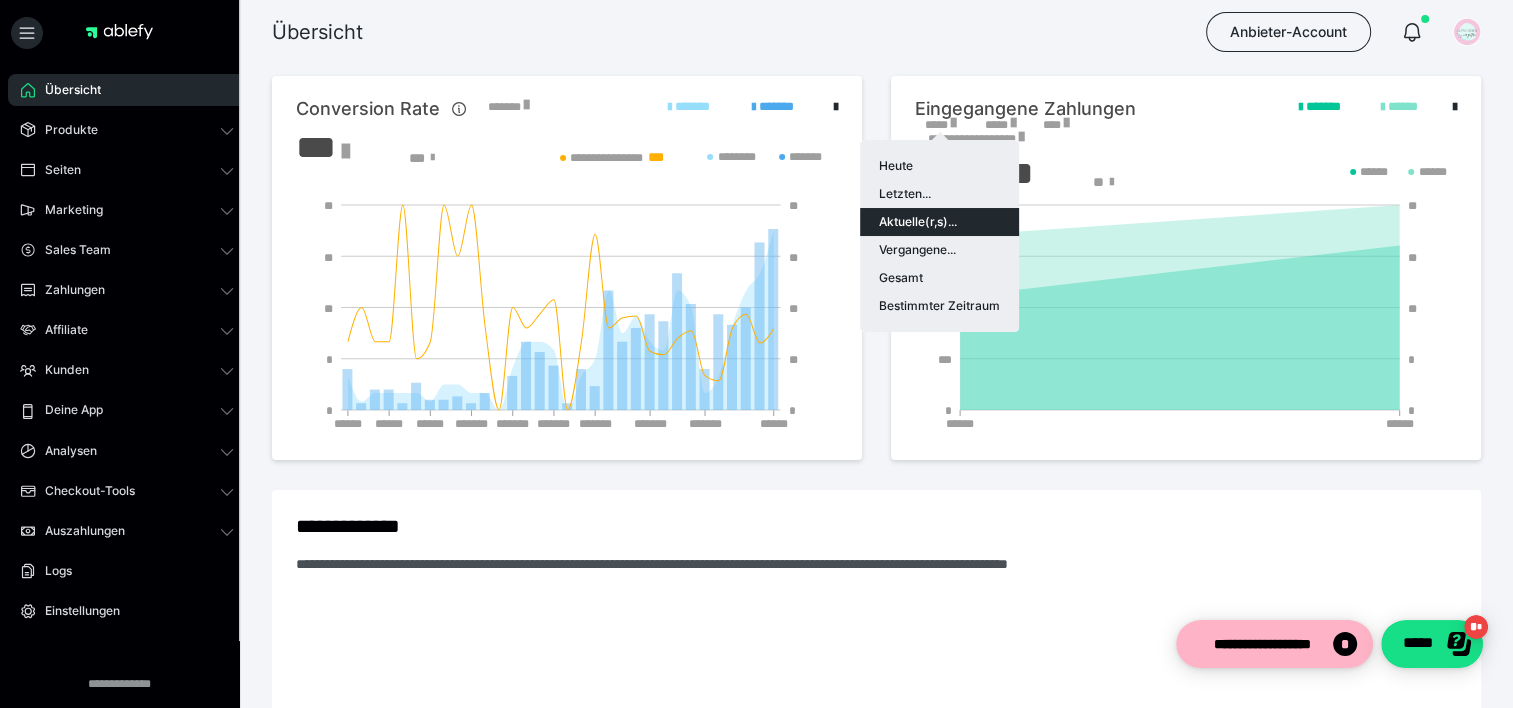 click on "Aktuelle(r,s)..." at bounding box center (939, 222) 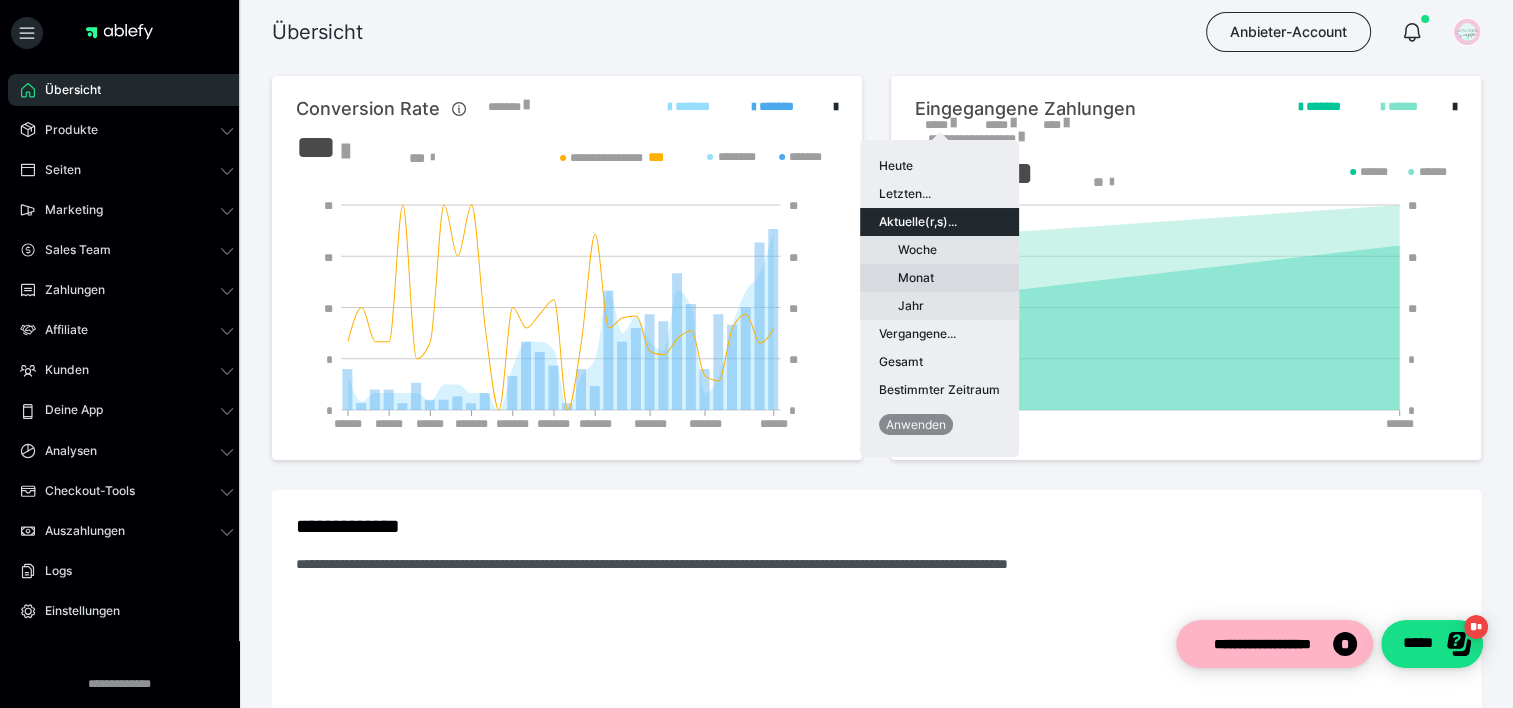 click on "Monat" at bounding box center [939, 278] 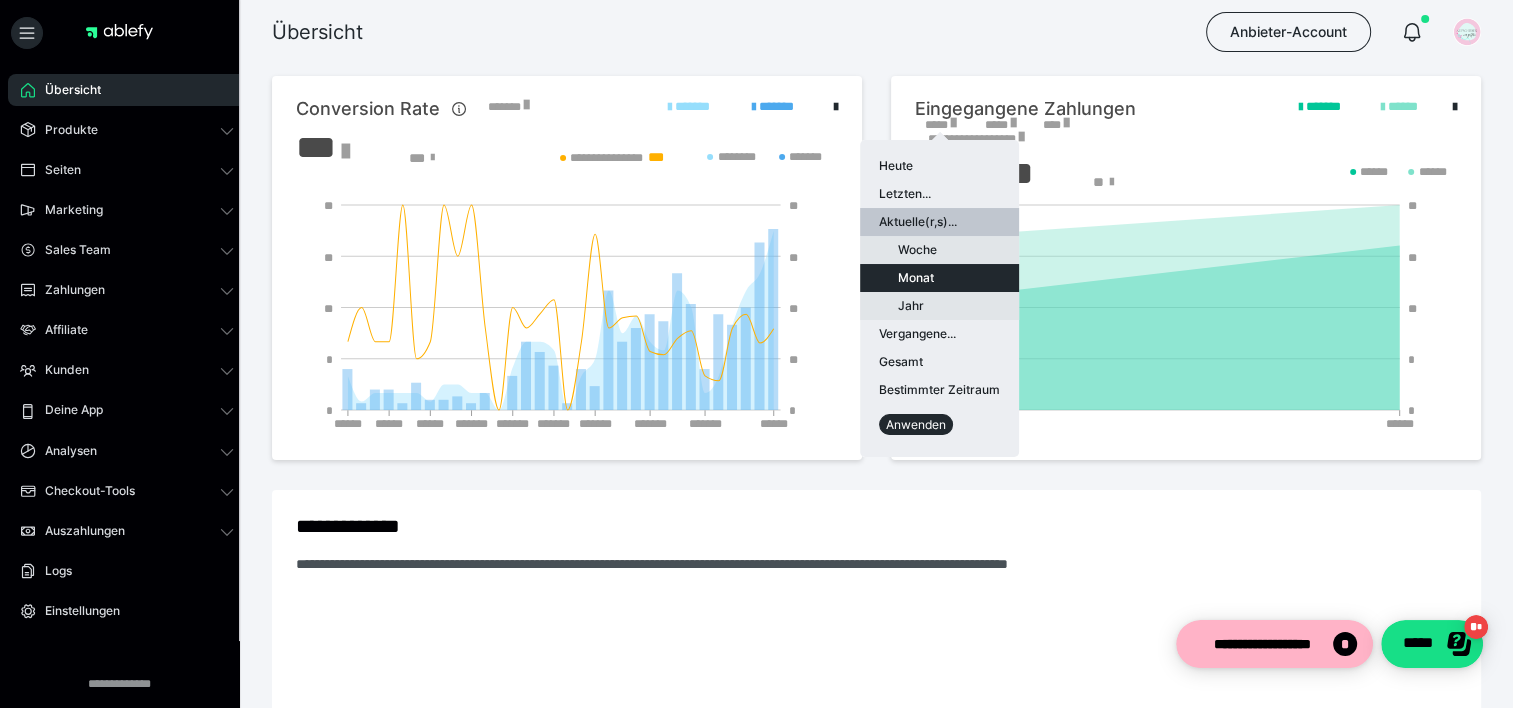 click on "Anwenden" at bounding box center (916, 424) 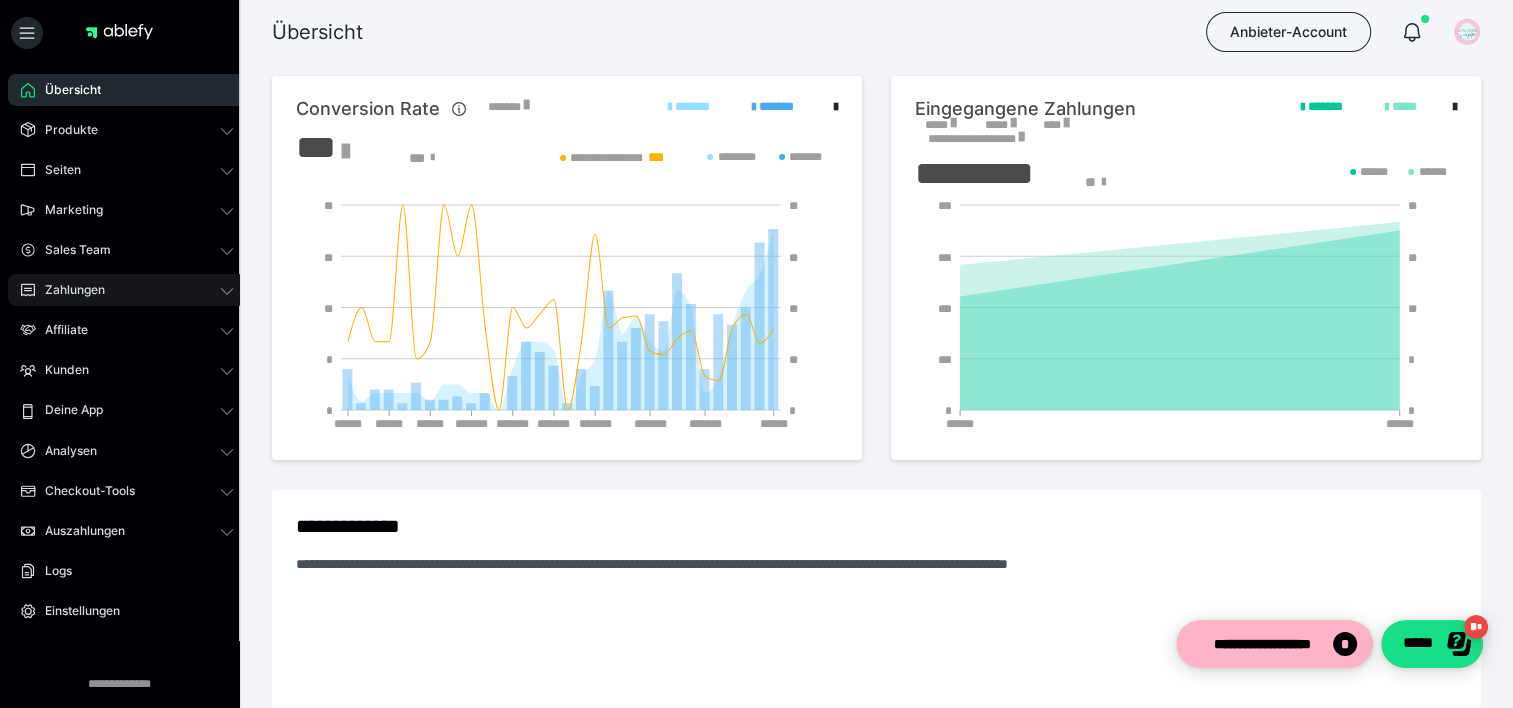 click on "Zahlungen" at bounding box center (68, 290) 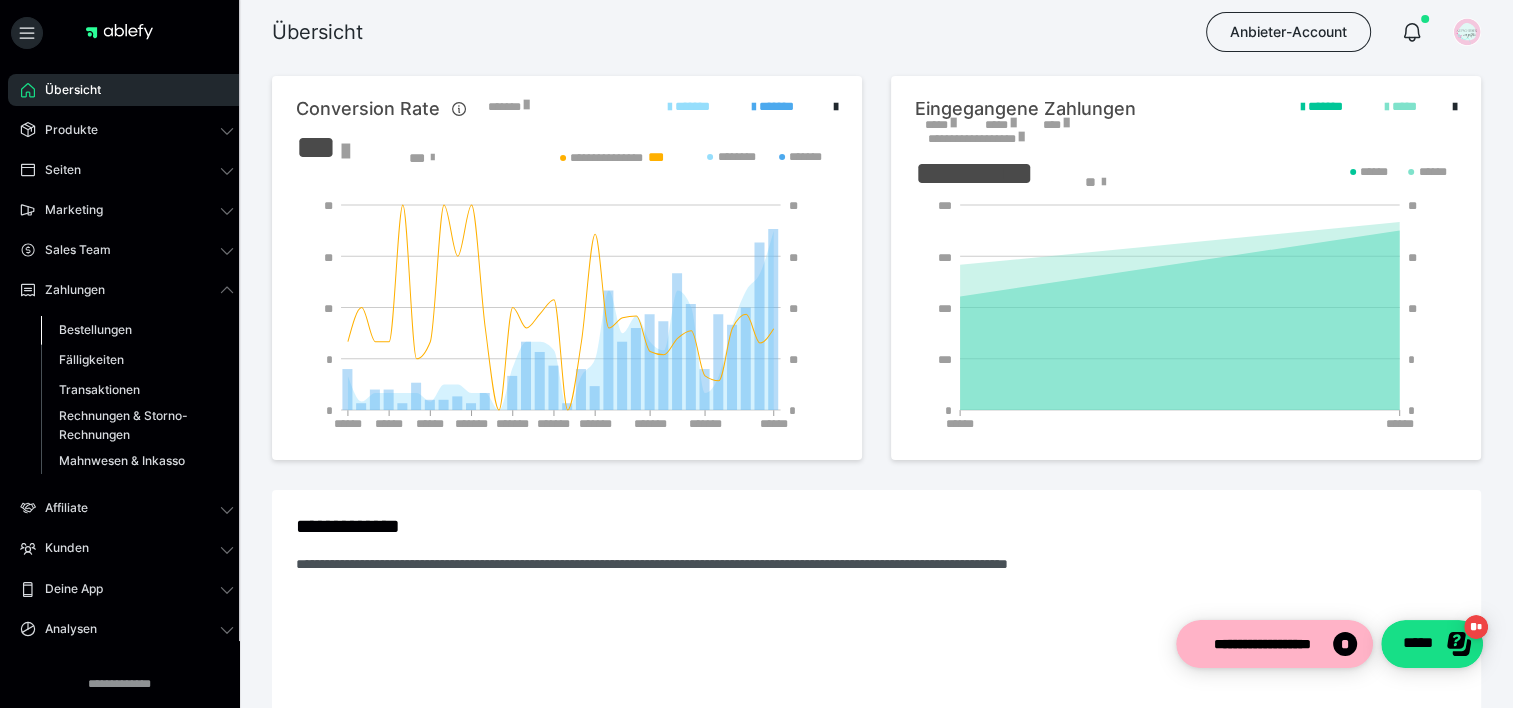 click on "Bestellungen" at bounding box center [95, 329] 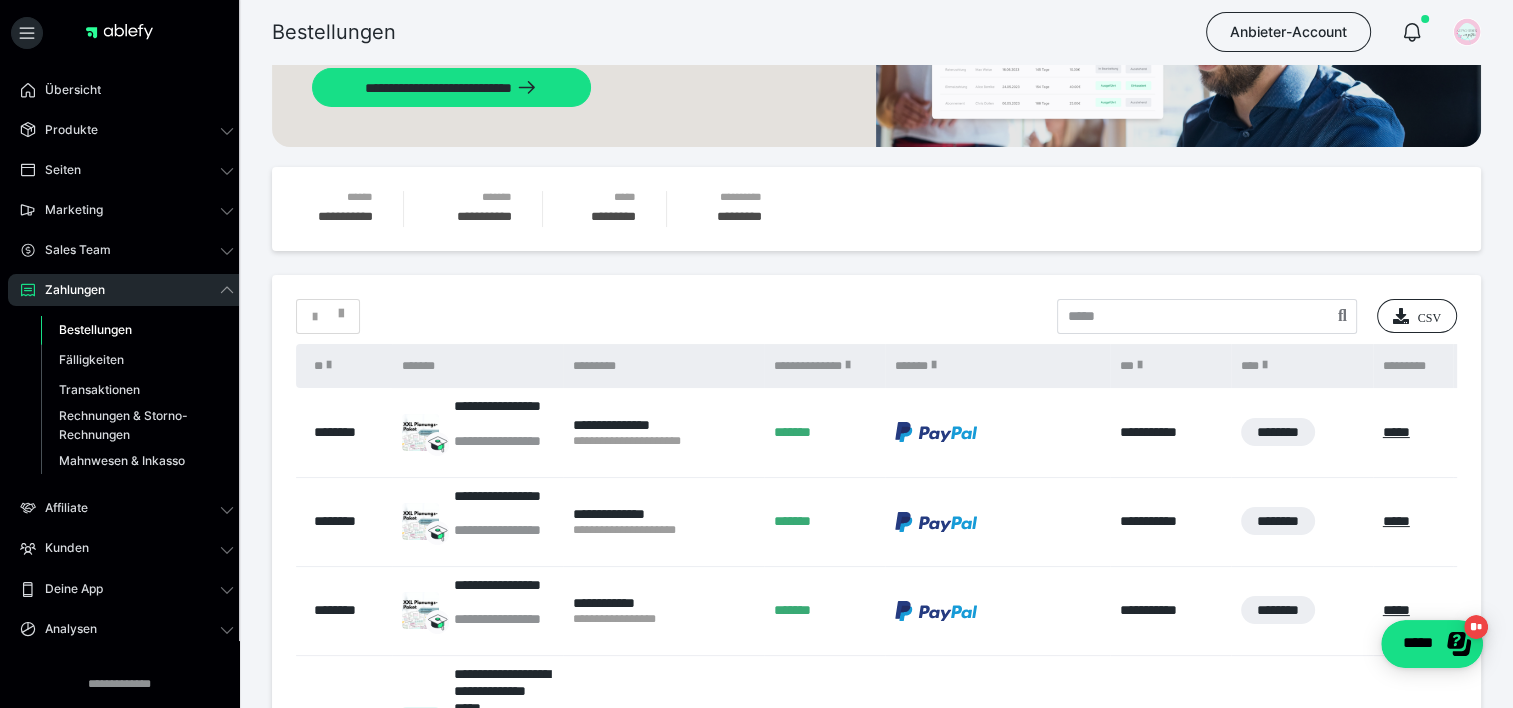 scroll, scrollTop: 0, scrollLeft: 0, axis: both 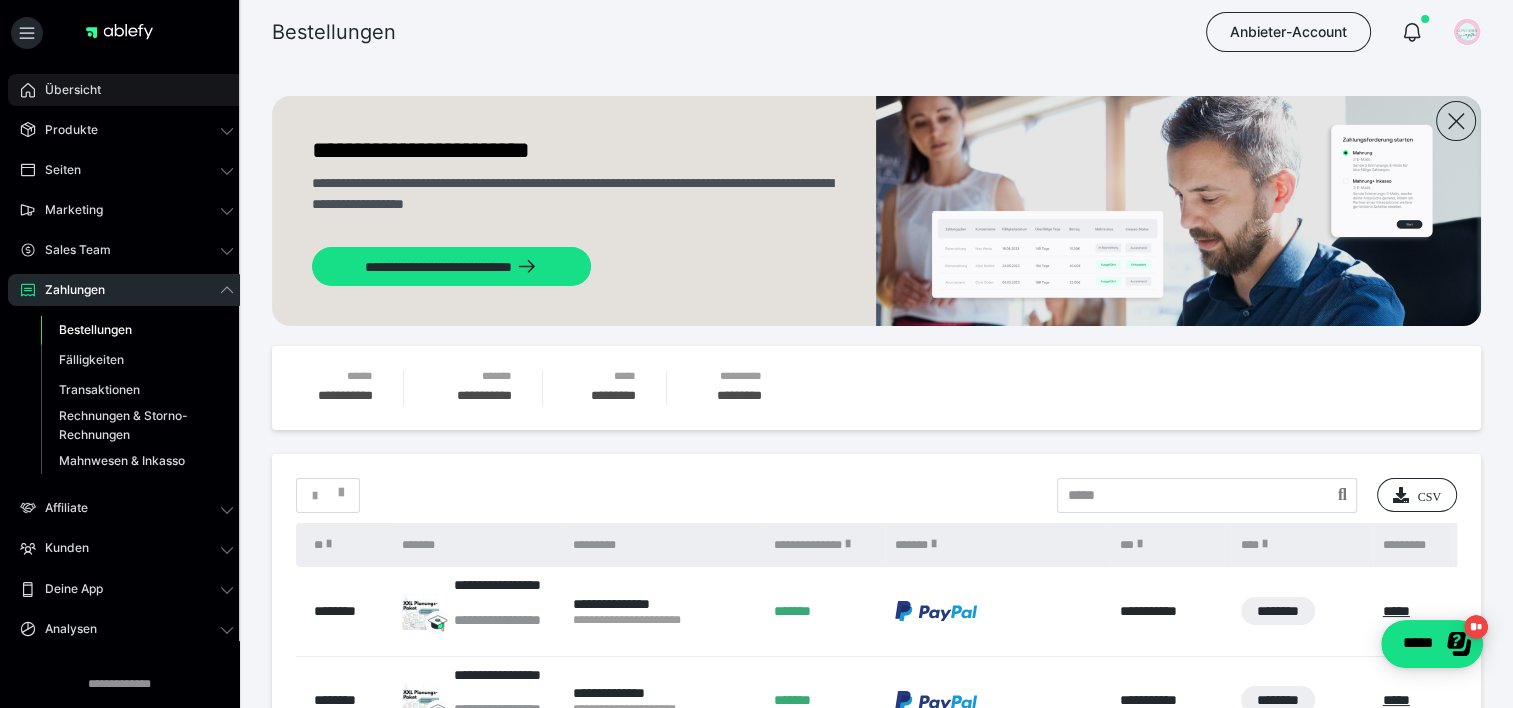 click on "Übersicht" at bounding box center [66, 90] 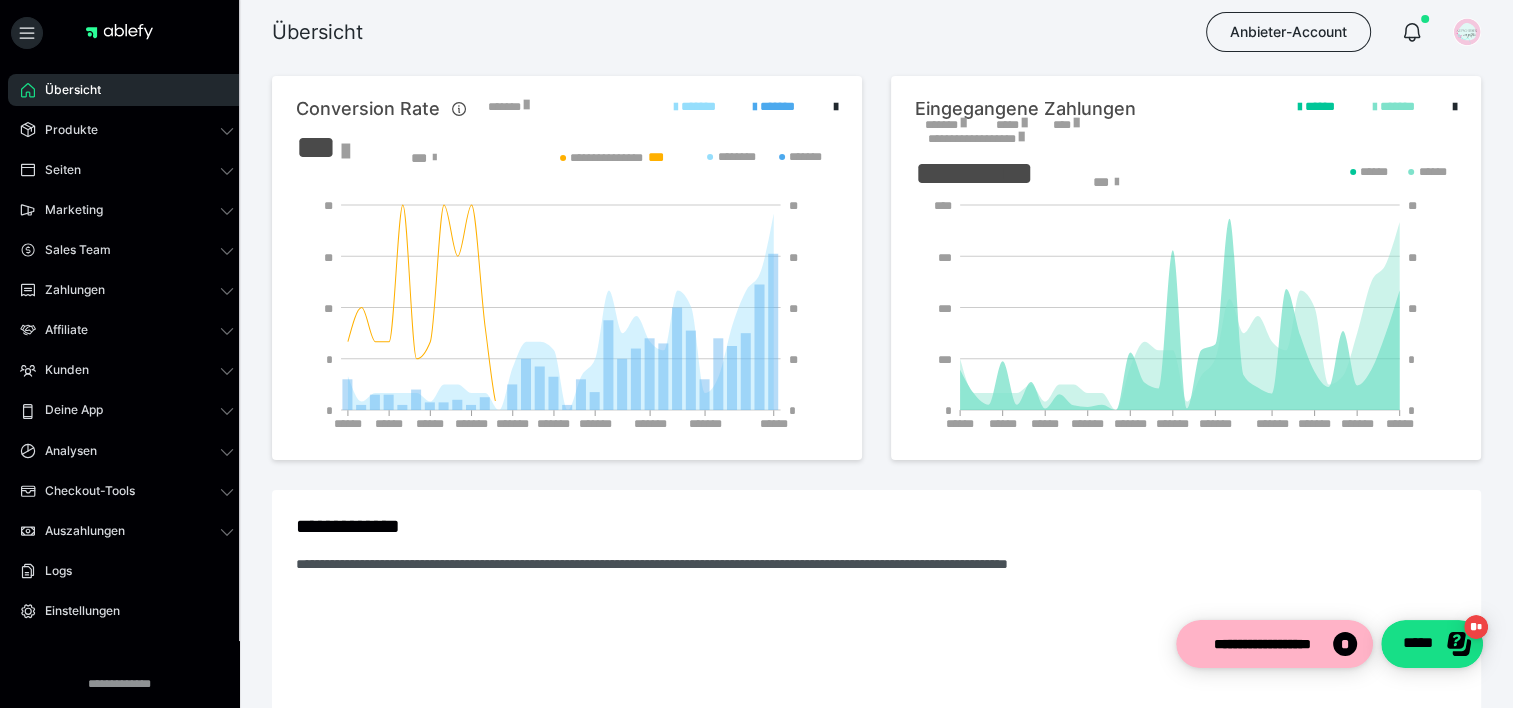 scroll, scrollTop: 0, scrollLeft: 0, axis: both 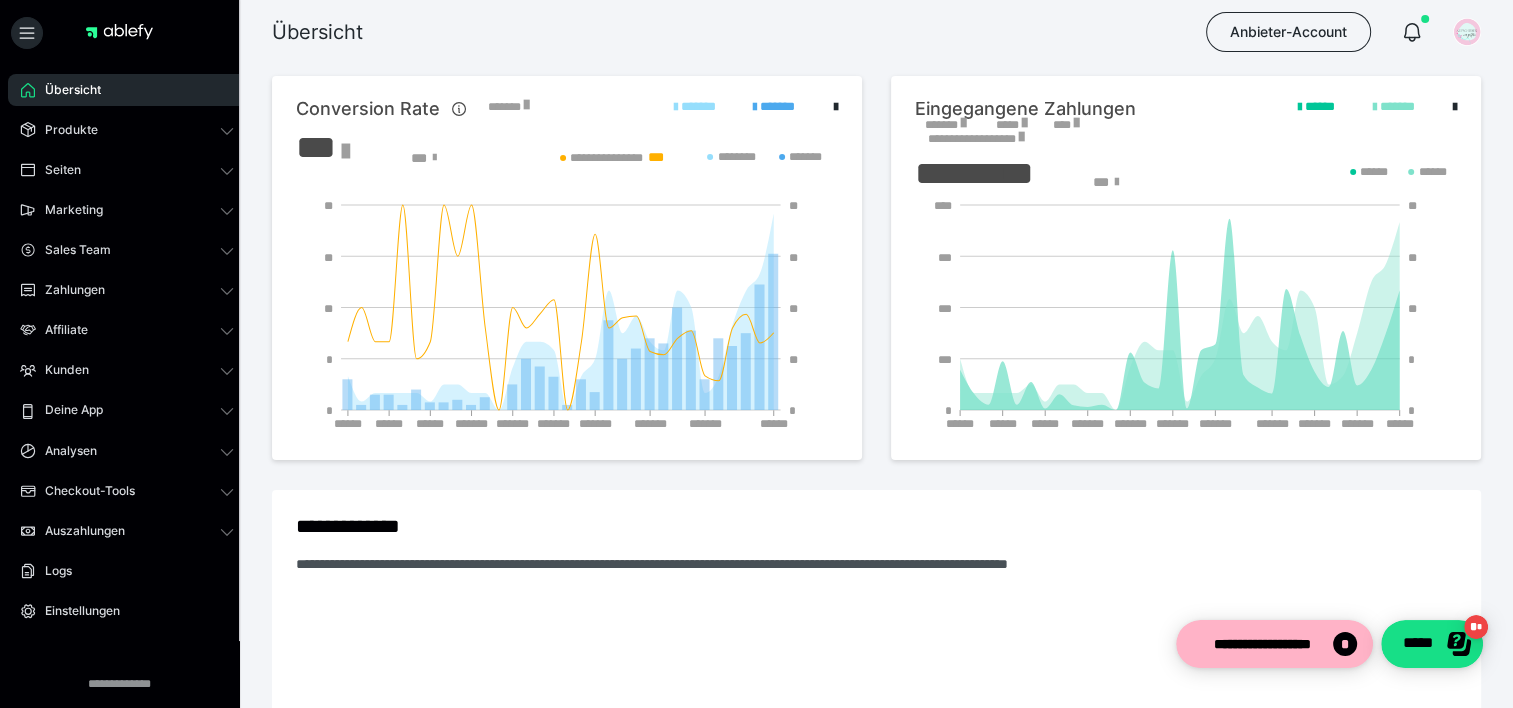 click on "*******" at bounding box center [945, 125] 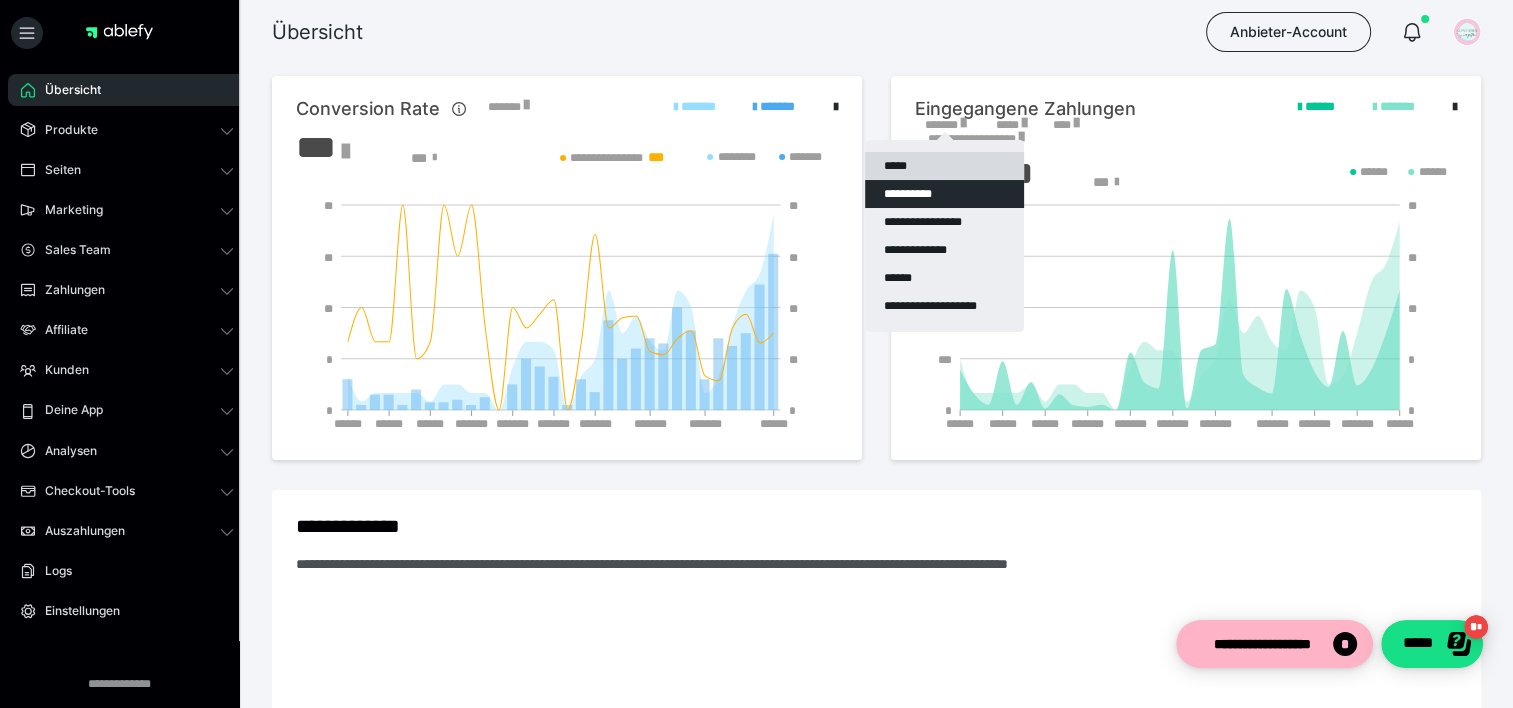 click on "*****" at bounding box center (944, 166) 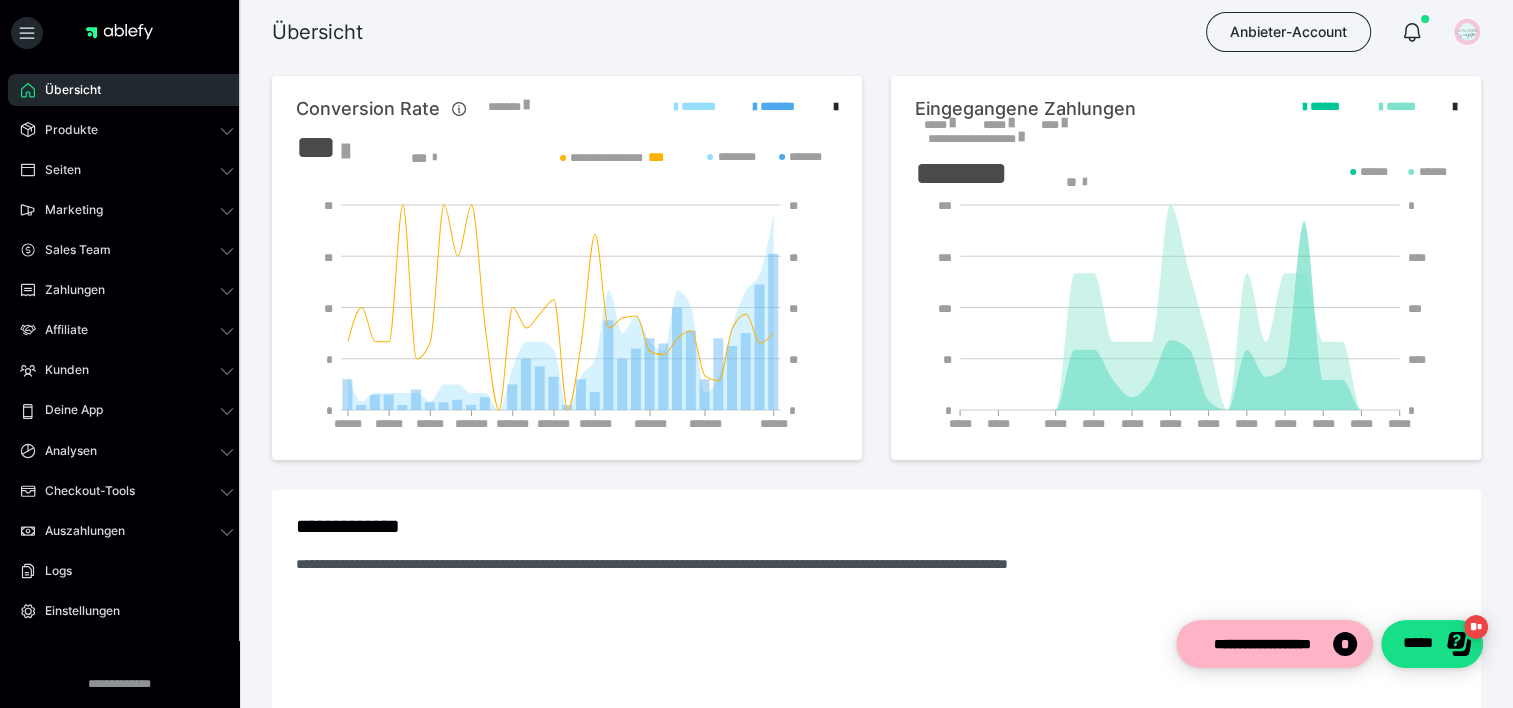 click on "*****" at bounding box center [939, 125] 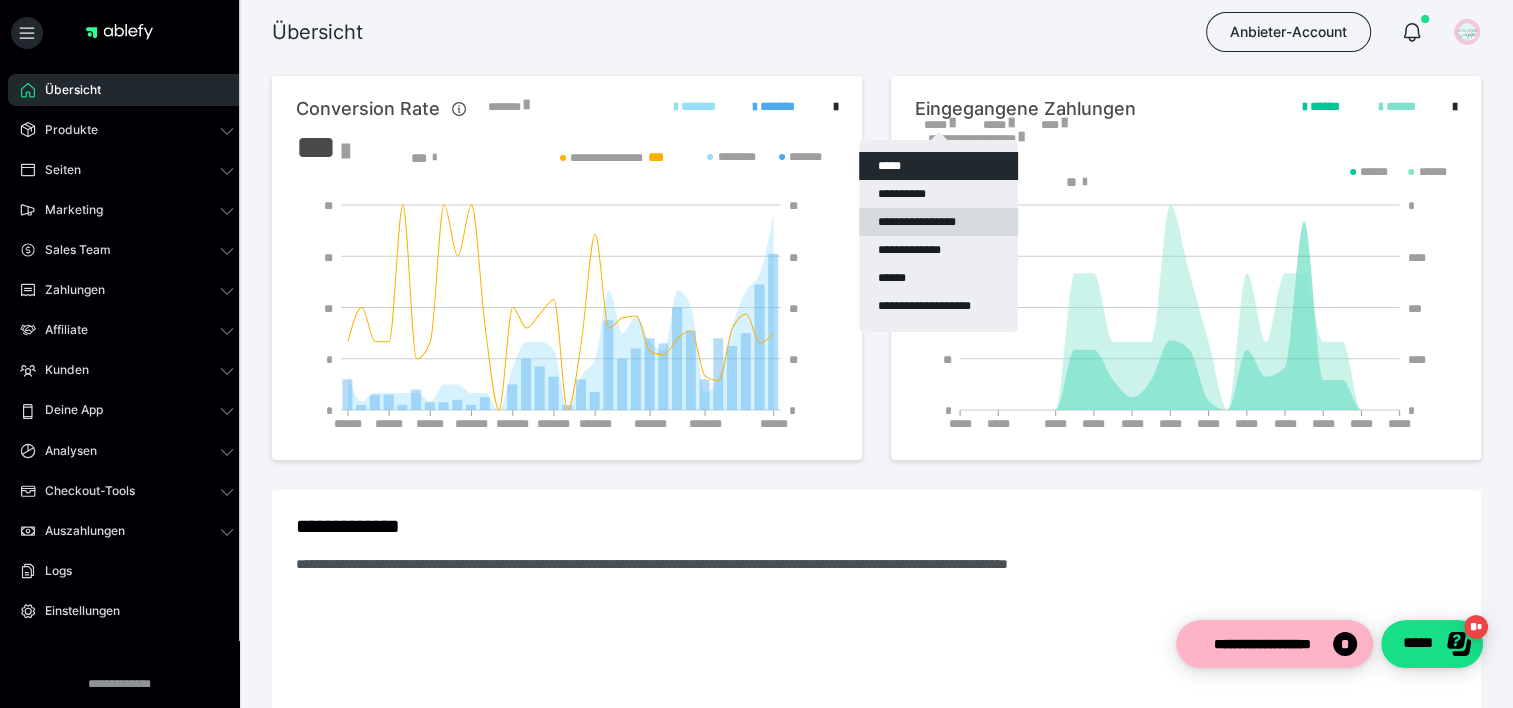 click on "**********" at bounding box center (938, 222) 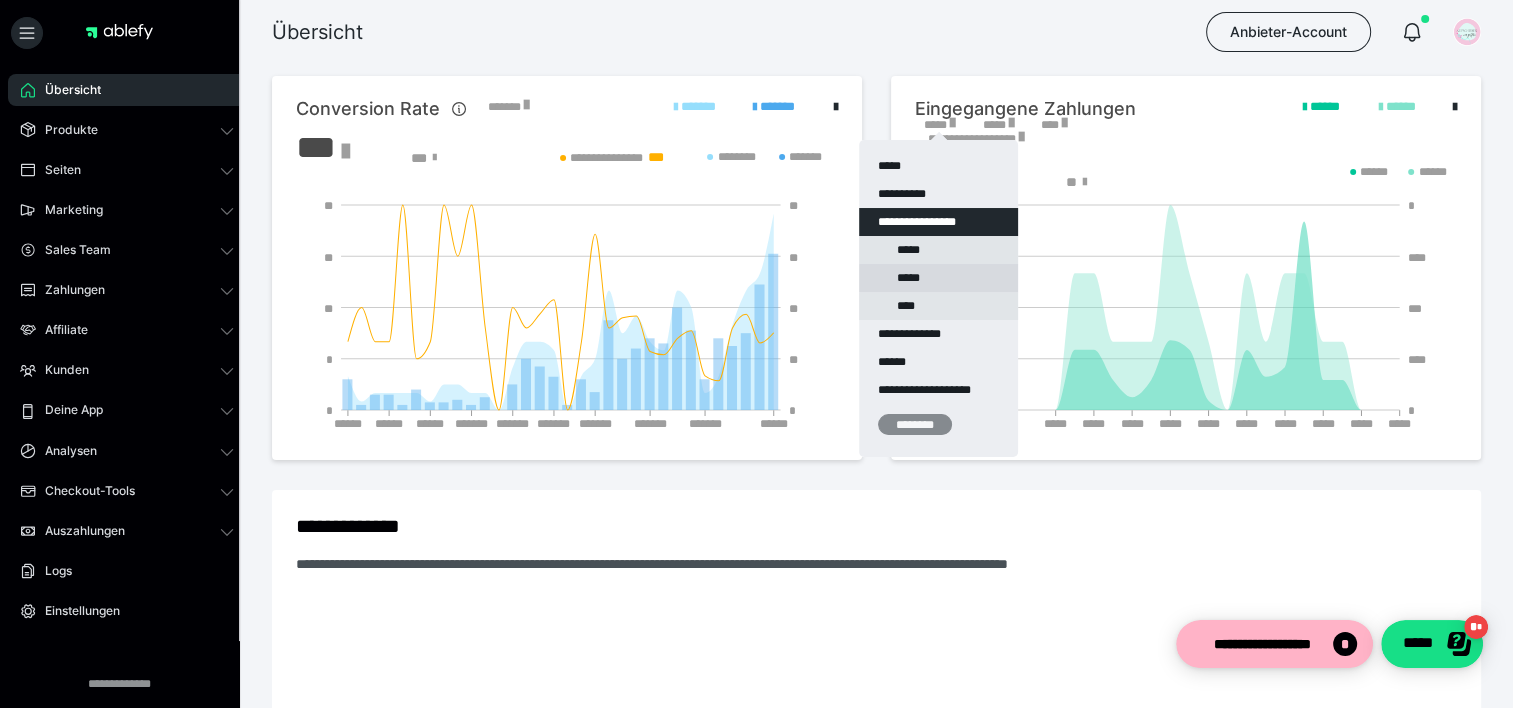 click on "*****" at bounding box center [938, 278] 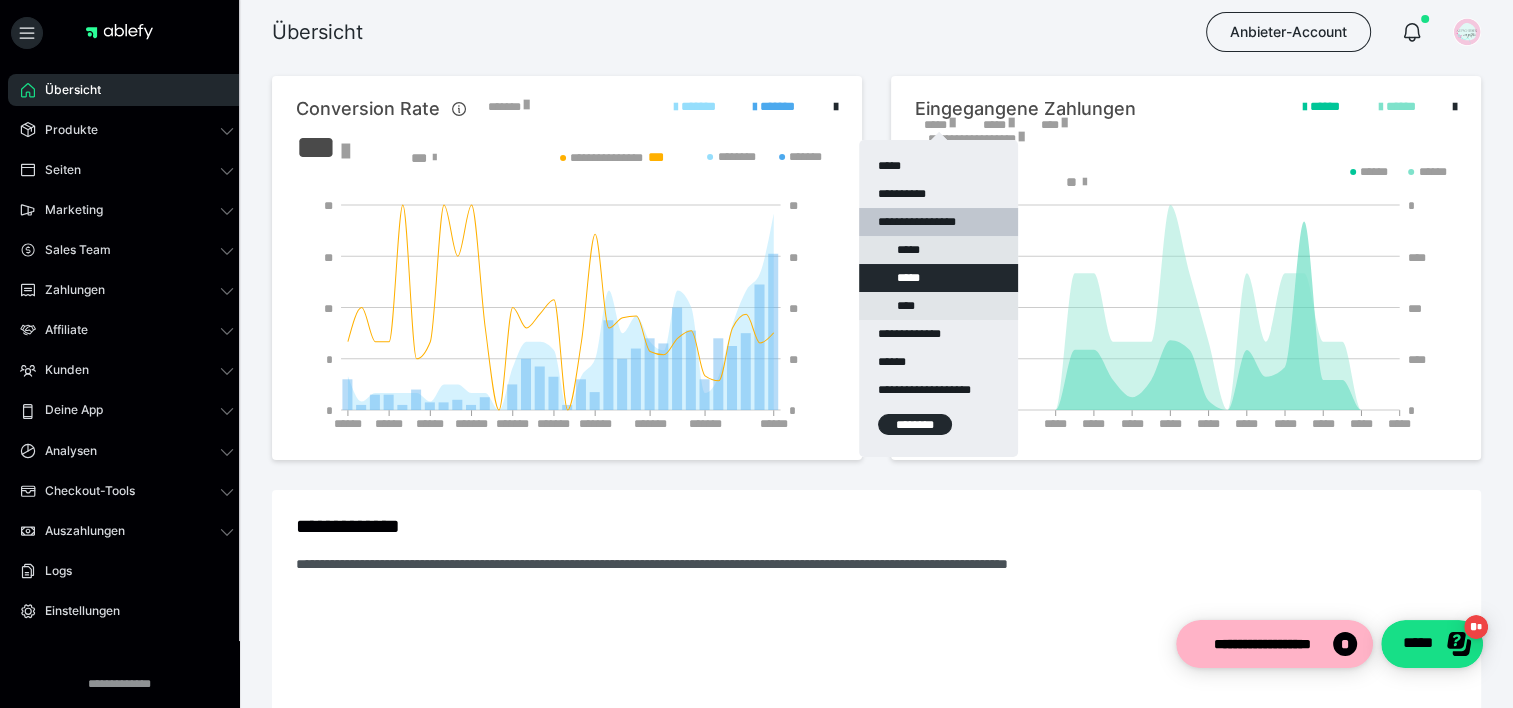 click on "********" at bounding box center (915, 424) 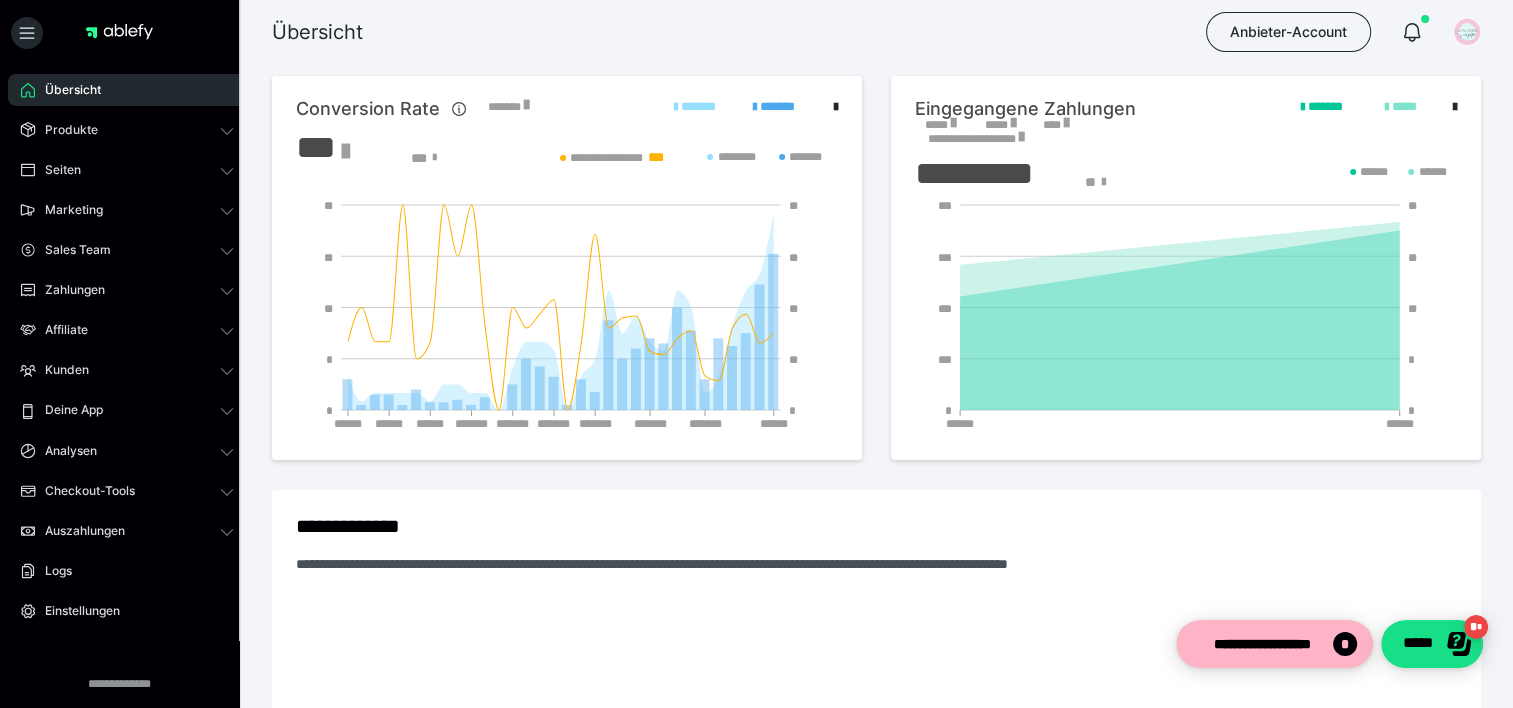 click on "*****" at bounding box center [940, 125] 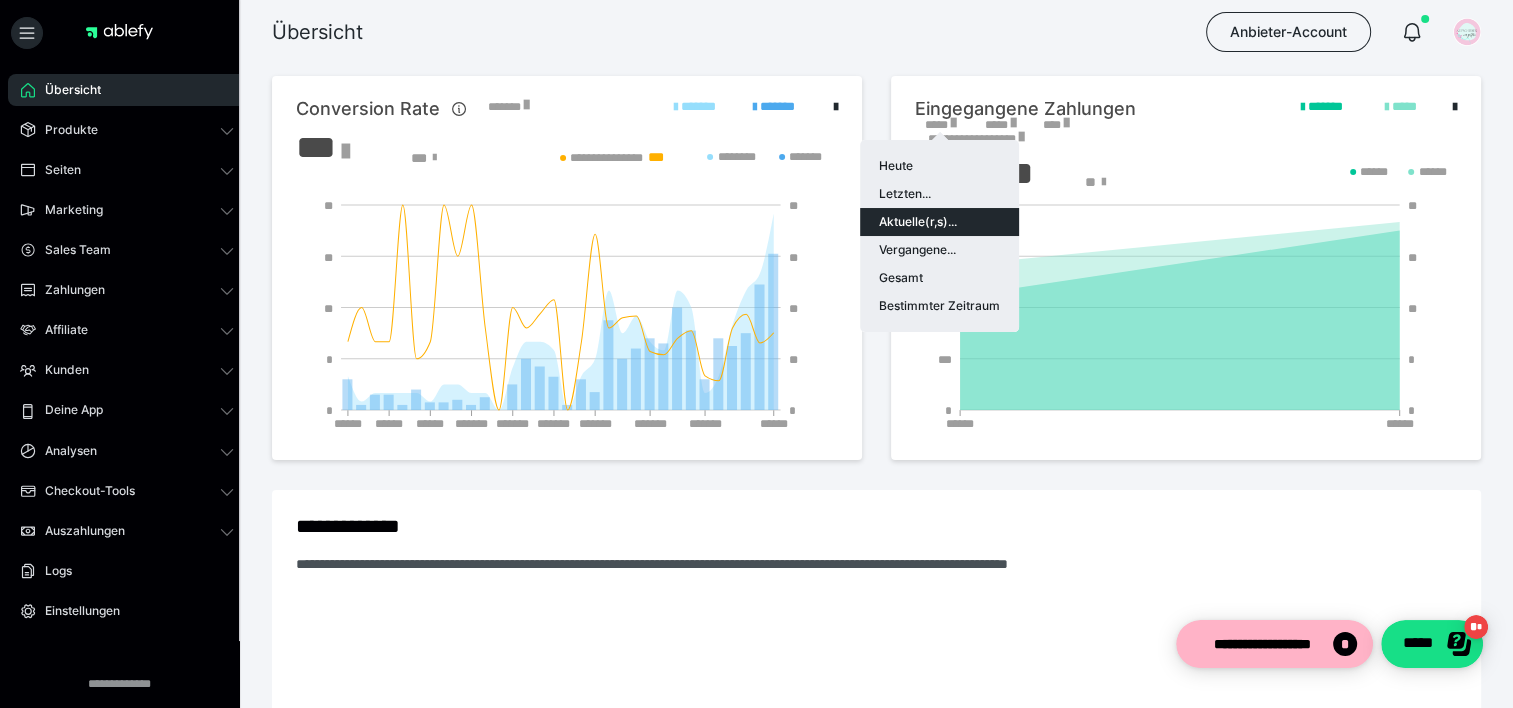 click on "Aktuelle(r,s)..." at bounding box center (939, 222) 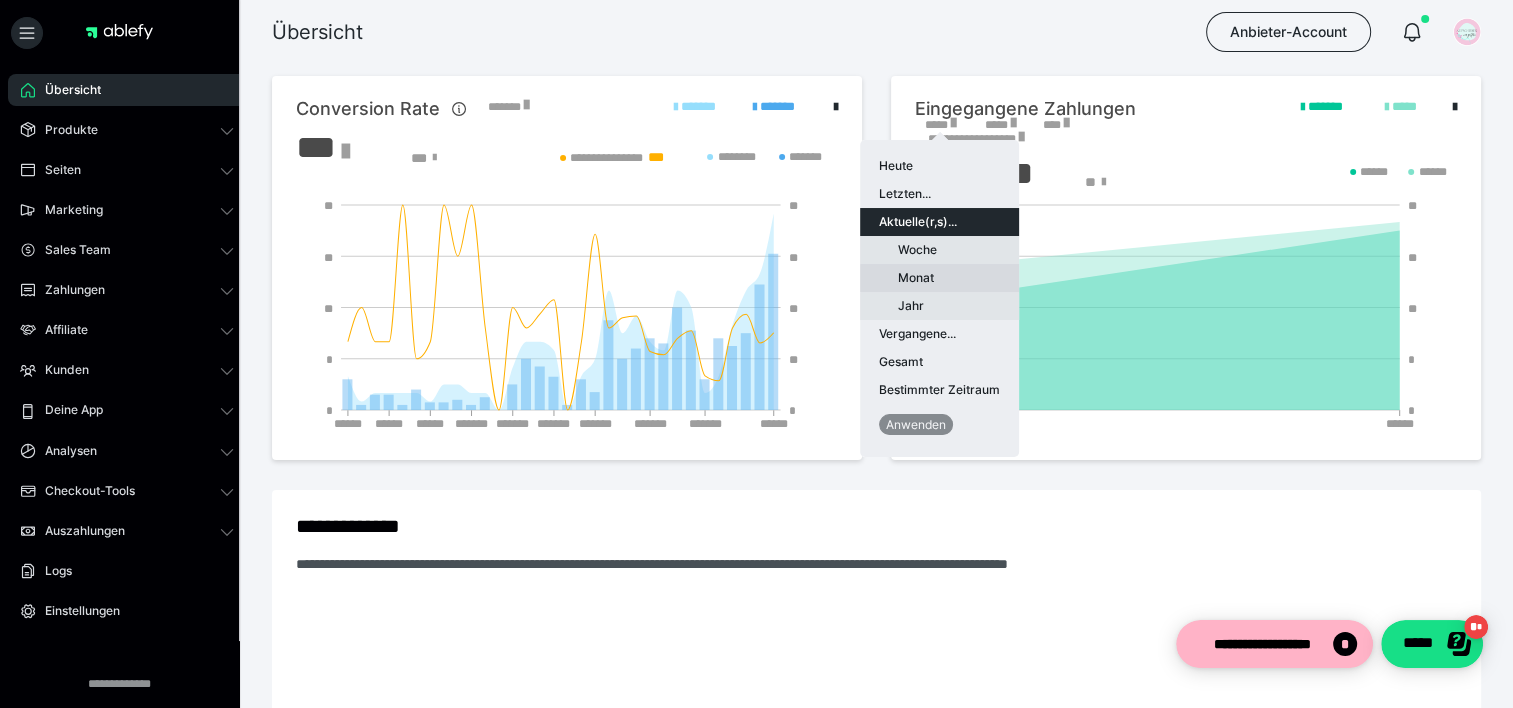 click on "Monat" at bounding box center [939, 278] 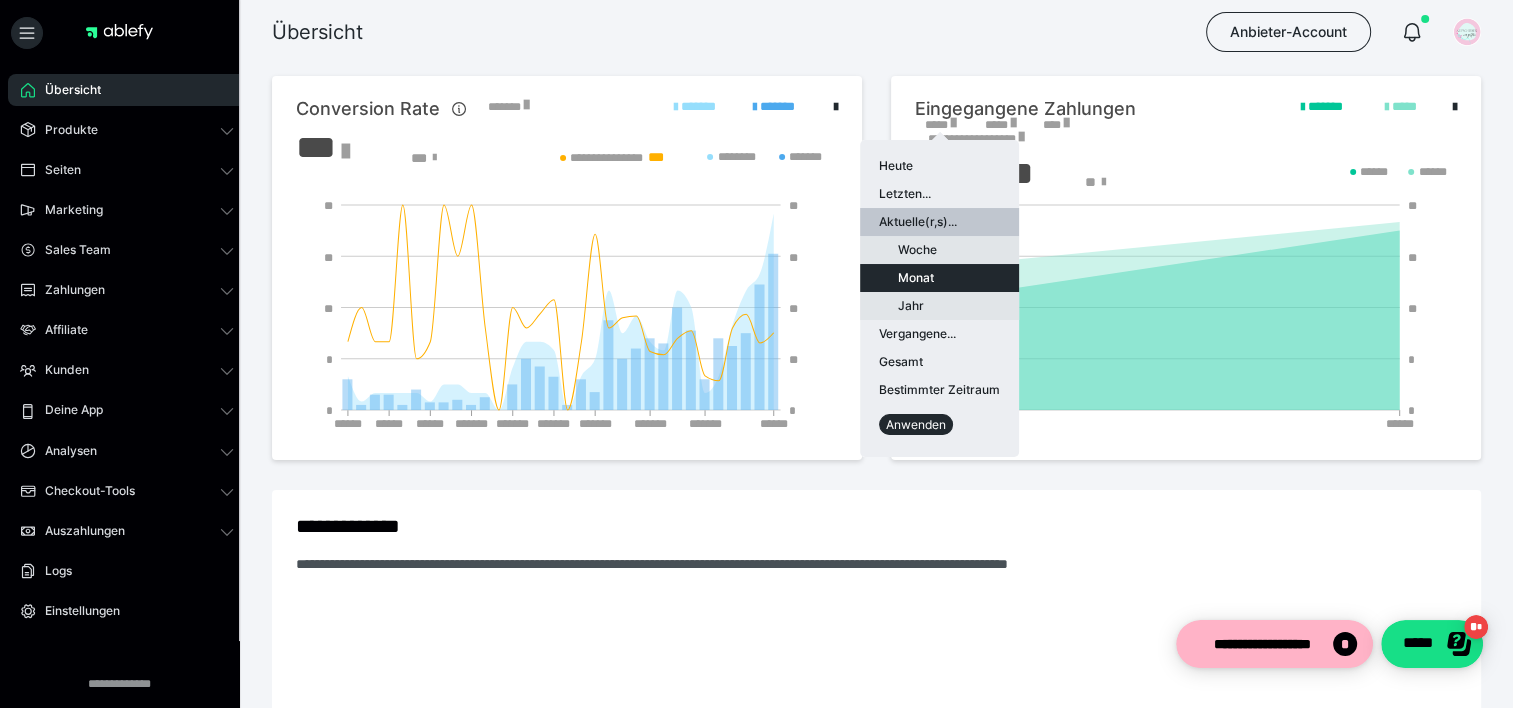 click on "Anwenden" at bounding box center [916, 424] 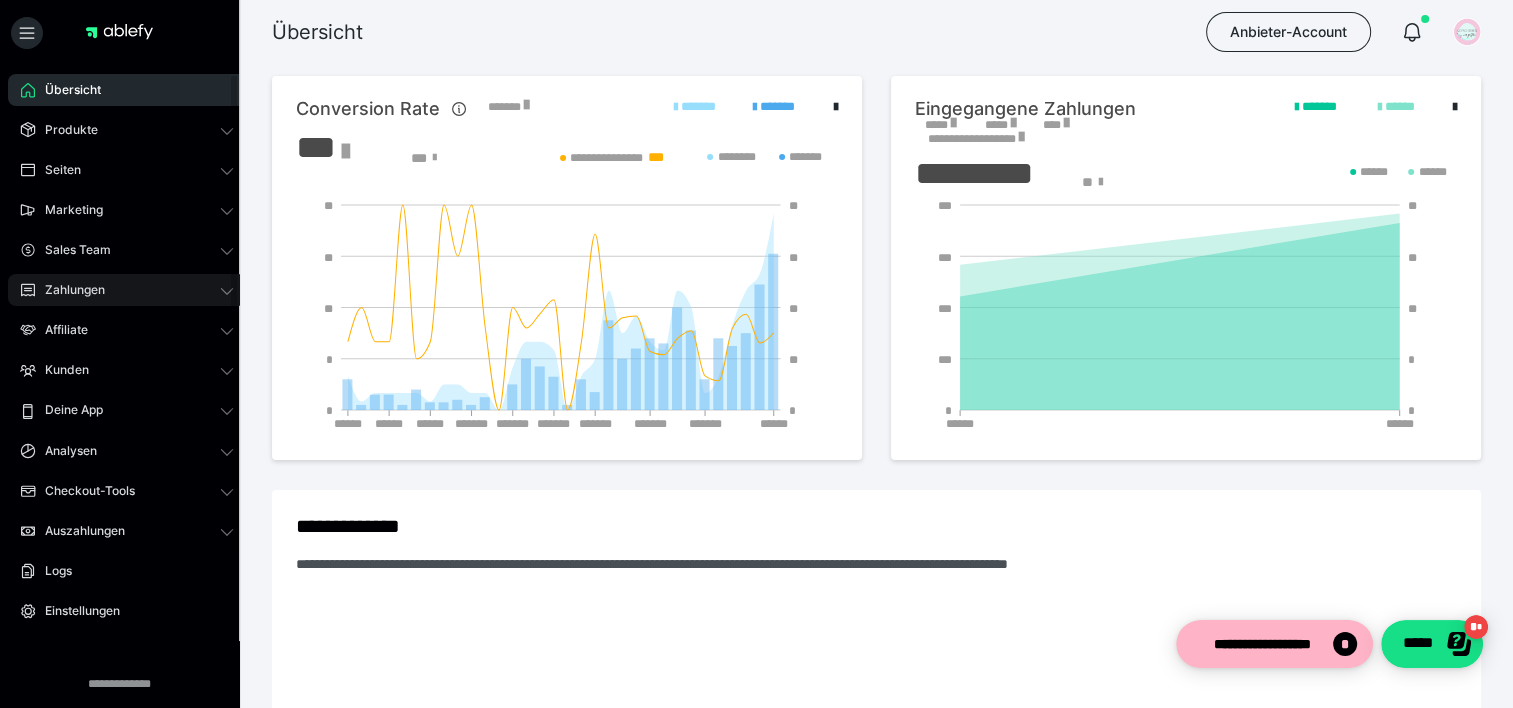 click on "Zahlungen" at bounding box center (127, 290) 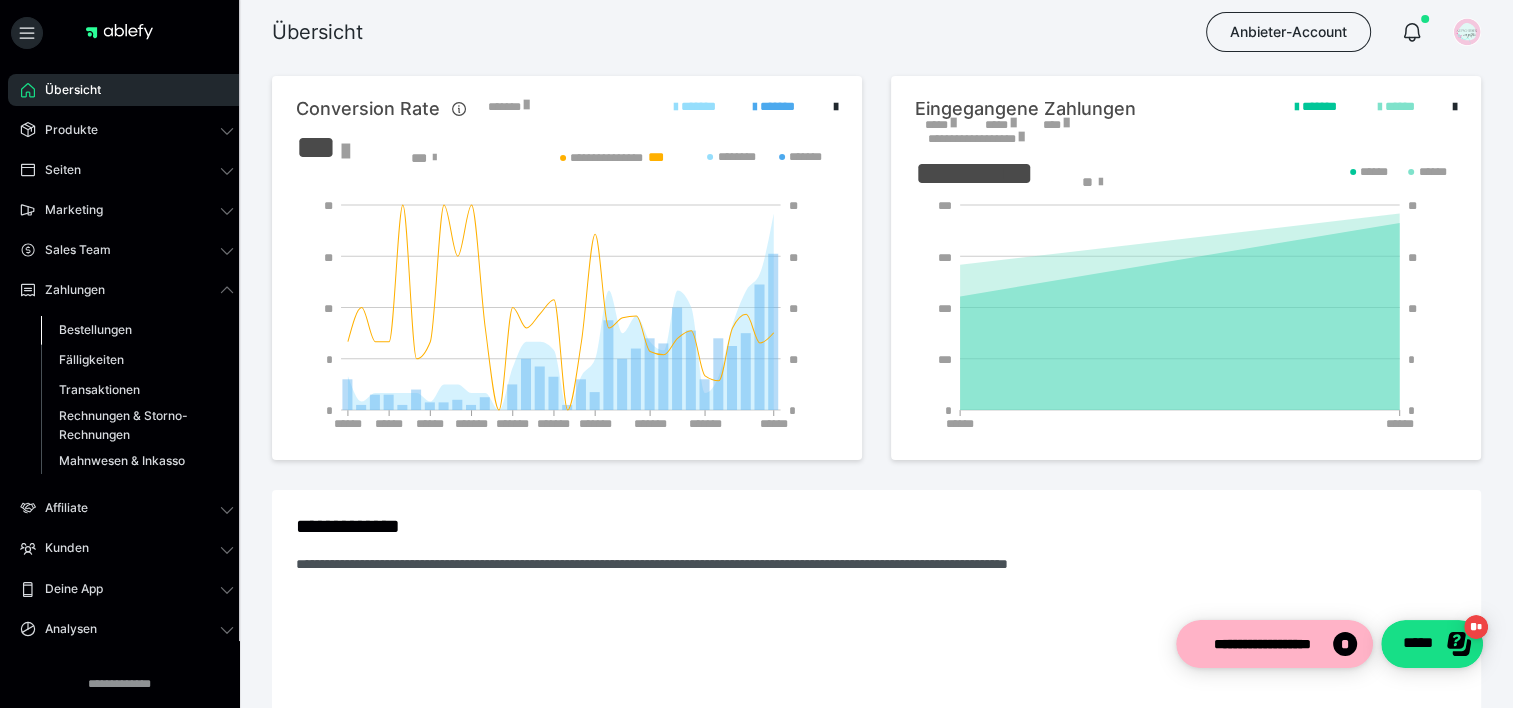 click on "Bestellungen" at bounding box center [137, 330] 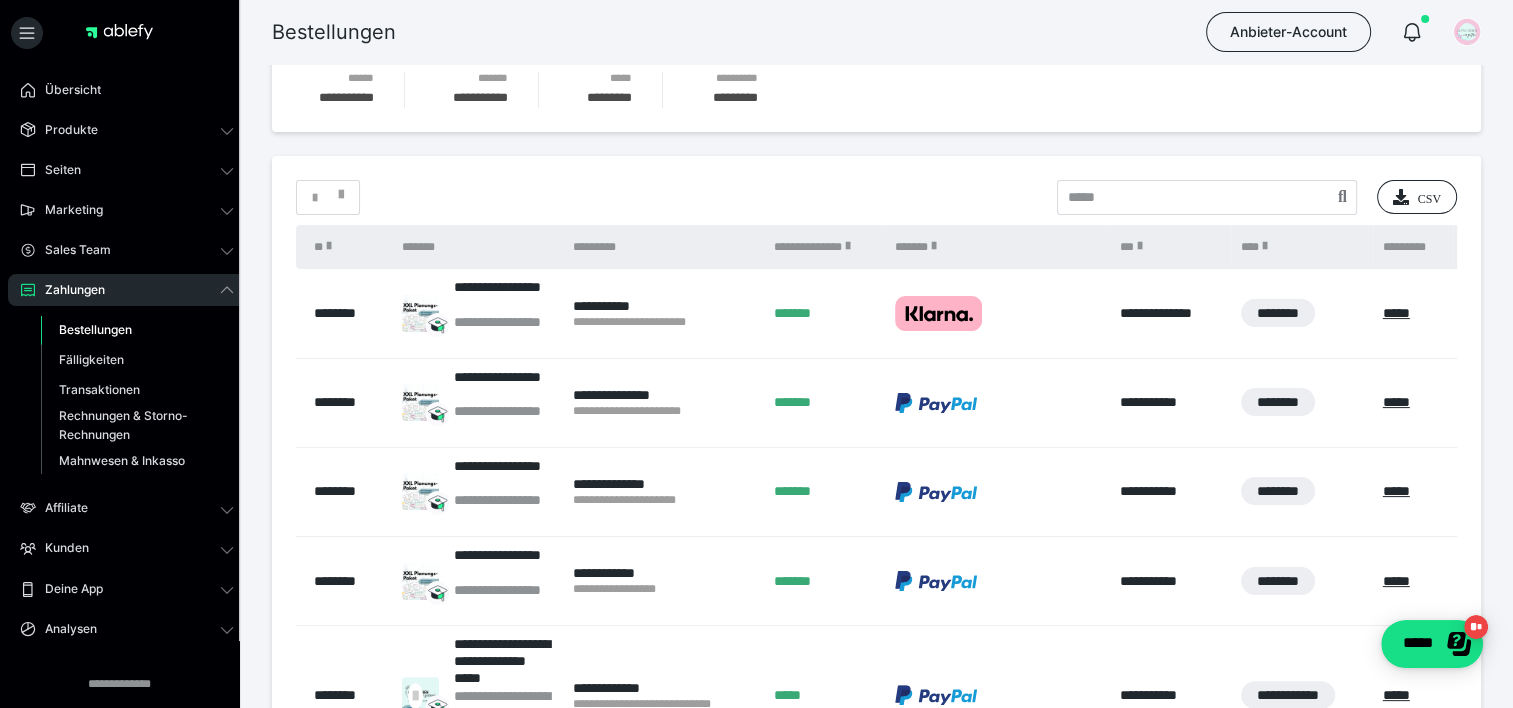 scroll, scrollTop: 300, scrollLeft: 0, axis: vertical 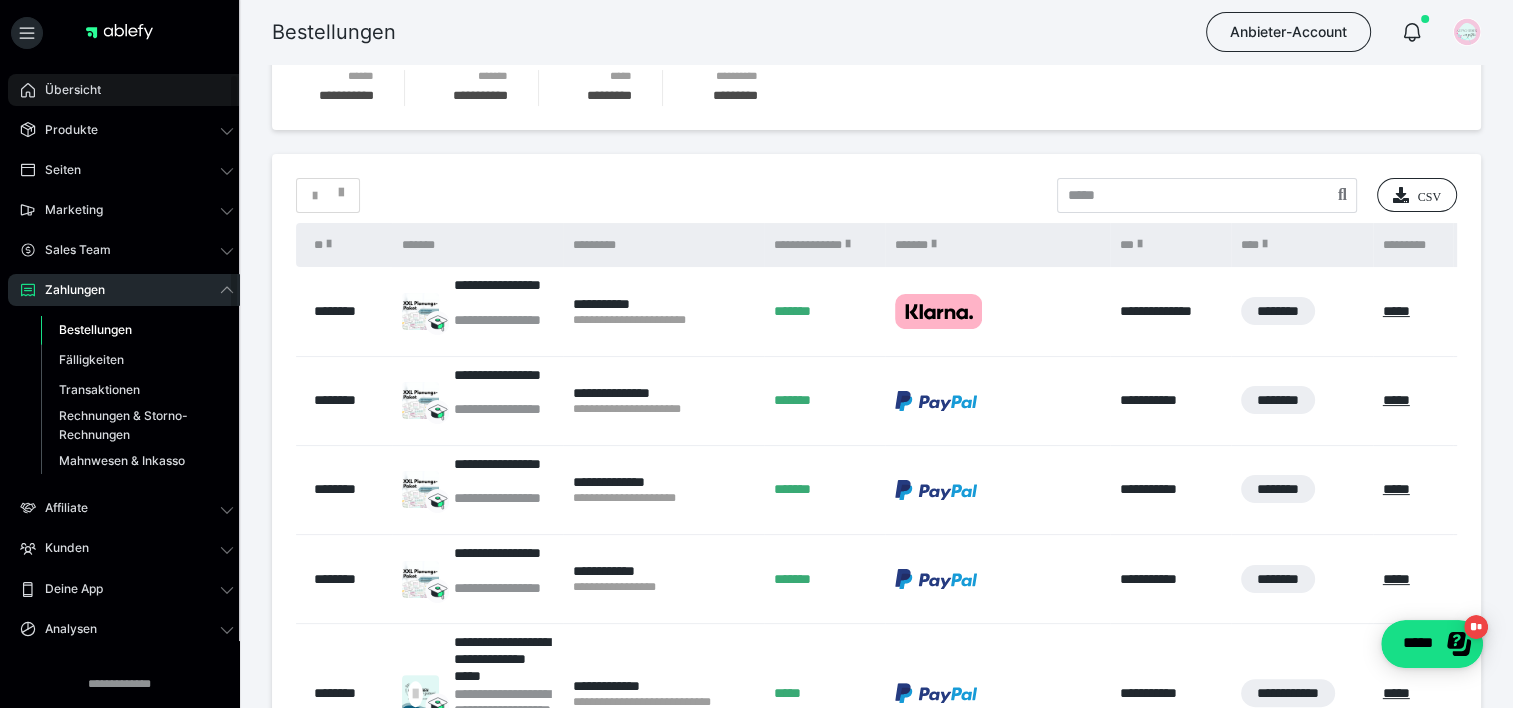 click on "Übersicht" at bounding box center (127, 90) 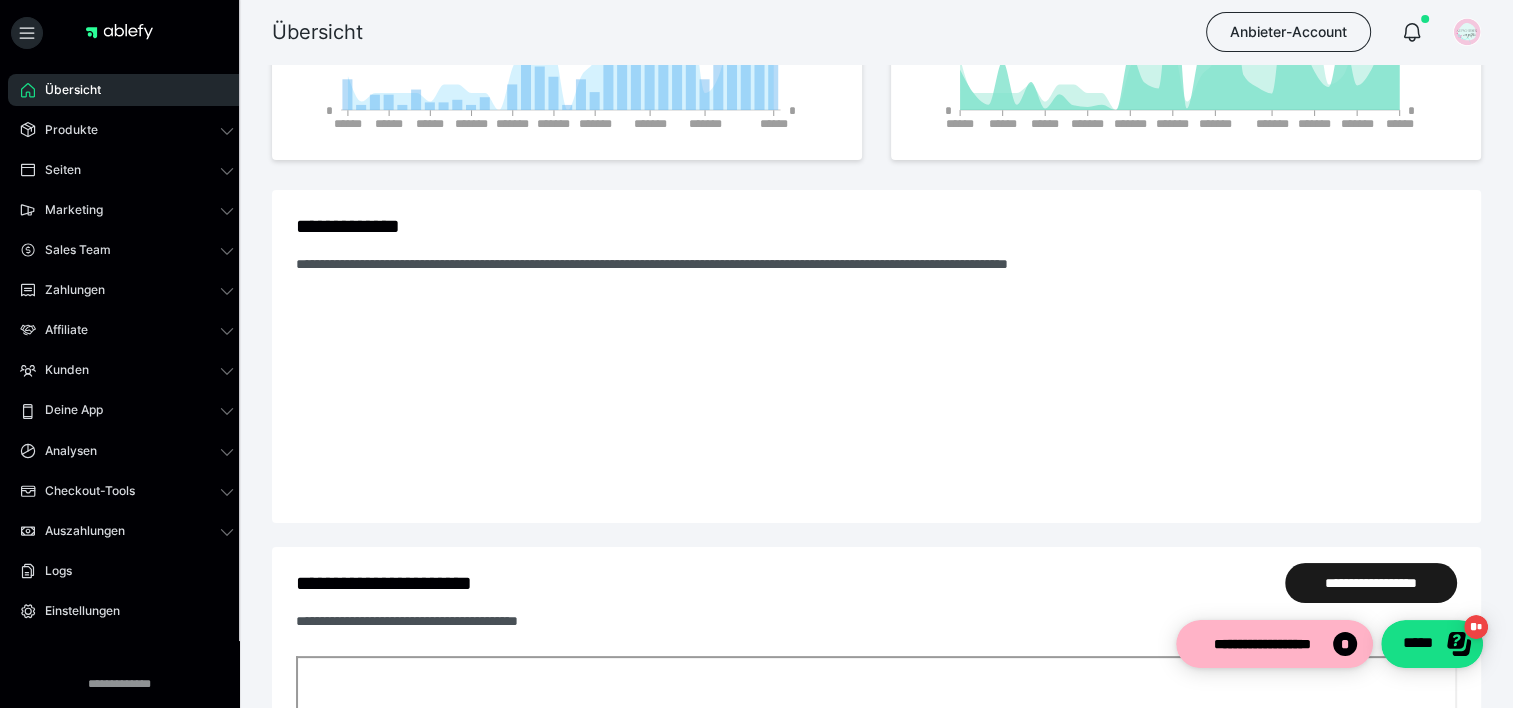 scroll, scrollTop: 0, scrollLeft: 0, axis: both 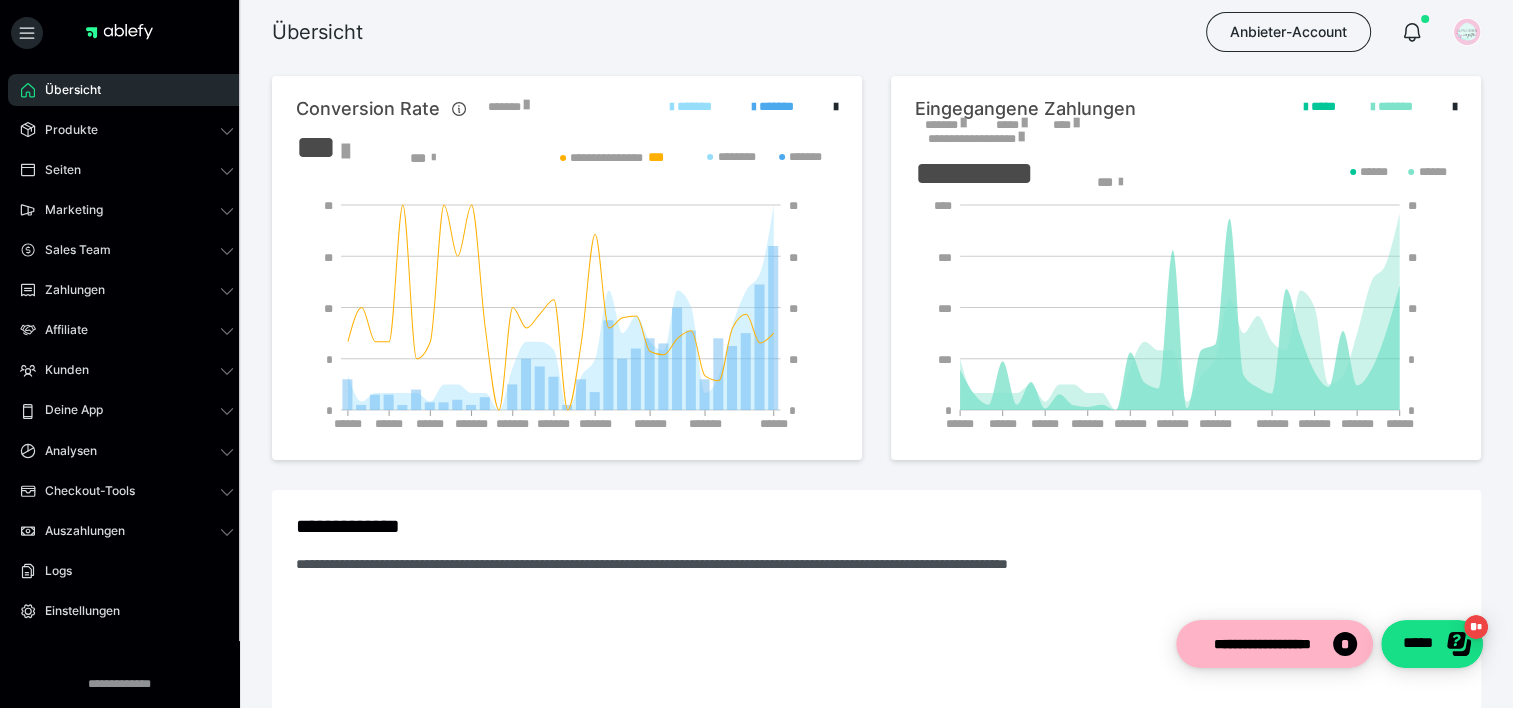click on "Eingegangene Zahlungen" at bounding box center (1025, 109) 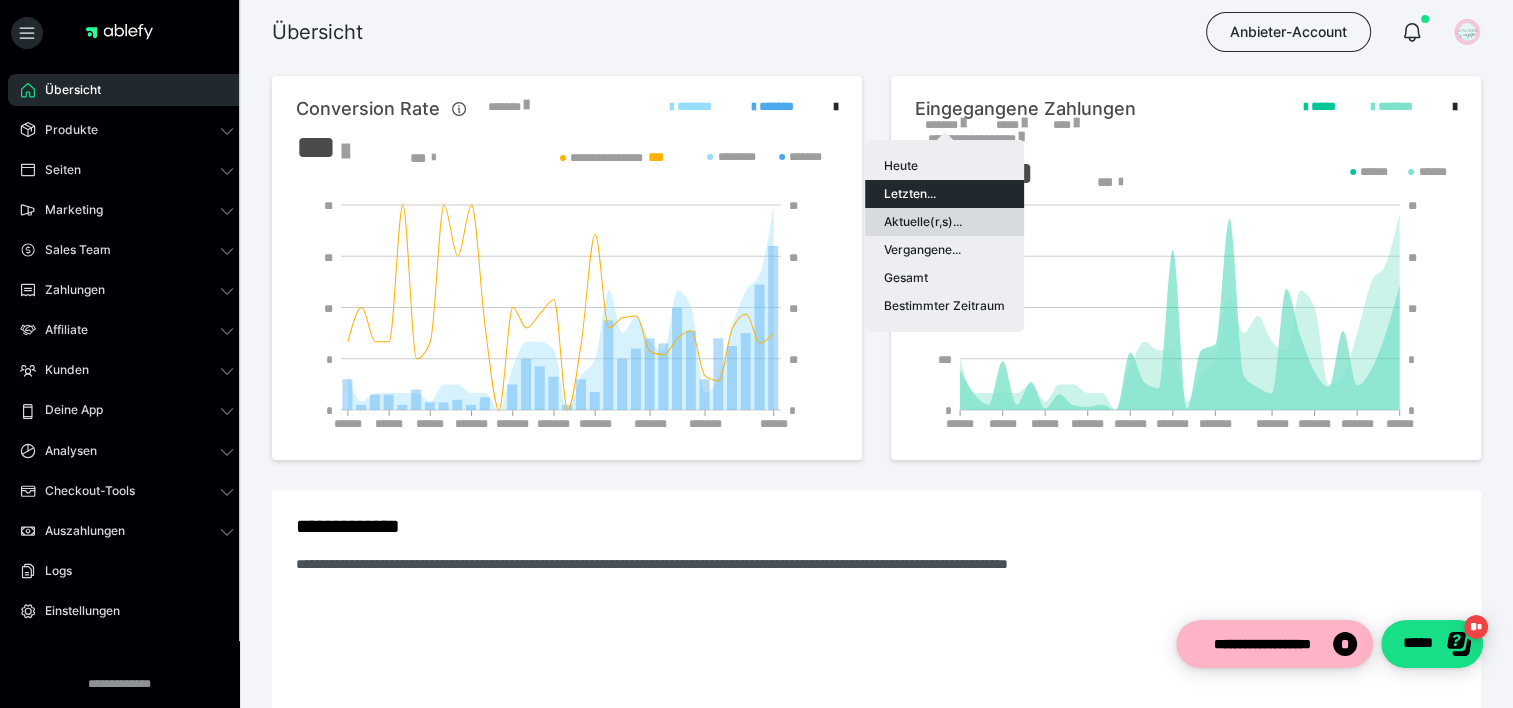 click on "Aktuelle(r,s)..." at bounding box center [944, 222] 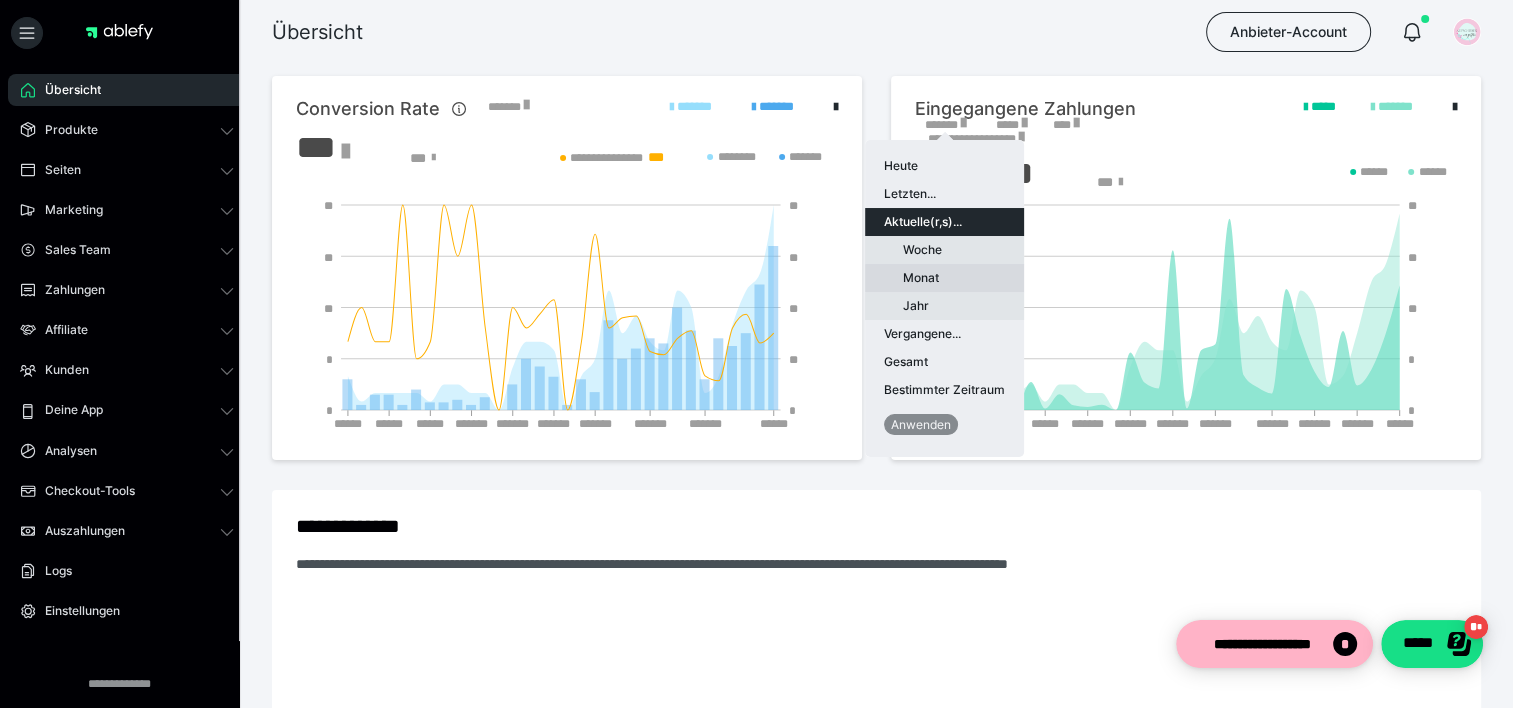 click on "Monat" at bounding box center [944, 278] 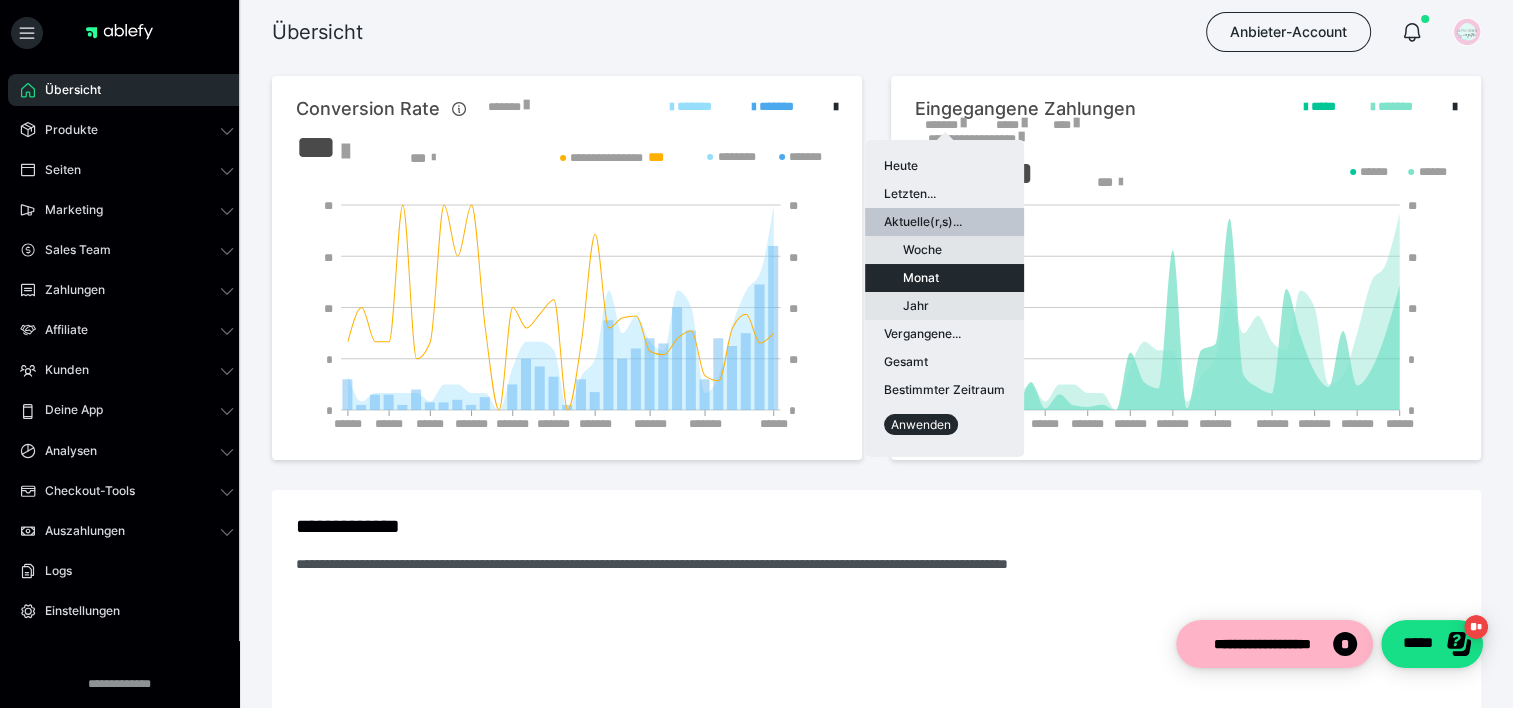 click on "Anwenden" at bounding box center [921, 424] 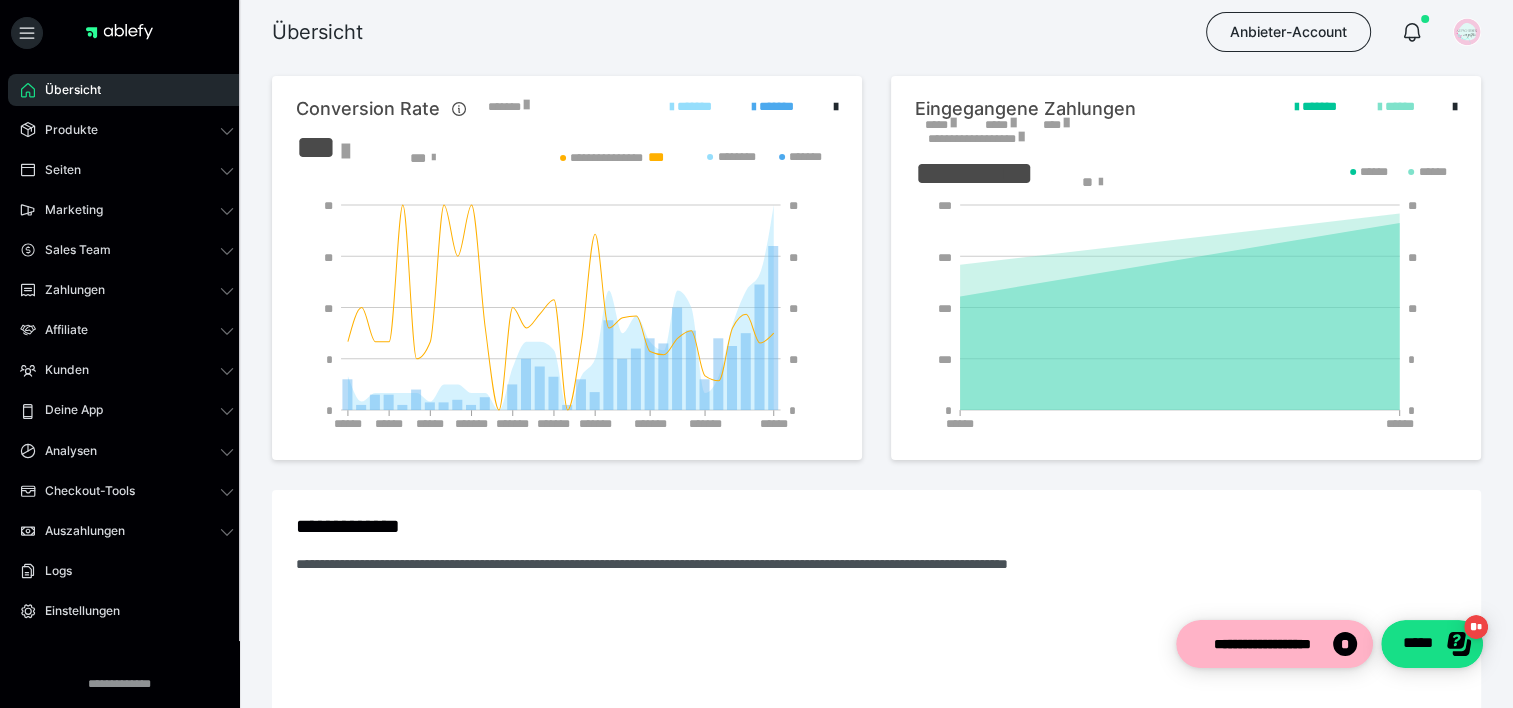 click on "*****" at bounding box center [940, 125] 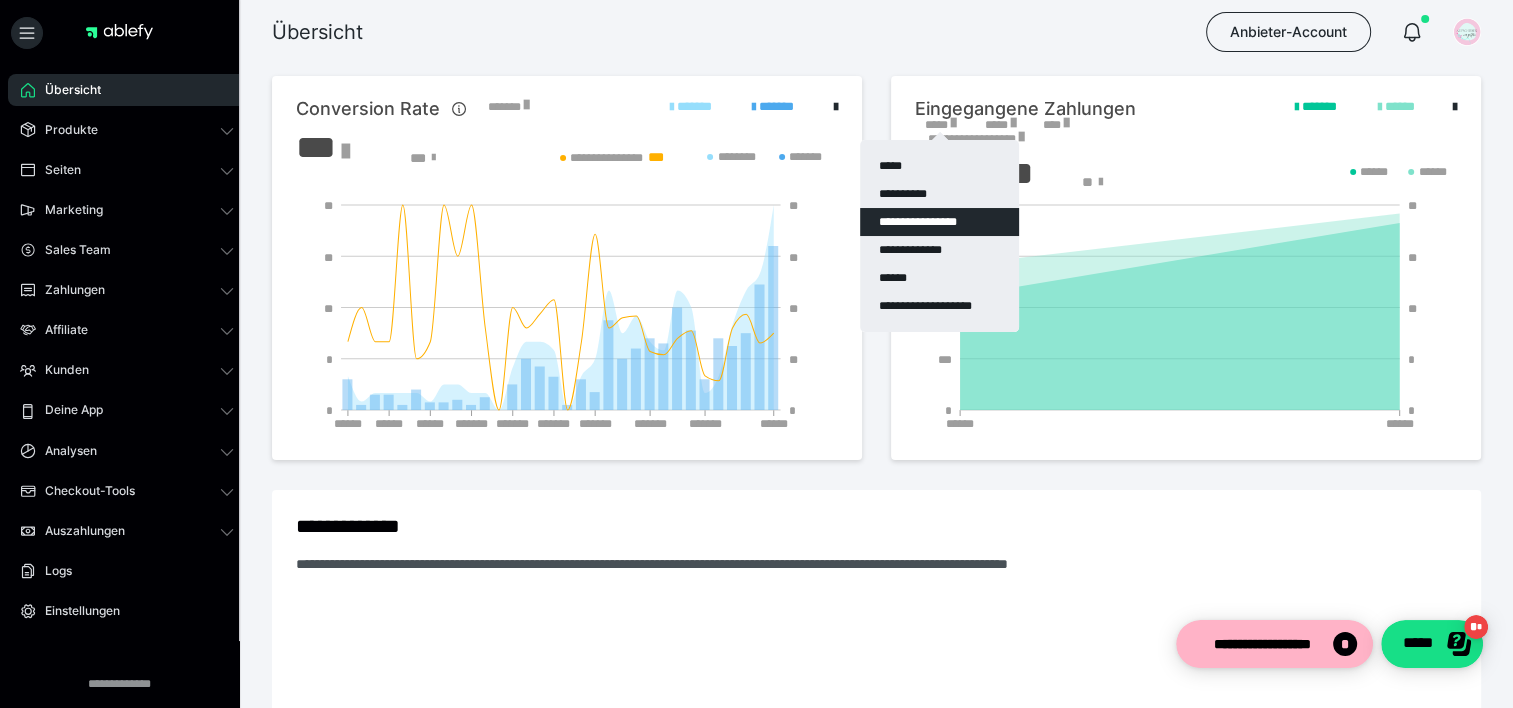 click on "**********" at bounding box center [939, 222] 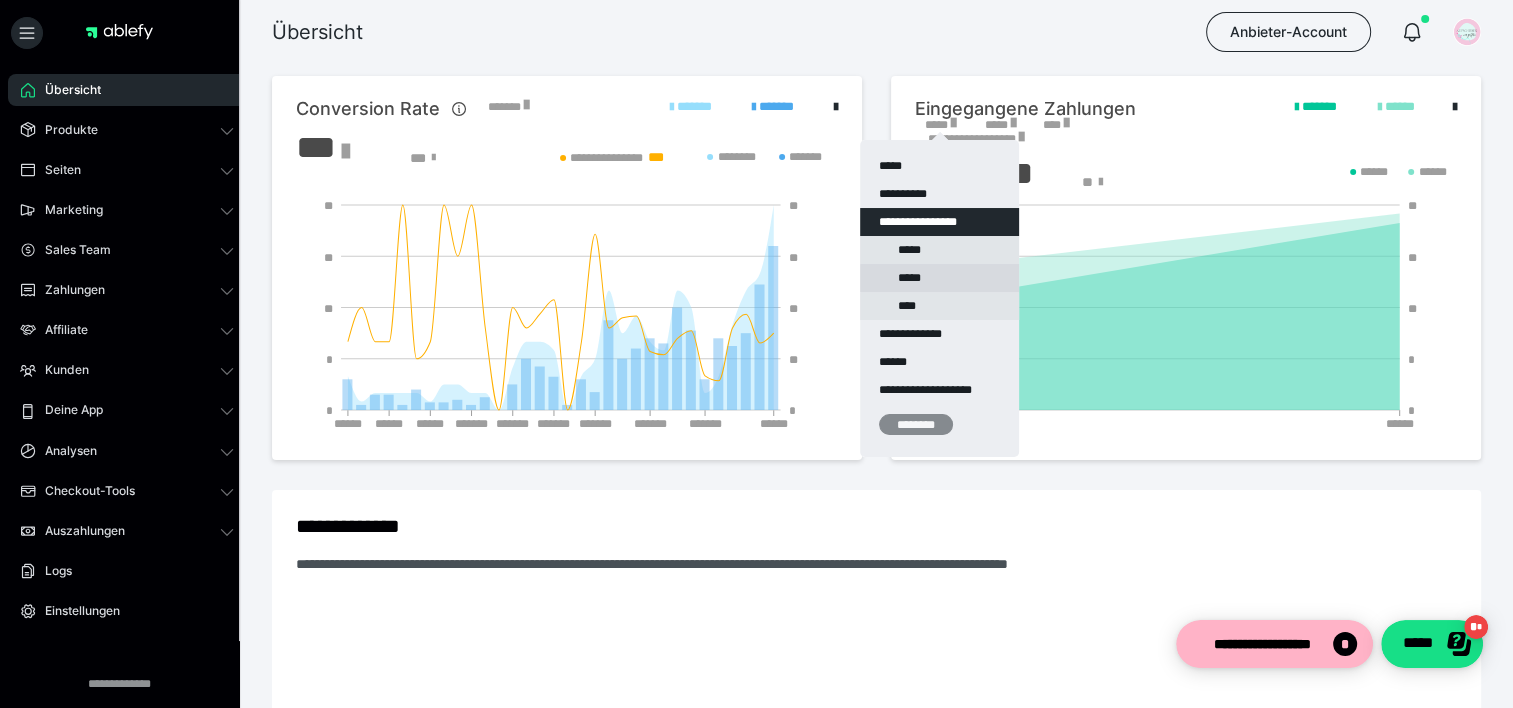 click on "*****" at bounding box center [939, 278] 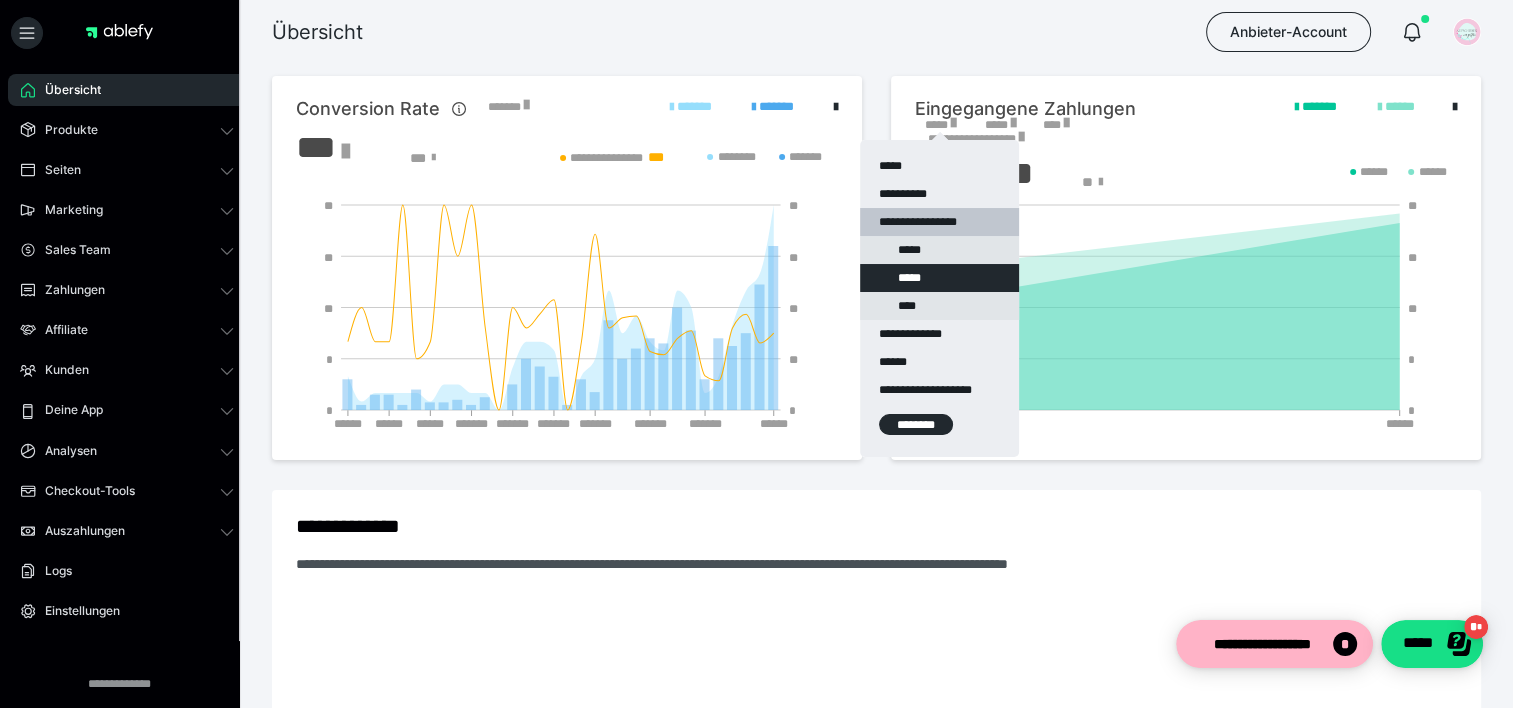click on "********" at bounding box center [916, 424] 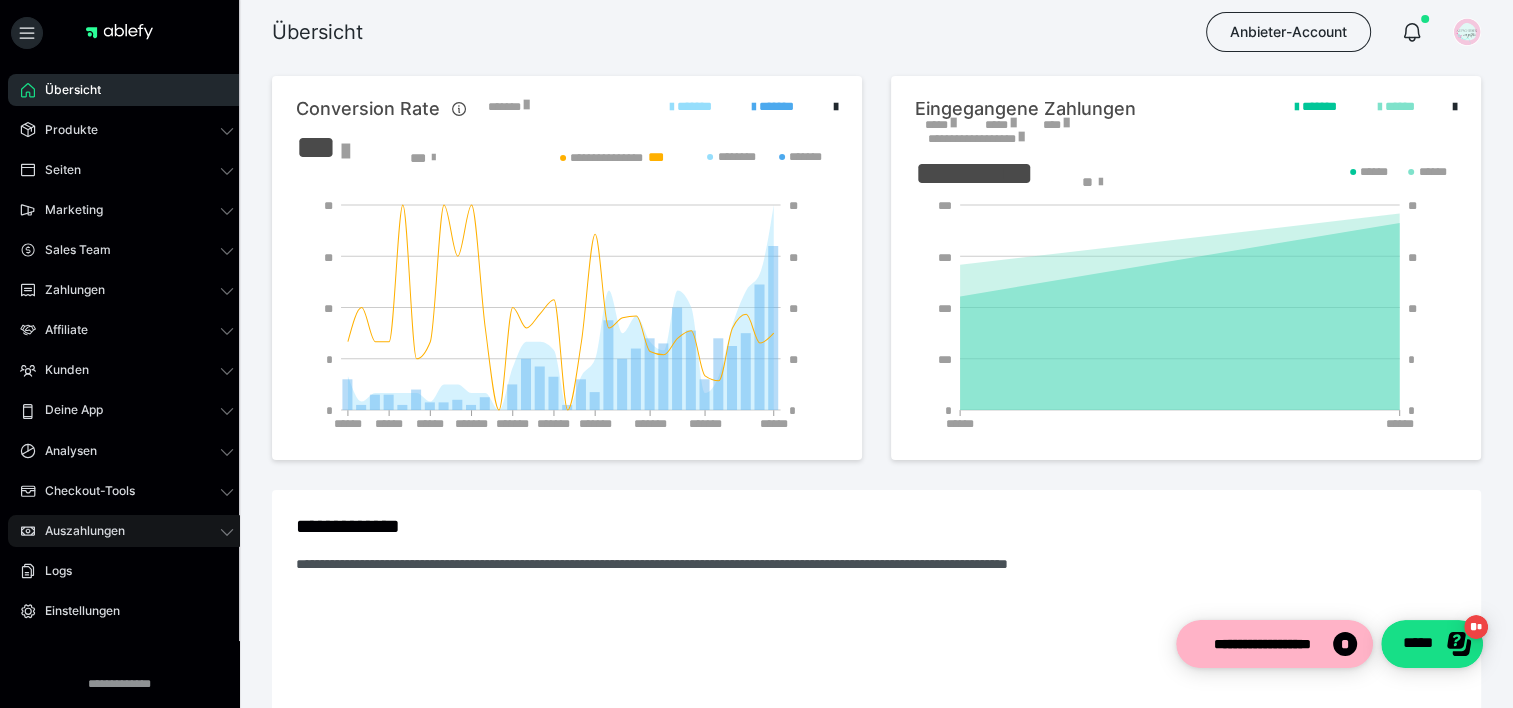 click on "Auszahlungen" at bounding box center (127, 531) 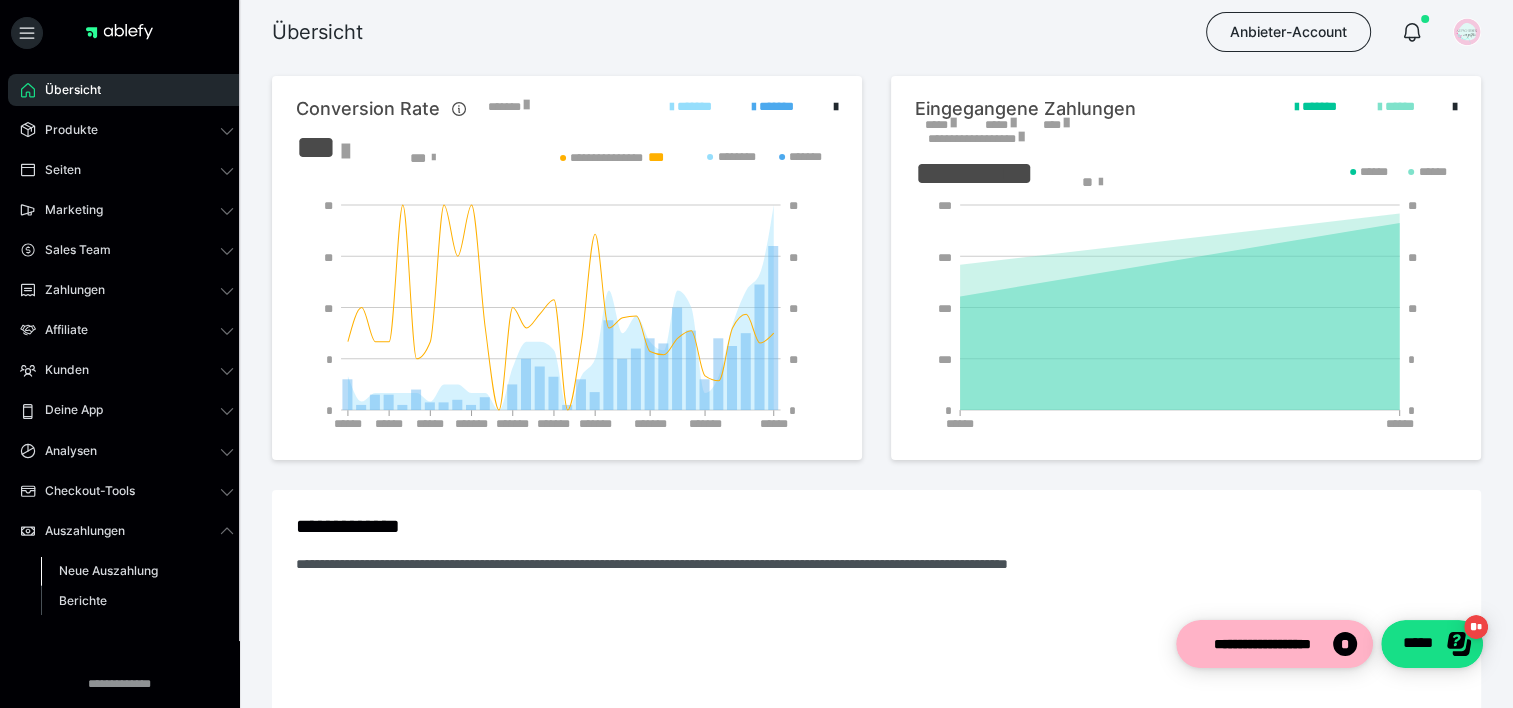 click on "Neue Auszahlung" at bounding box center (108, 570) 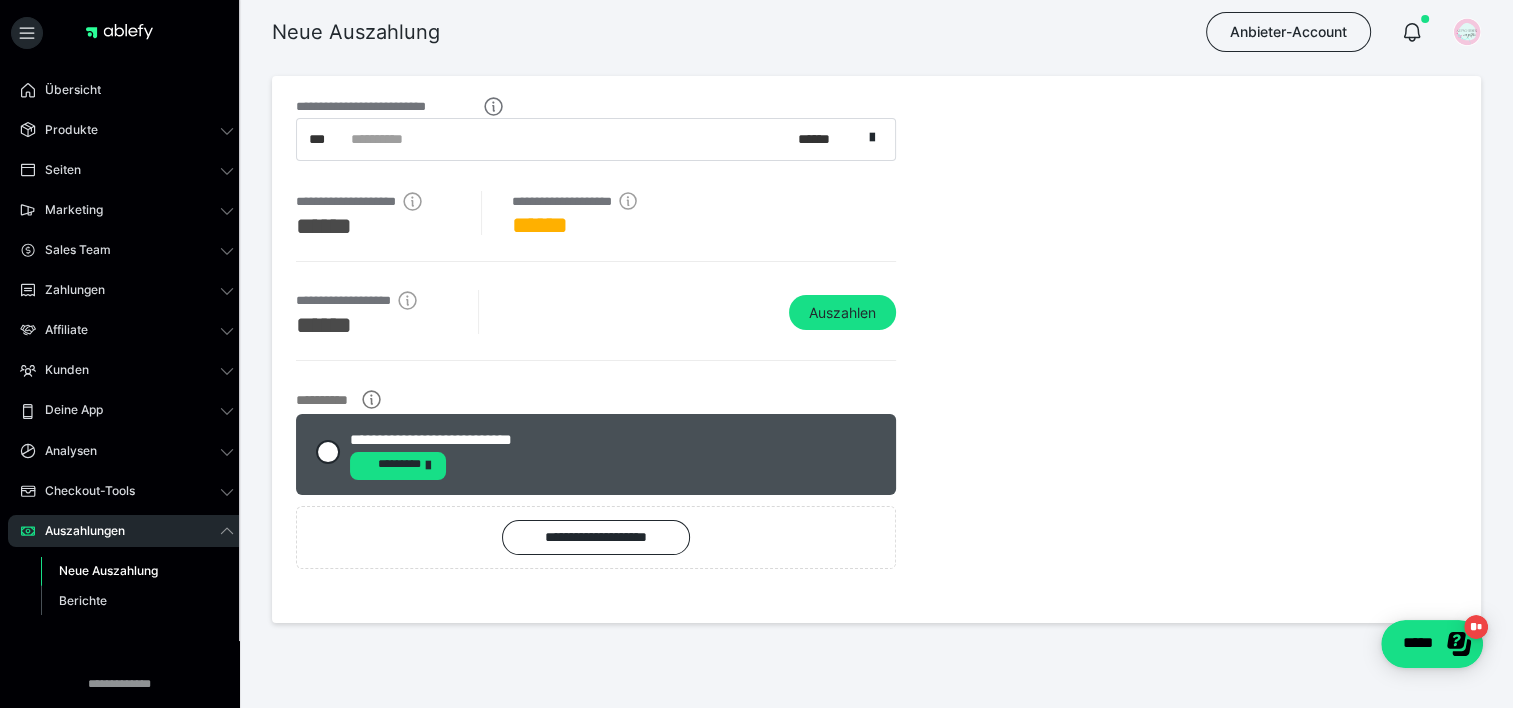 click on "**********" at bounding box center (579, 139) 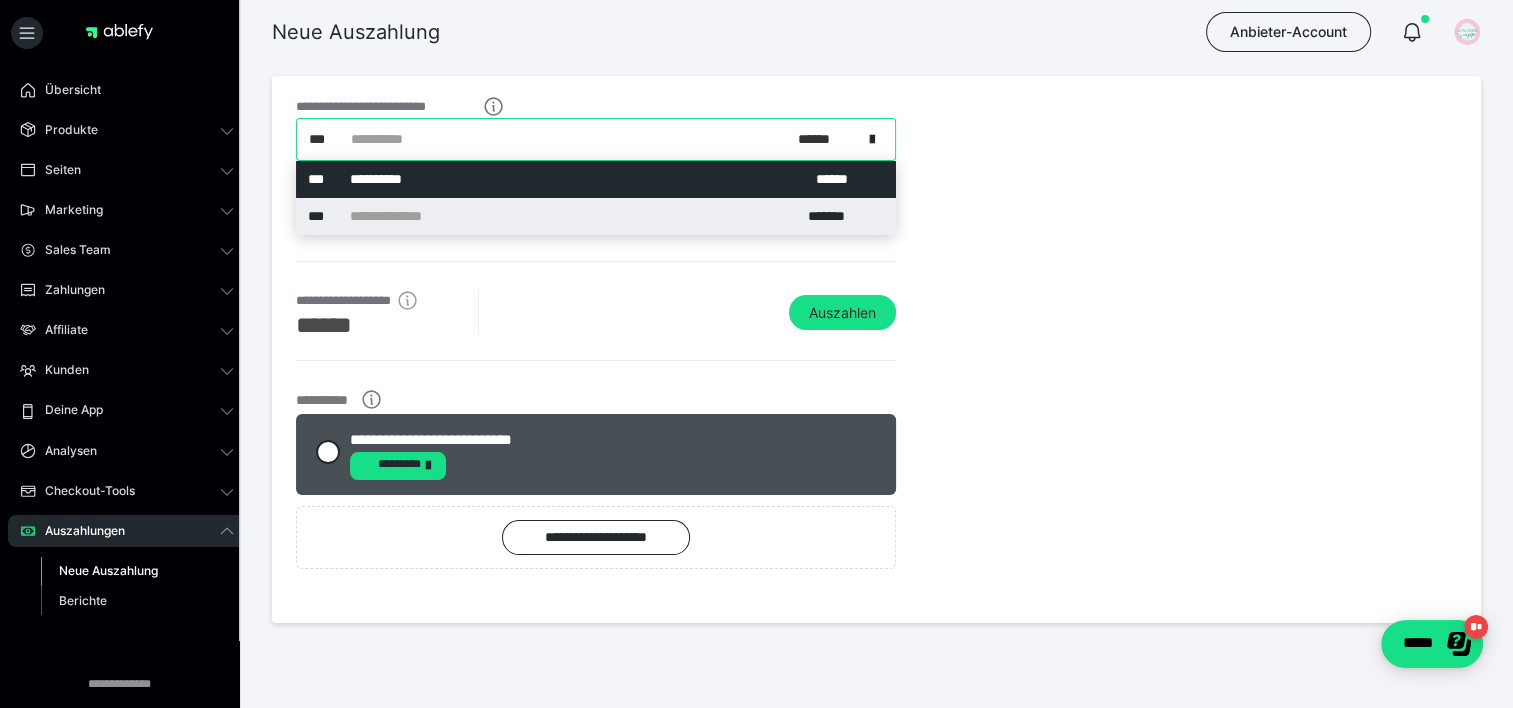click on "**********" at bounding box center (407, 216) 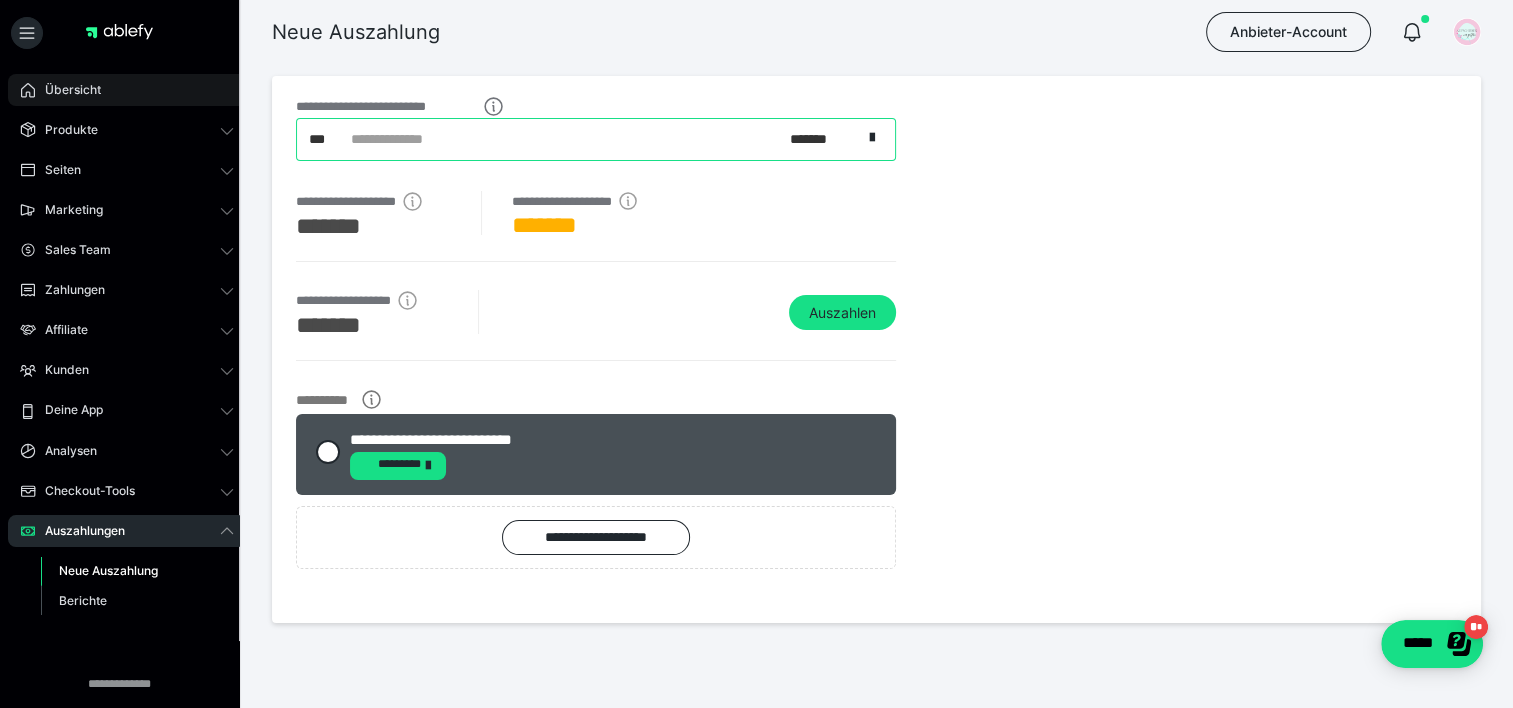 click on "Übersicht" at bounding box center (127, 90) 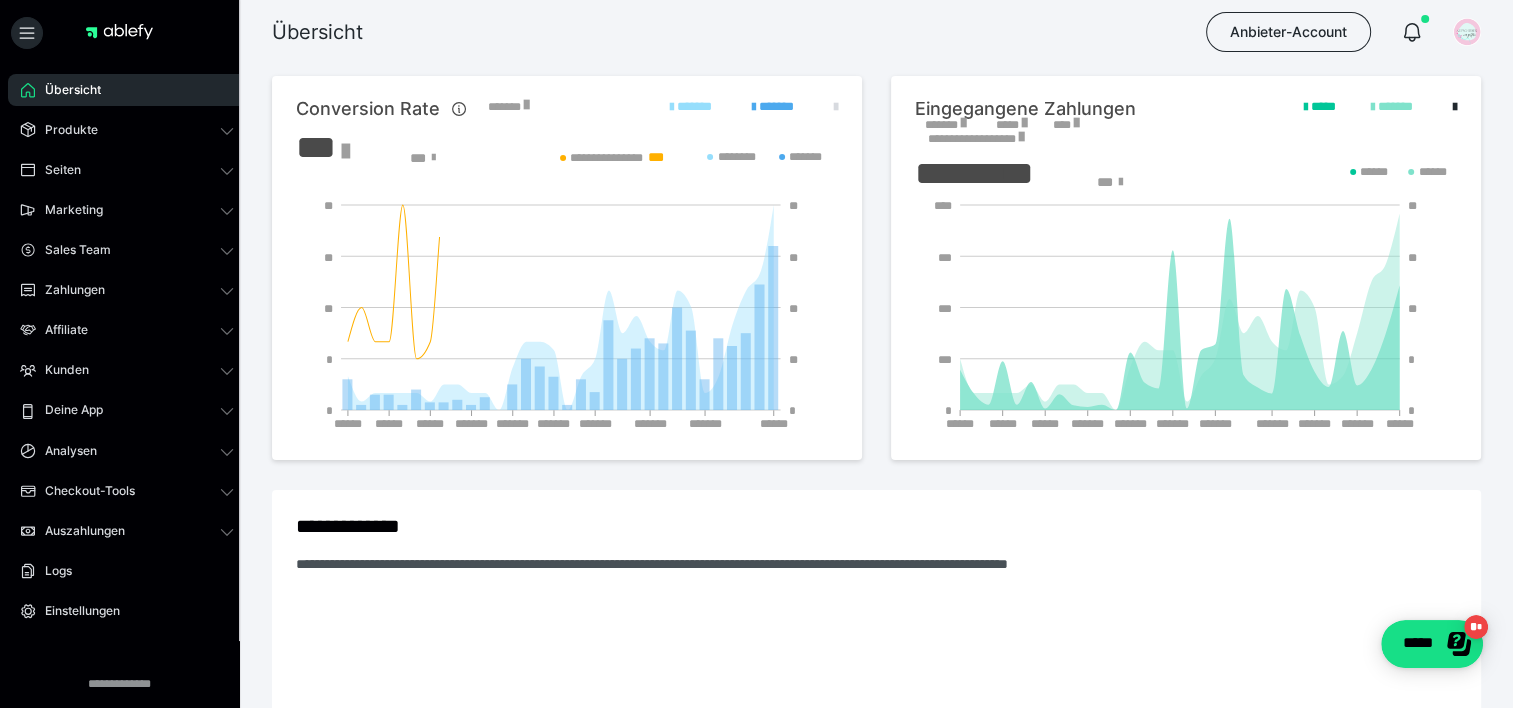 scroll, scrollTop: 0, scrollLeft: 0, axis: both 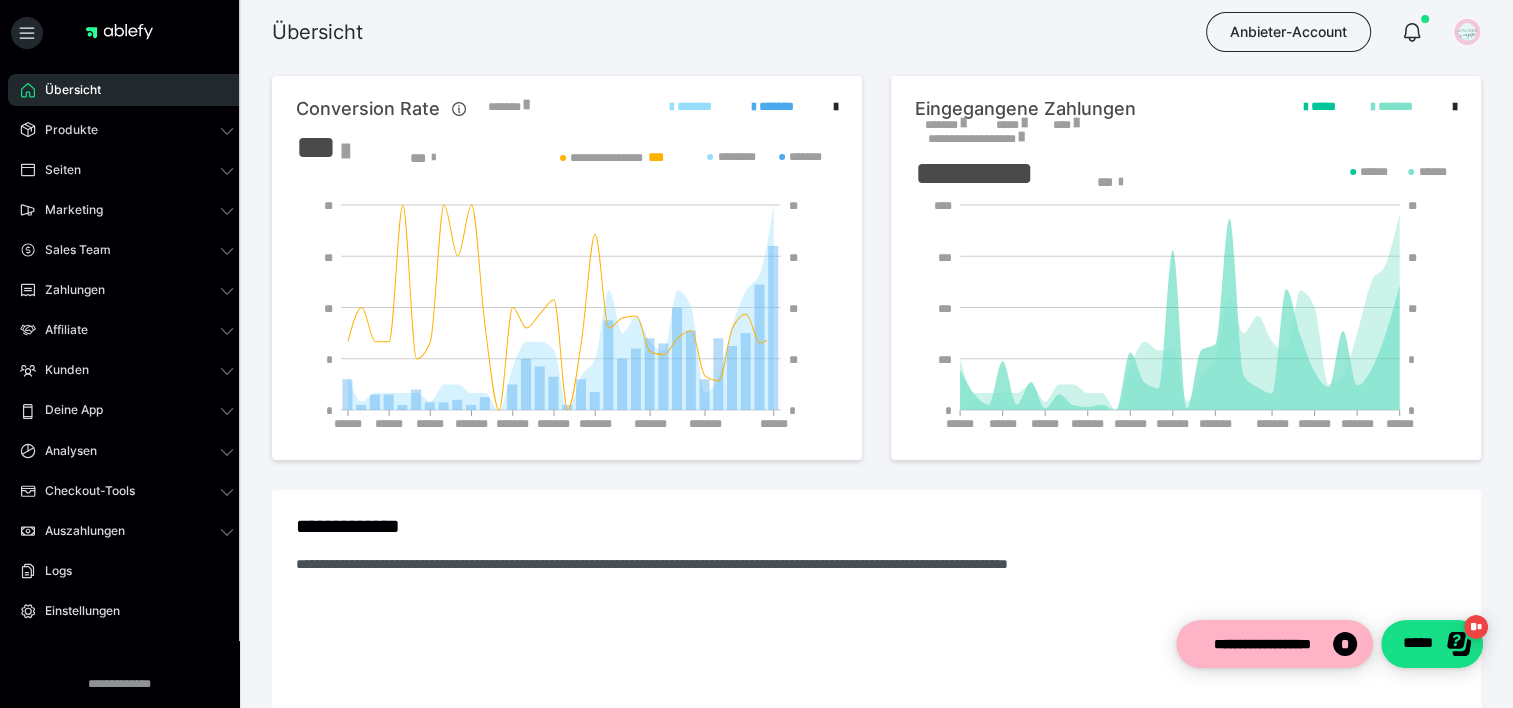 click on "*******" at bounding box center (945, 125) 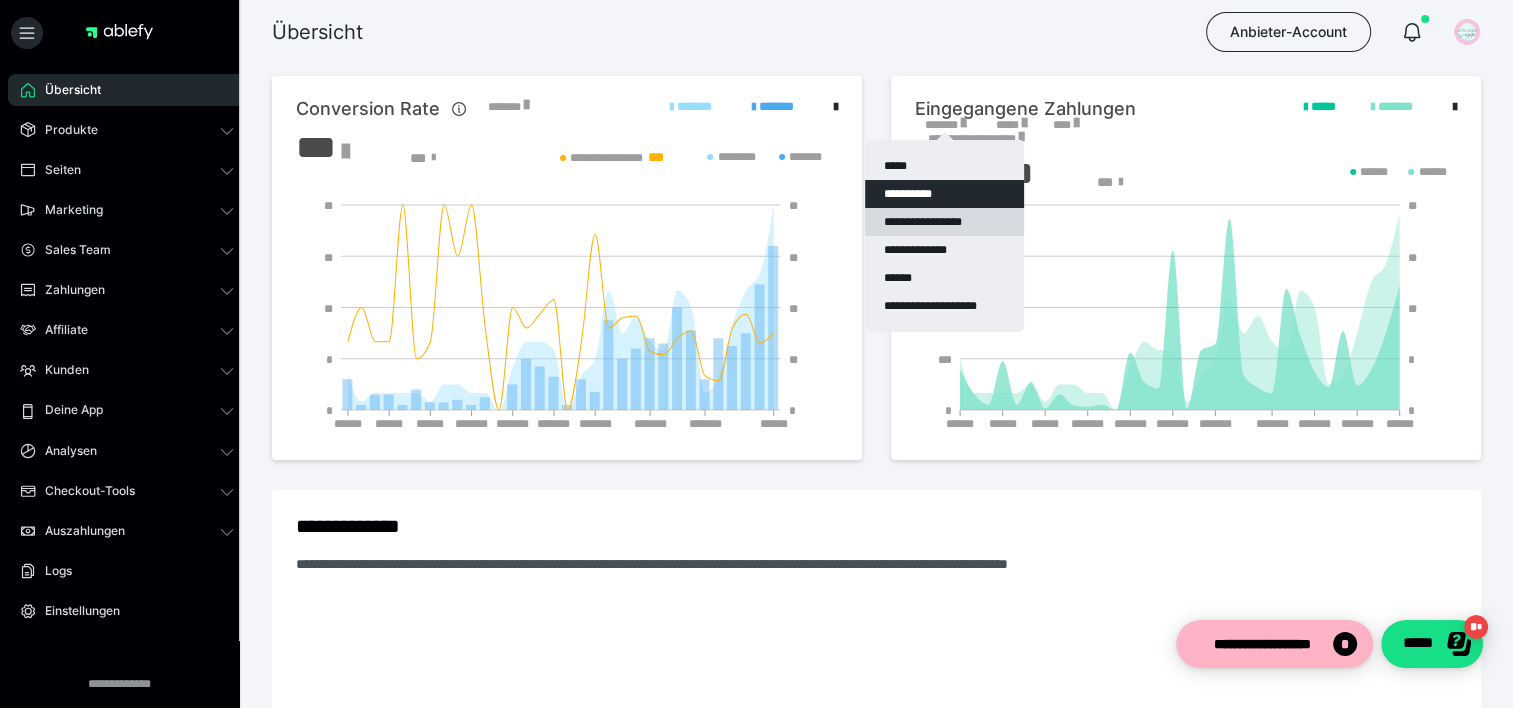 click on "**********" at bounding box center [944, 222] 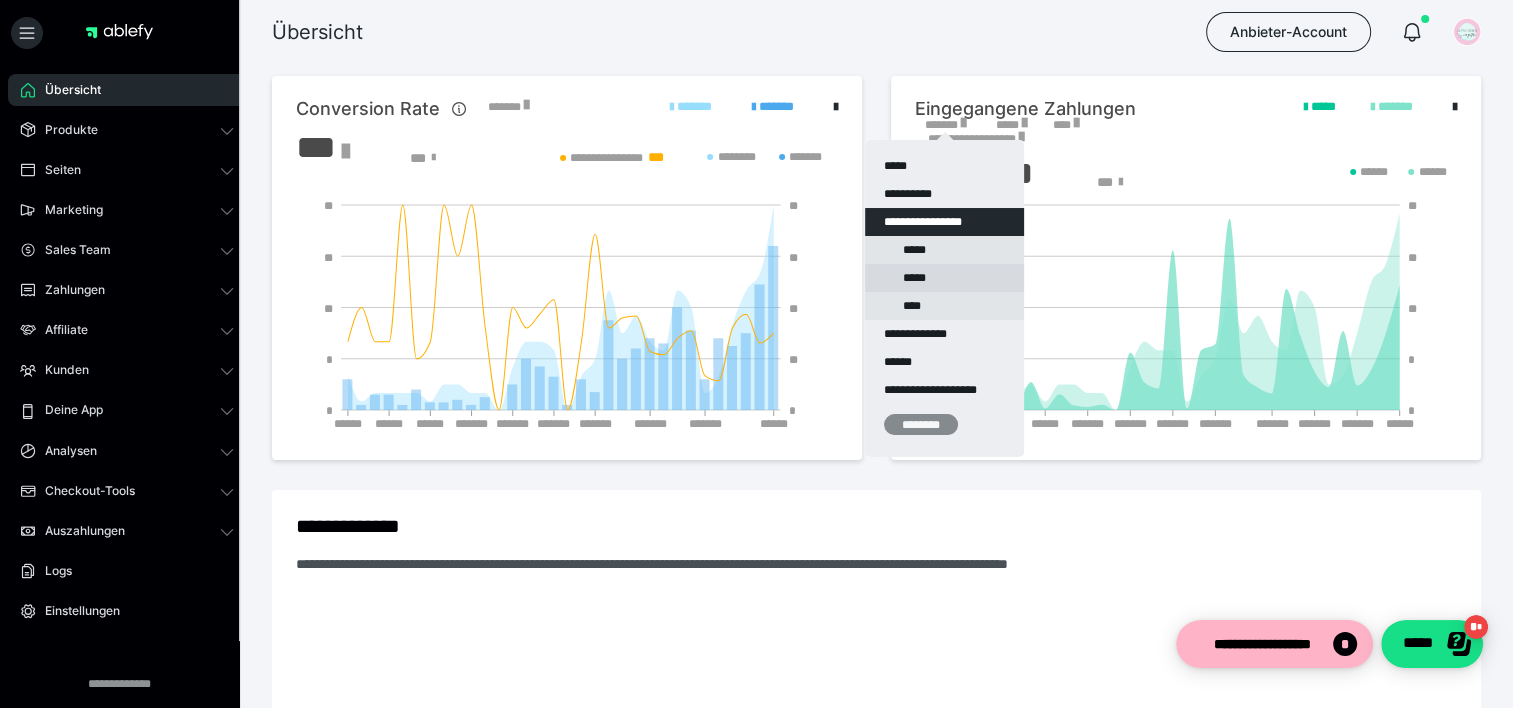 click on "*****" at bounding box center [944, 278] 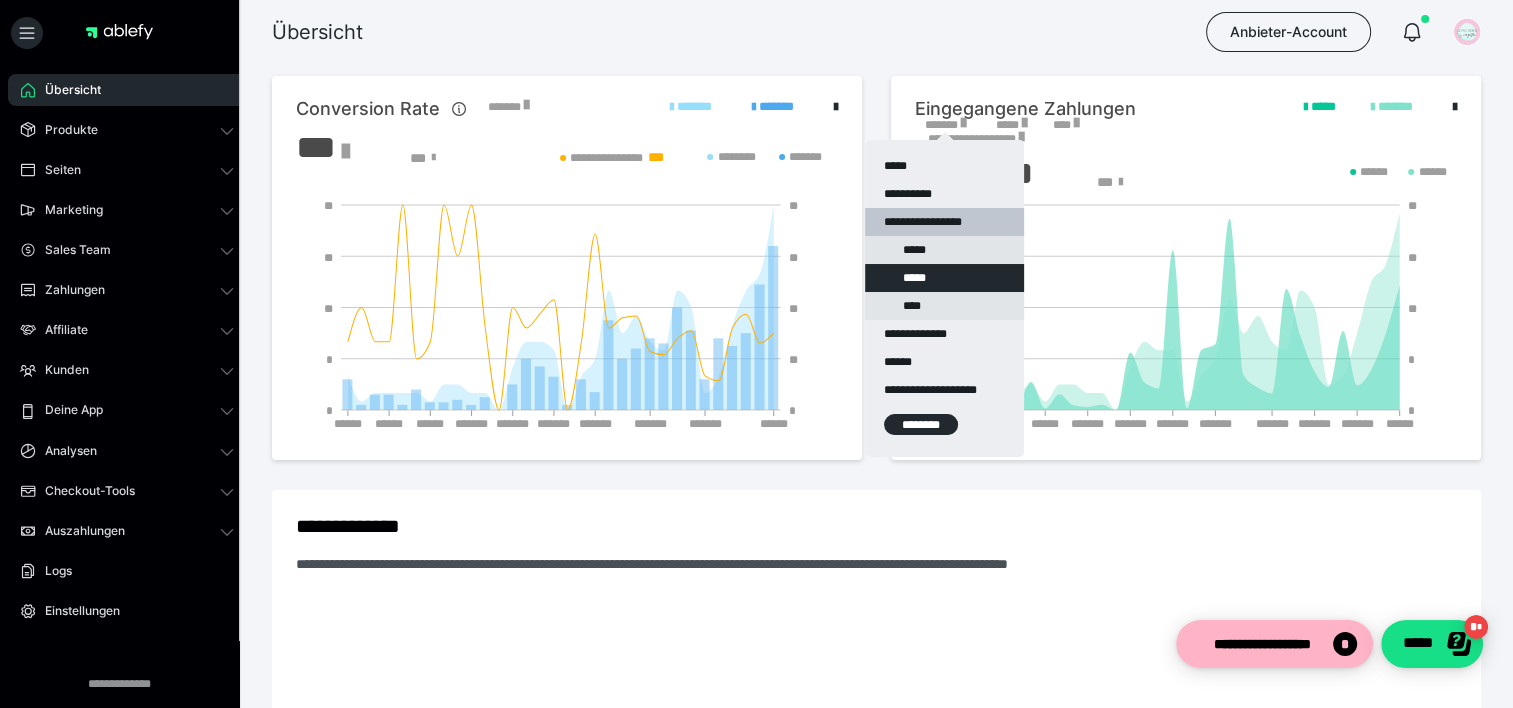 click on "[FIRST] [LAST] [EMAIL] [PHONE] [ADDRESS] [CITY] [STATE] [POSTAL_CODE]" at bounding box center [944, 298] 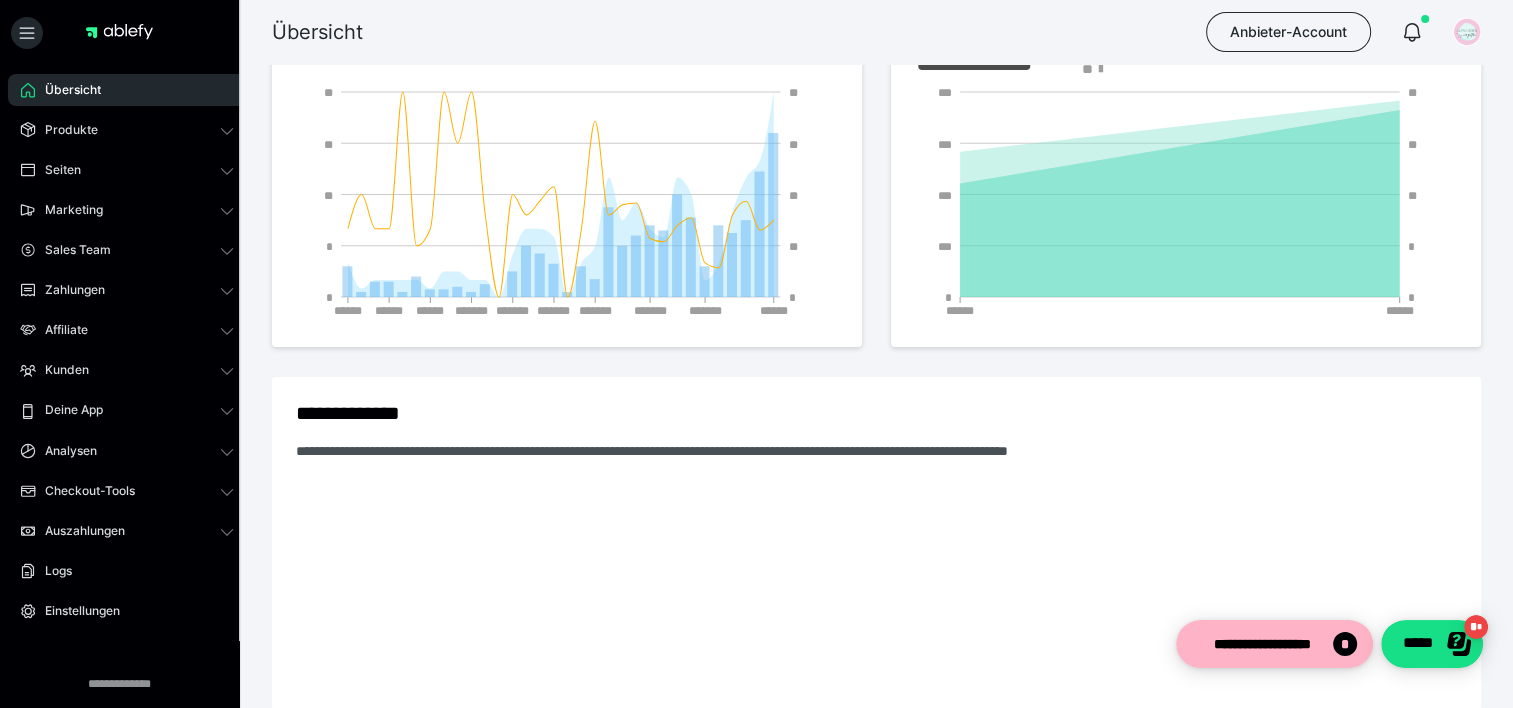 scroll, scrollTop: 0, scrollLeft: 0, axis: both 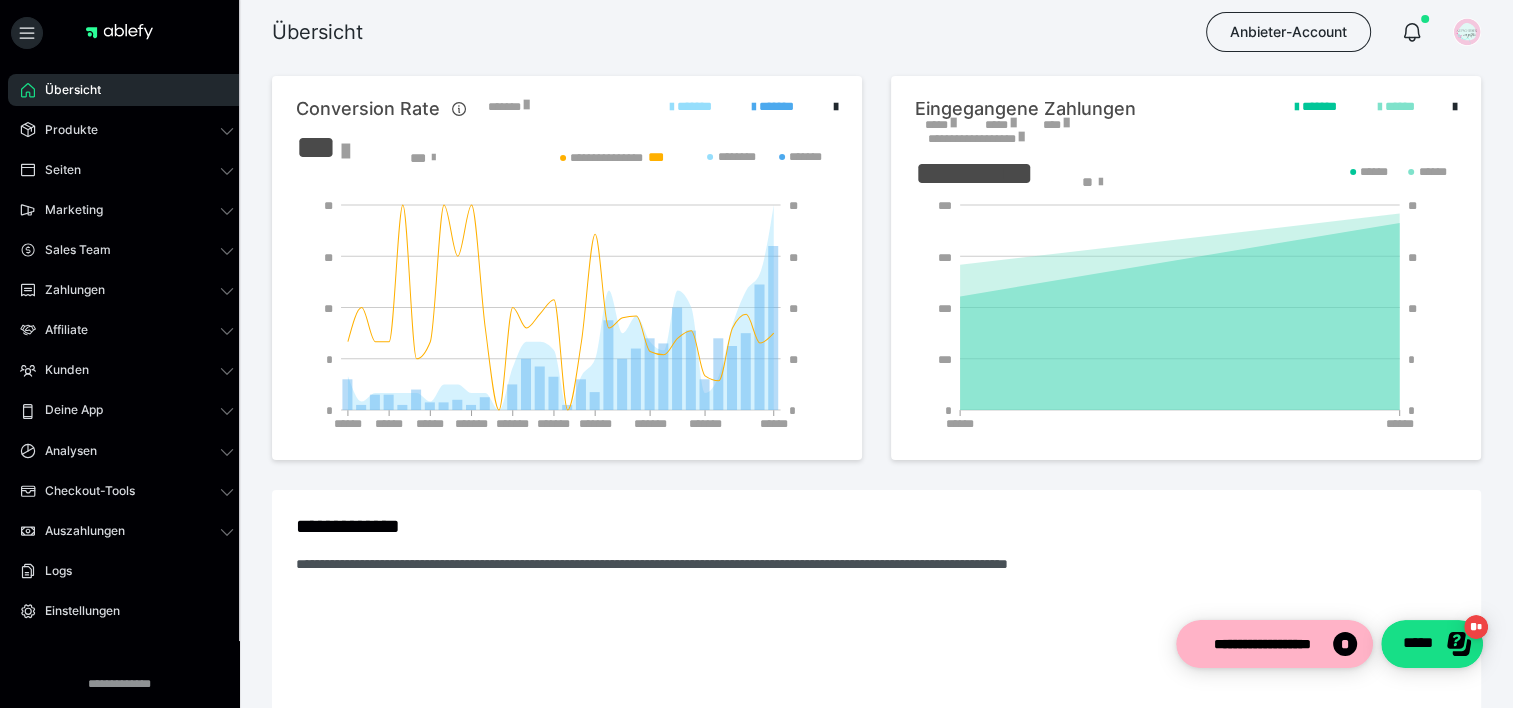 click on "*****" at bounding box center [940, 125] 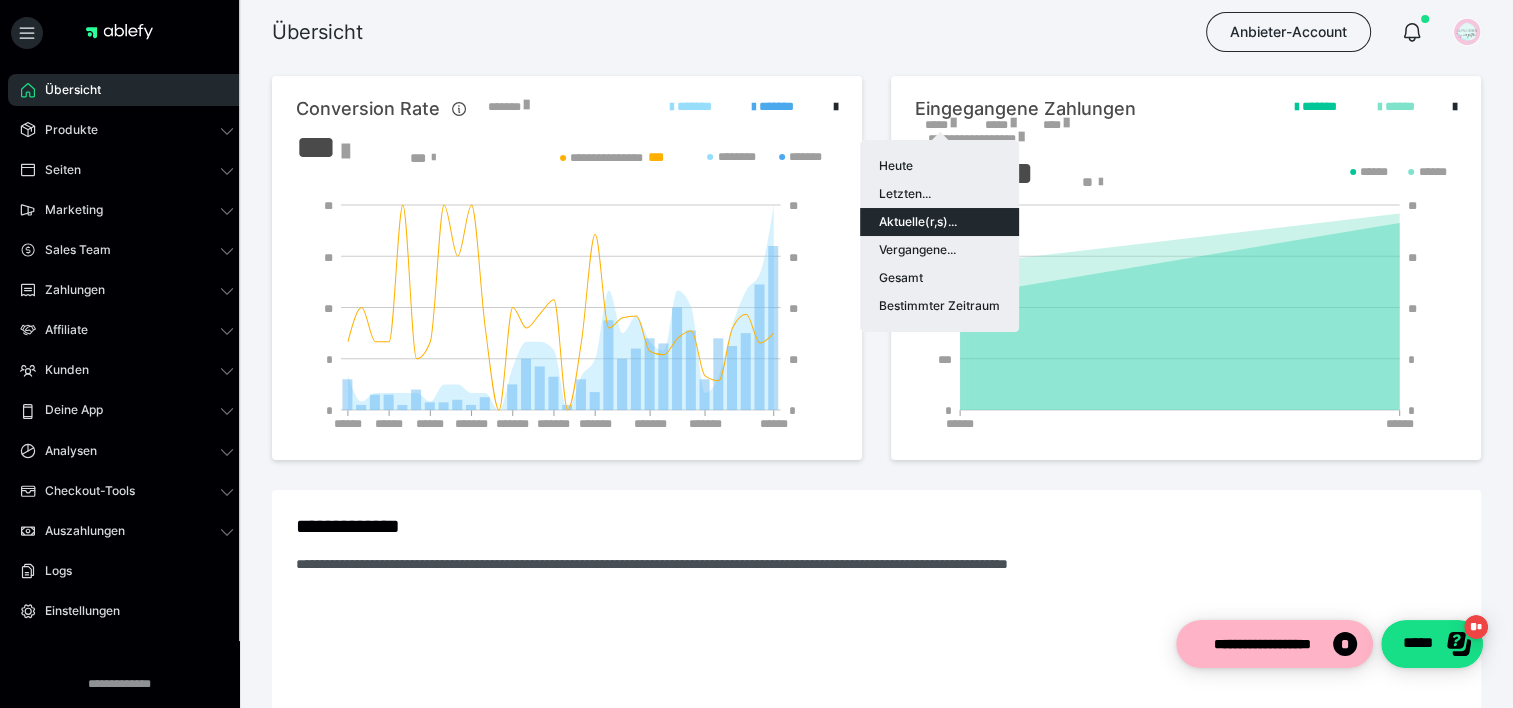 click on "Aktuelle(r,s)..." at bounding box center (939, 222) 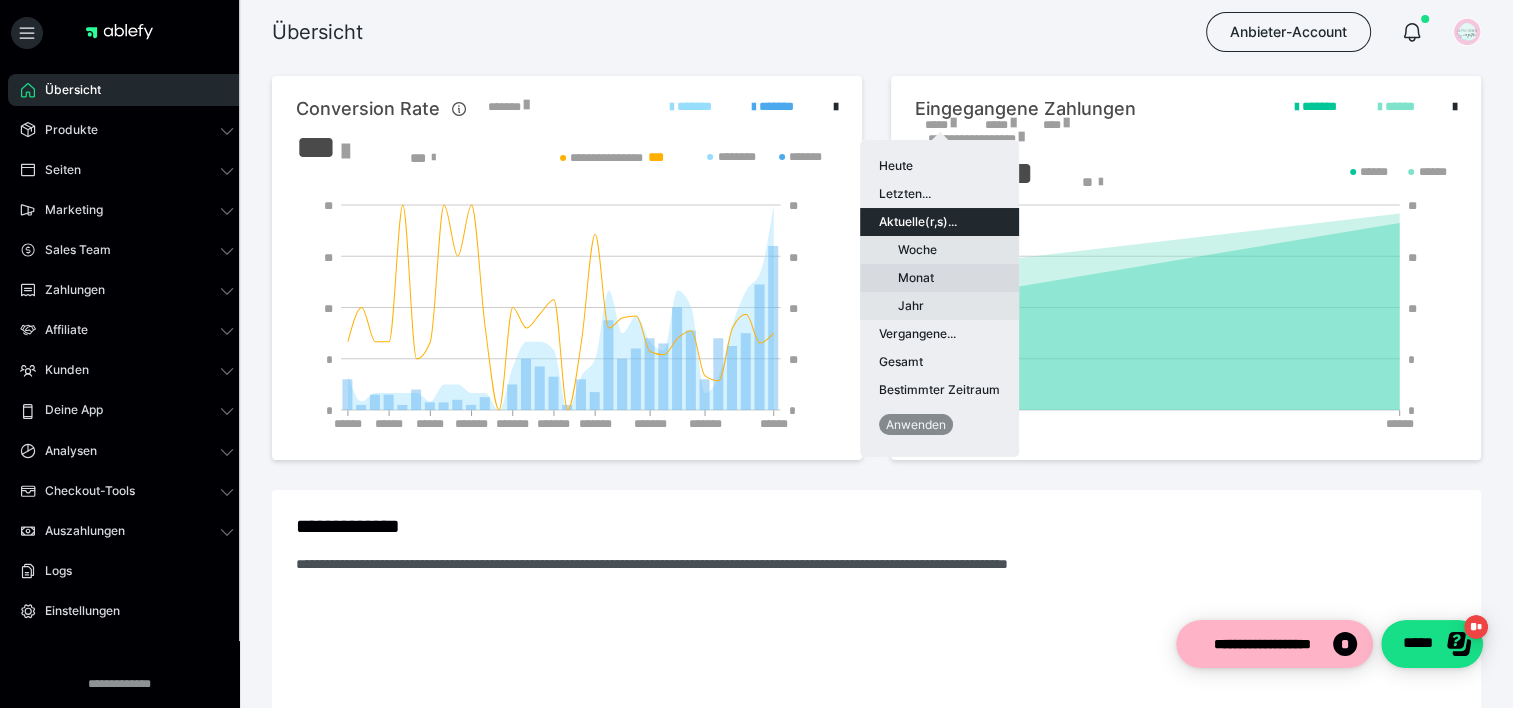 click on "Monat" at bounding box center (939, 278) 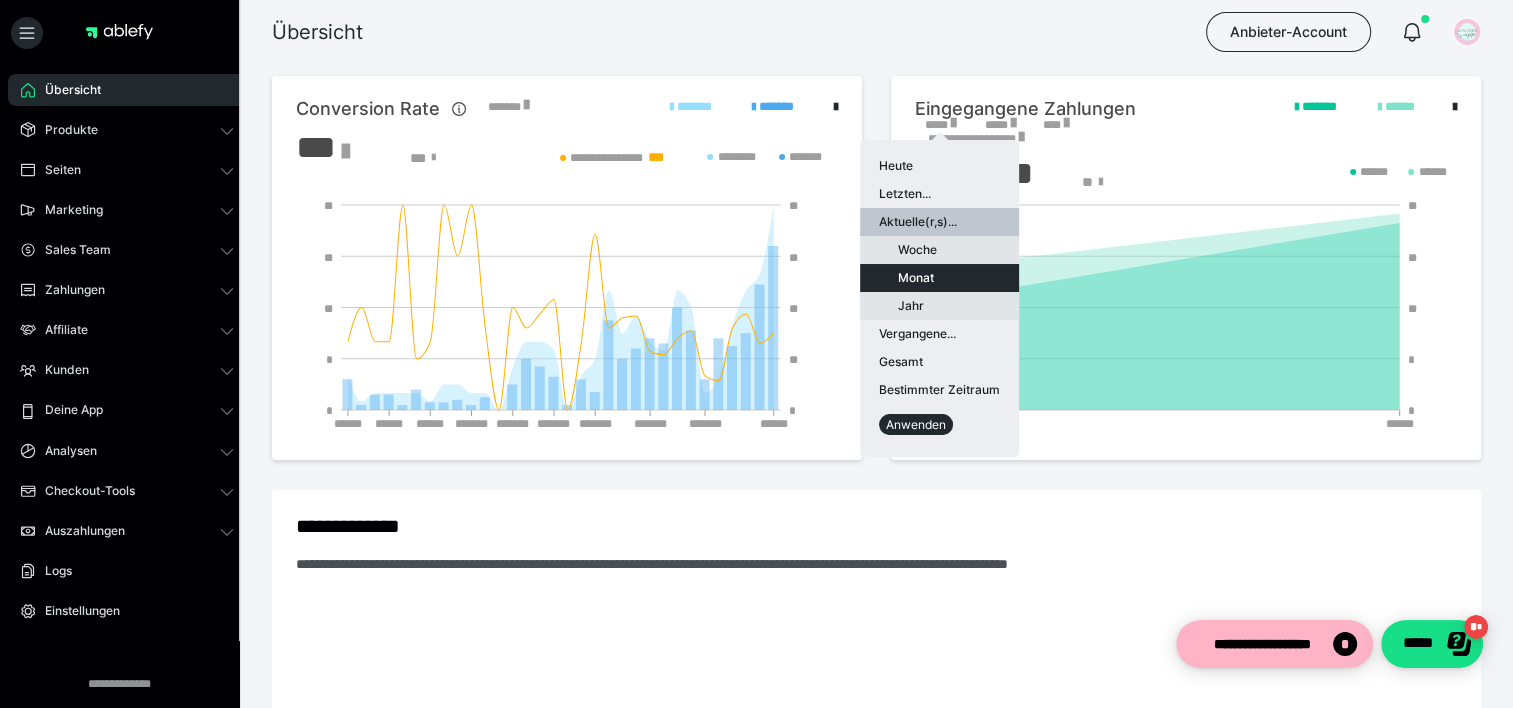 click on "Anwenden" at bounding box center [916, 424] 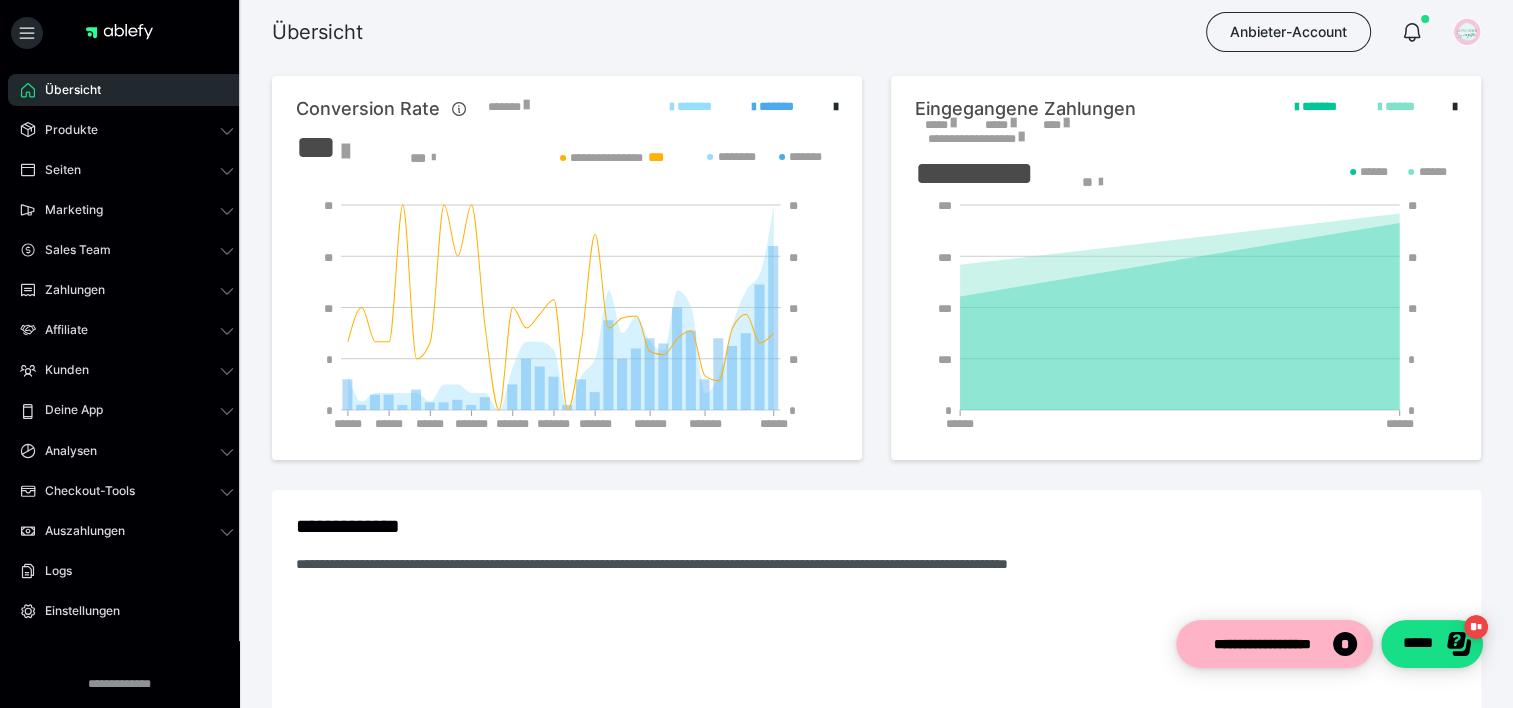 click on "*****" at bounding box center (940, 125) 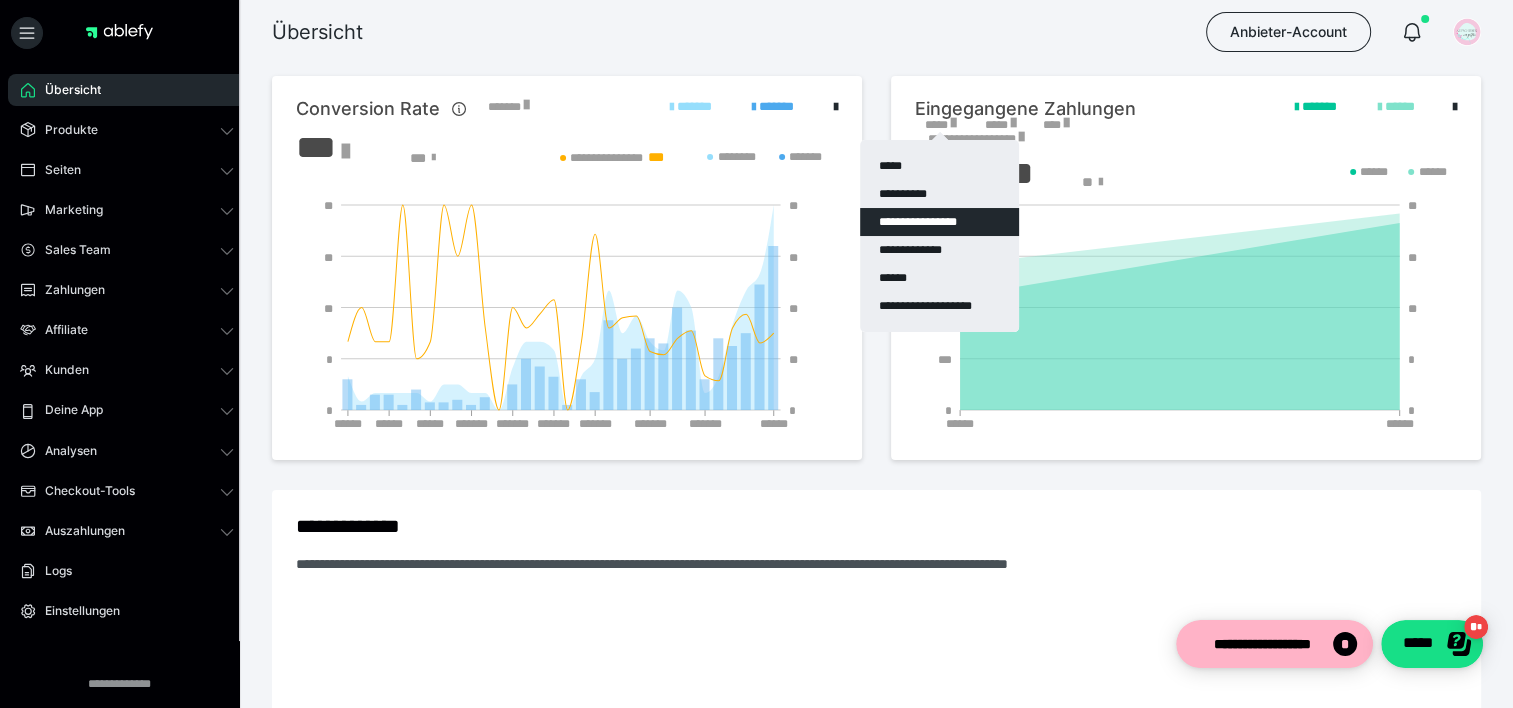 click on "**********" at bounding box center [939, 222] 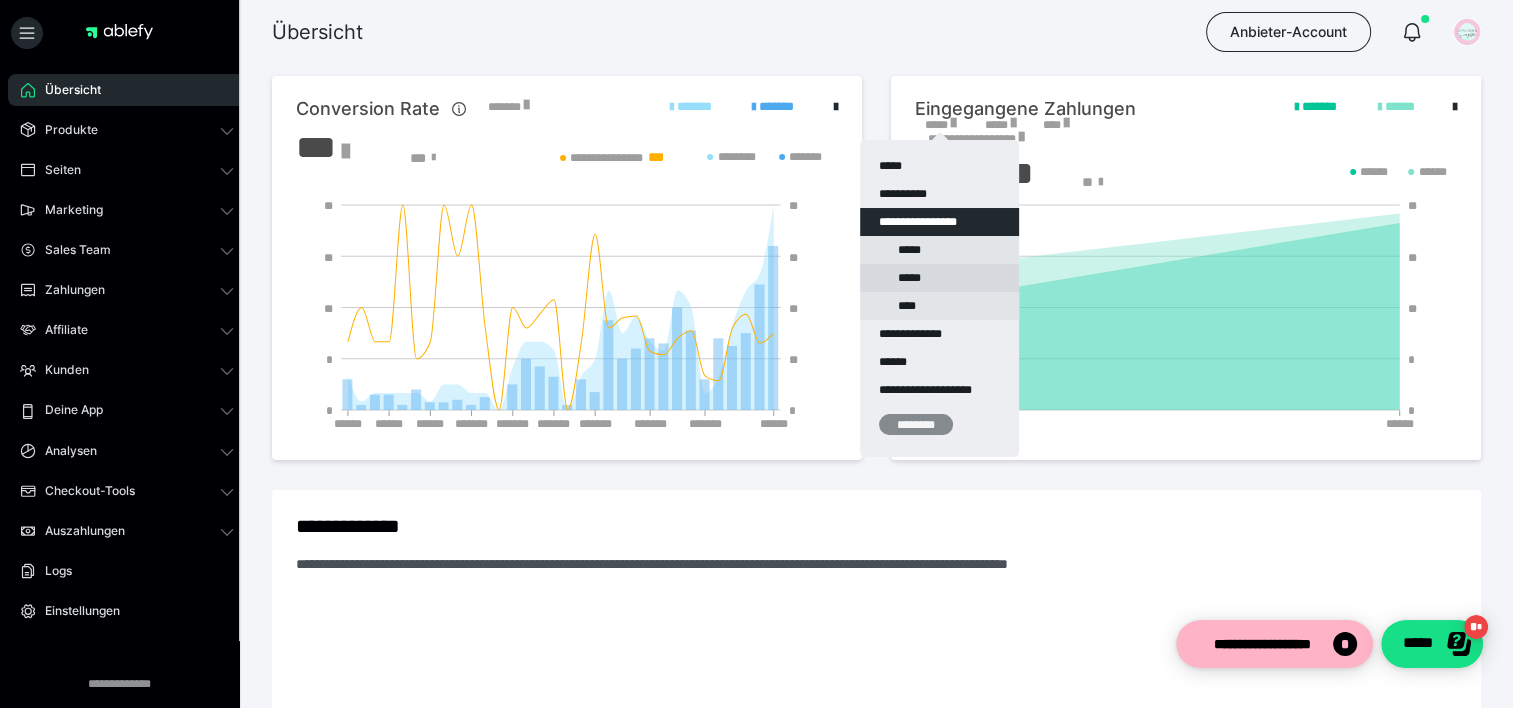click on "*****" at bounding box center (939, 278) 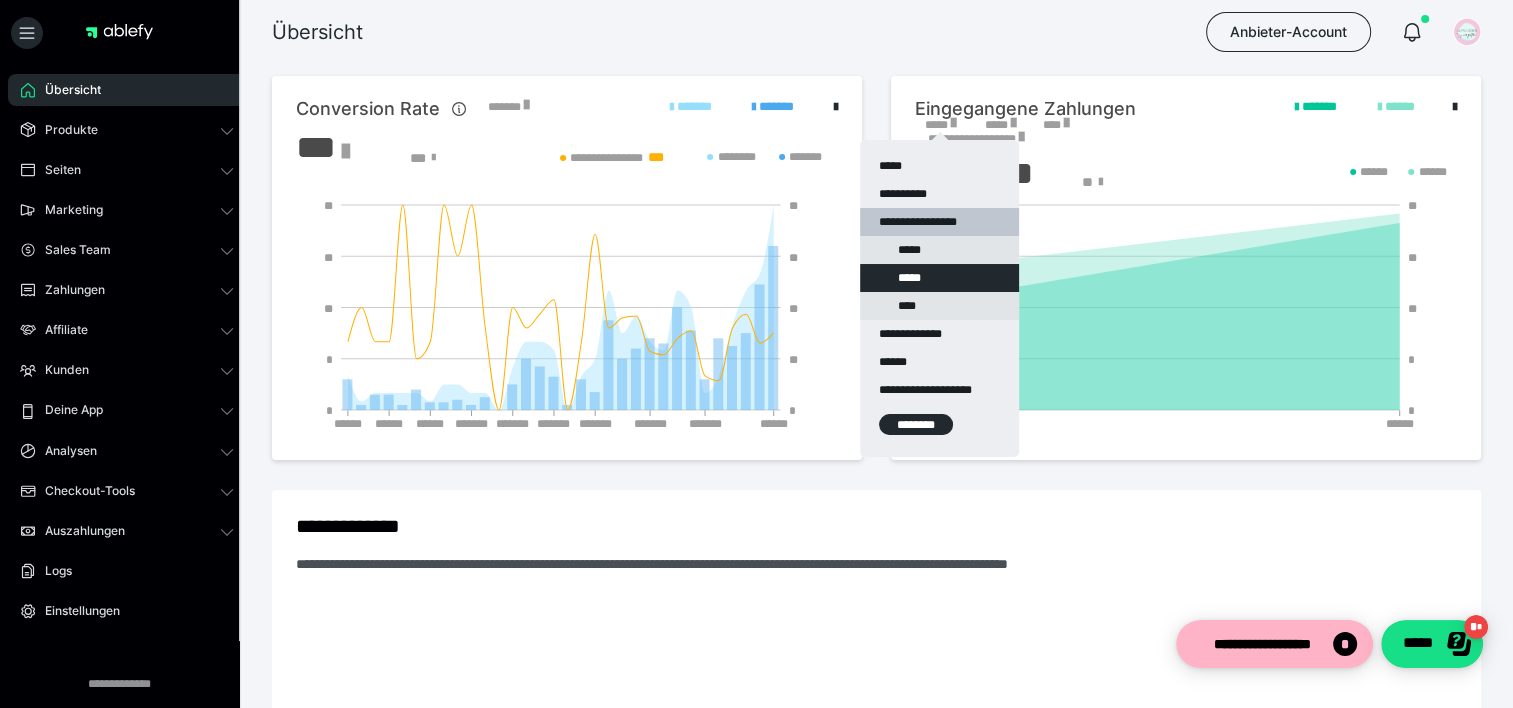click on "********" at bounding box center [916, 424] 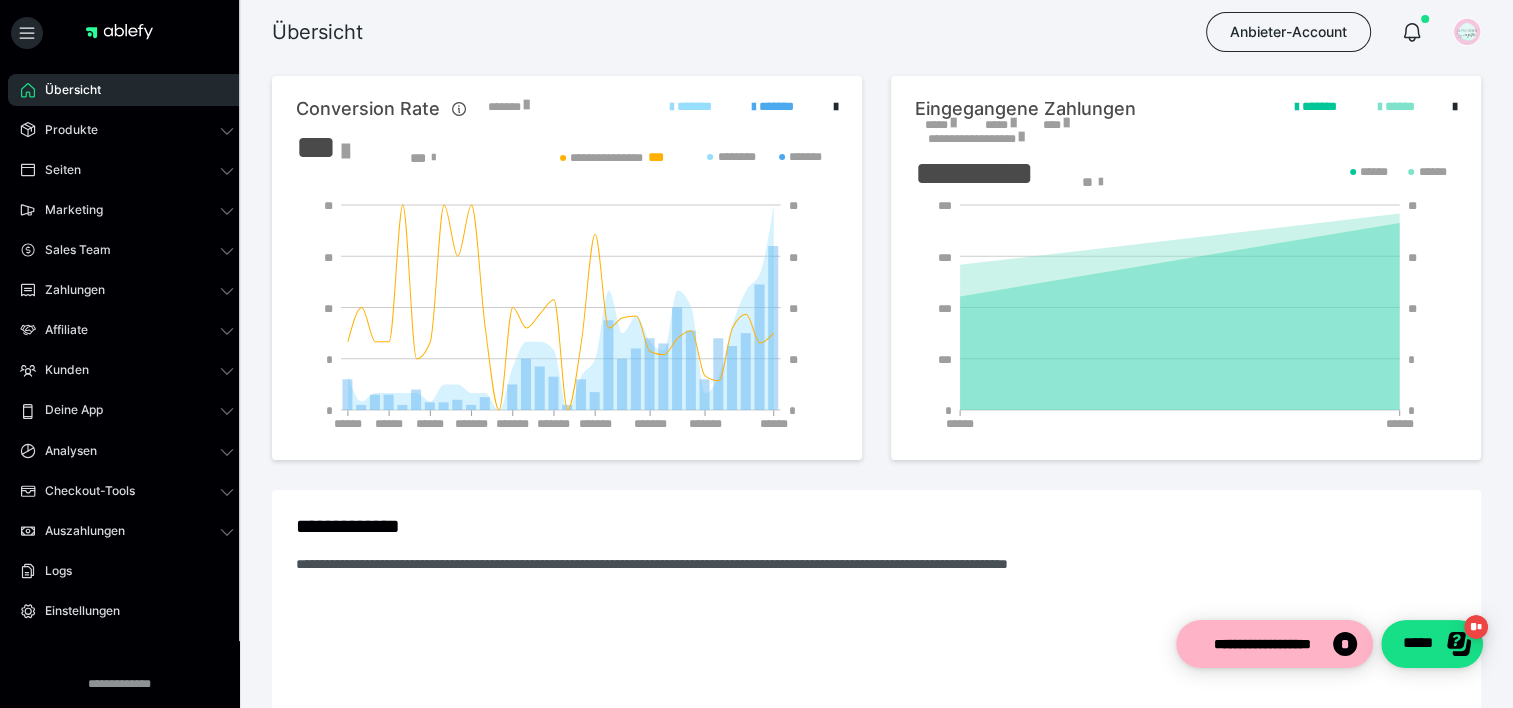 click on "*****" at bounding box center (940, 125) 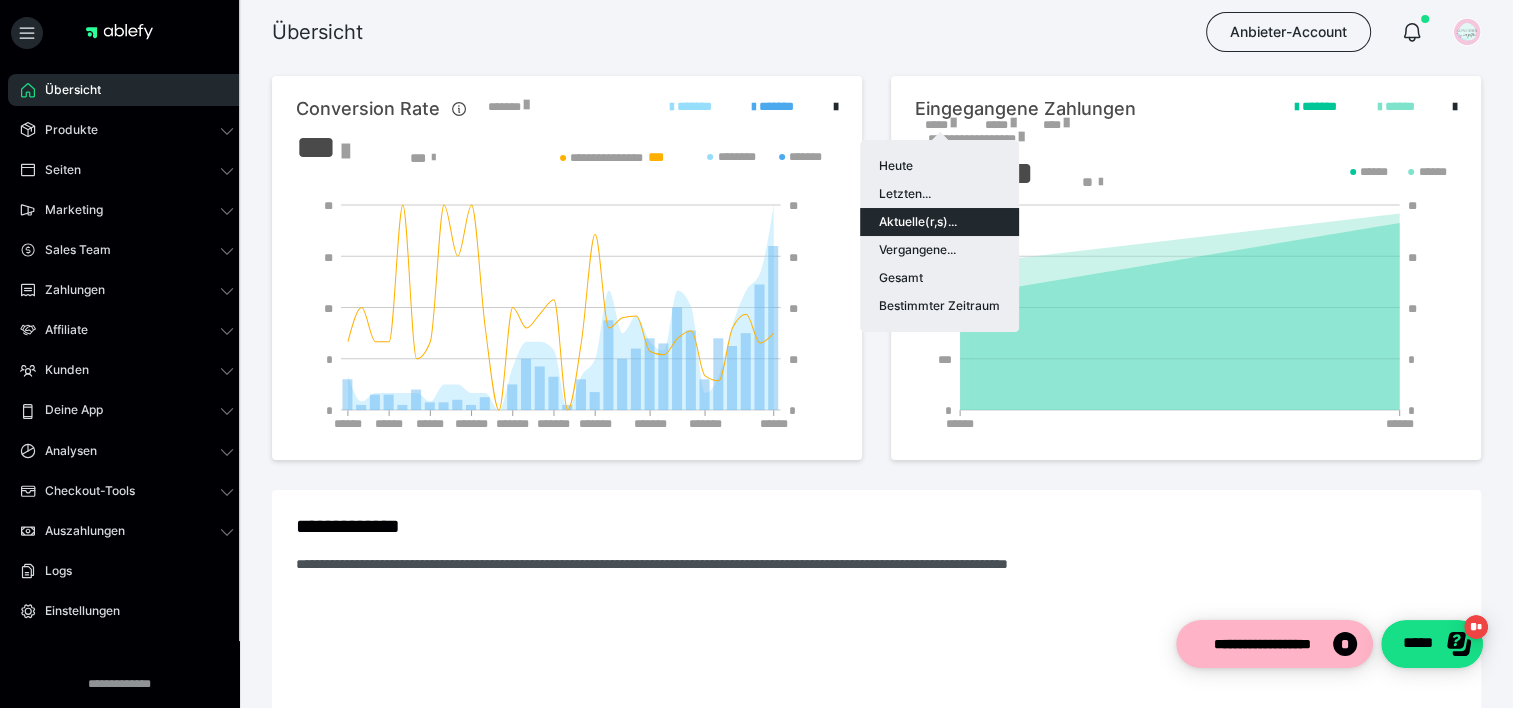 click on "Aktuelle(r,s)..." at bounding box center (939, 222) 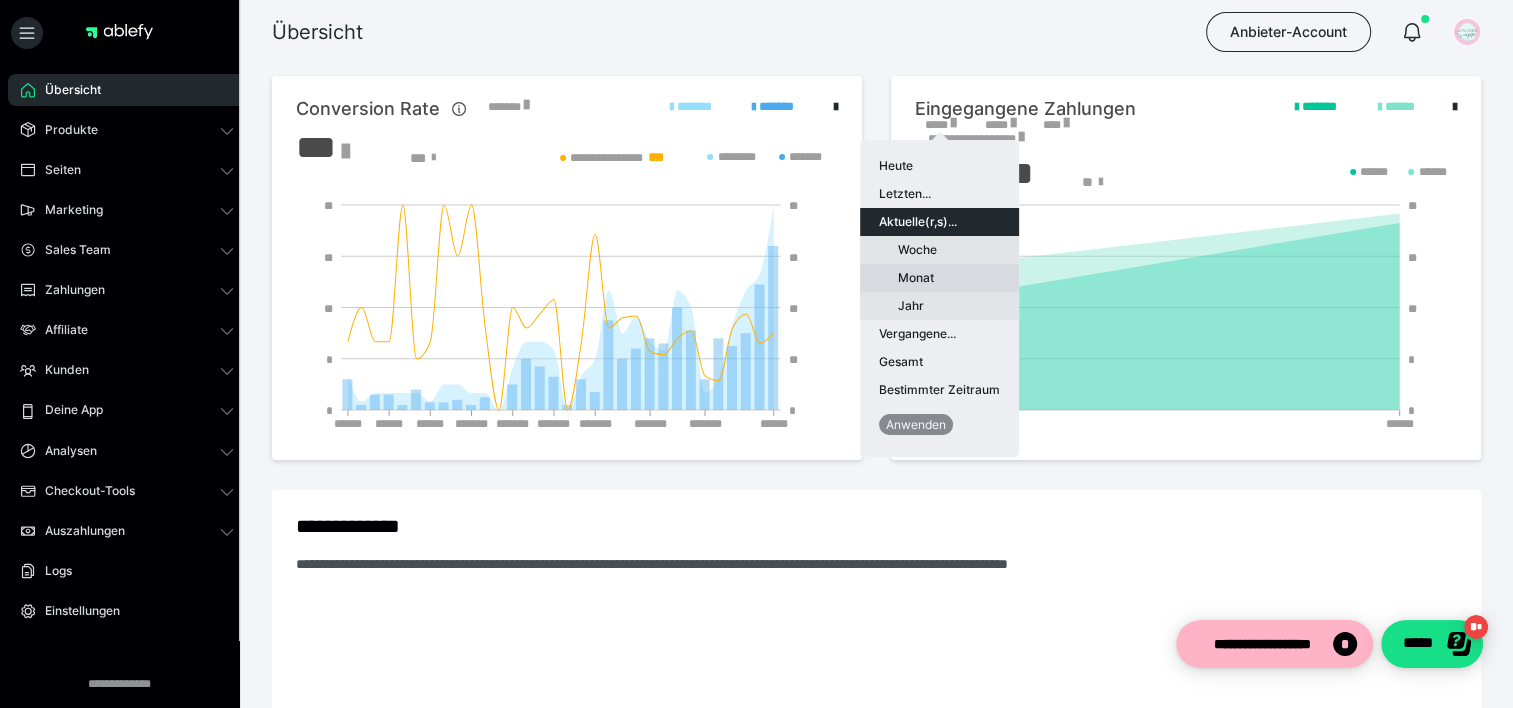 click on "Monat" at bounding box center (939, 278) 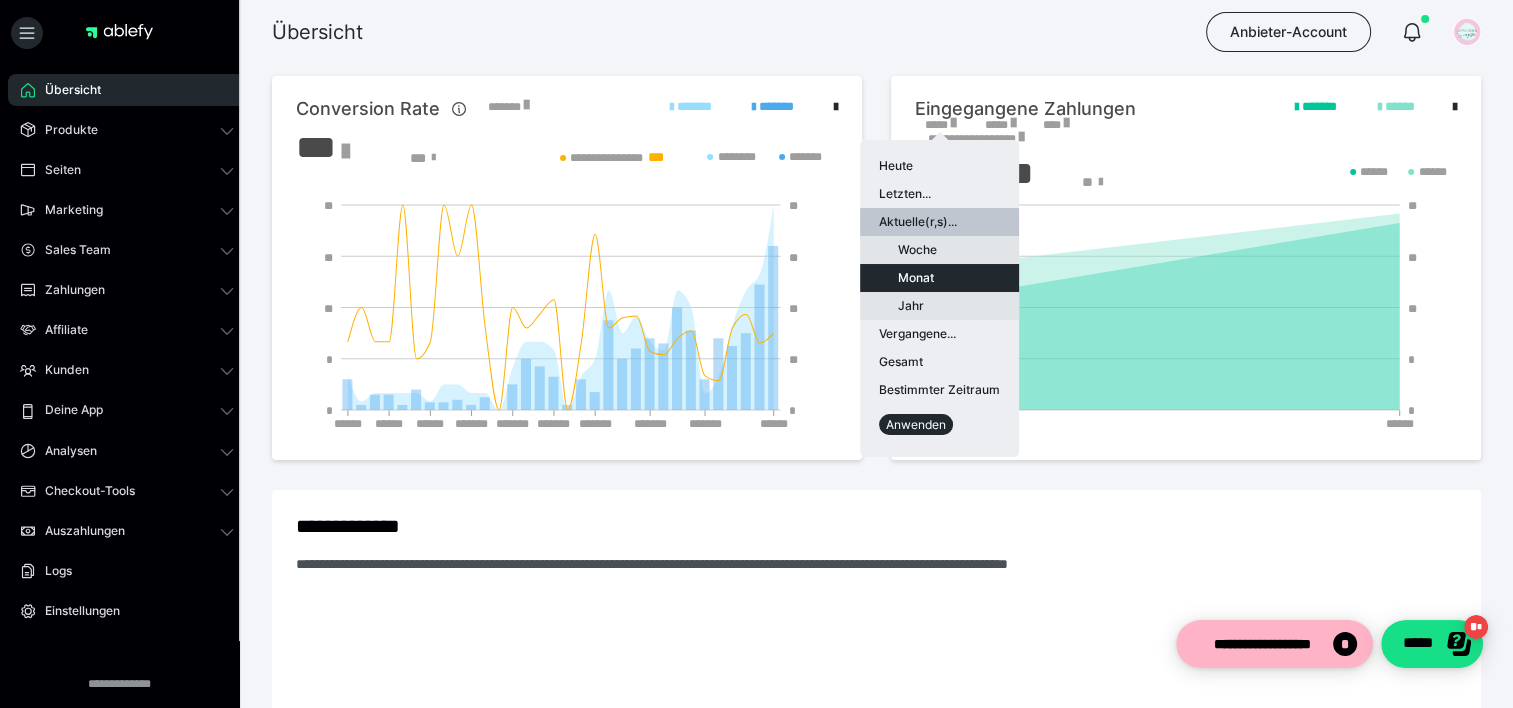 click on "Anwenden" at bounding box center (916, 424) 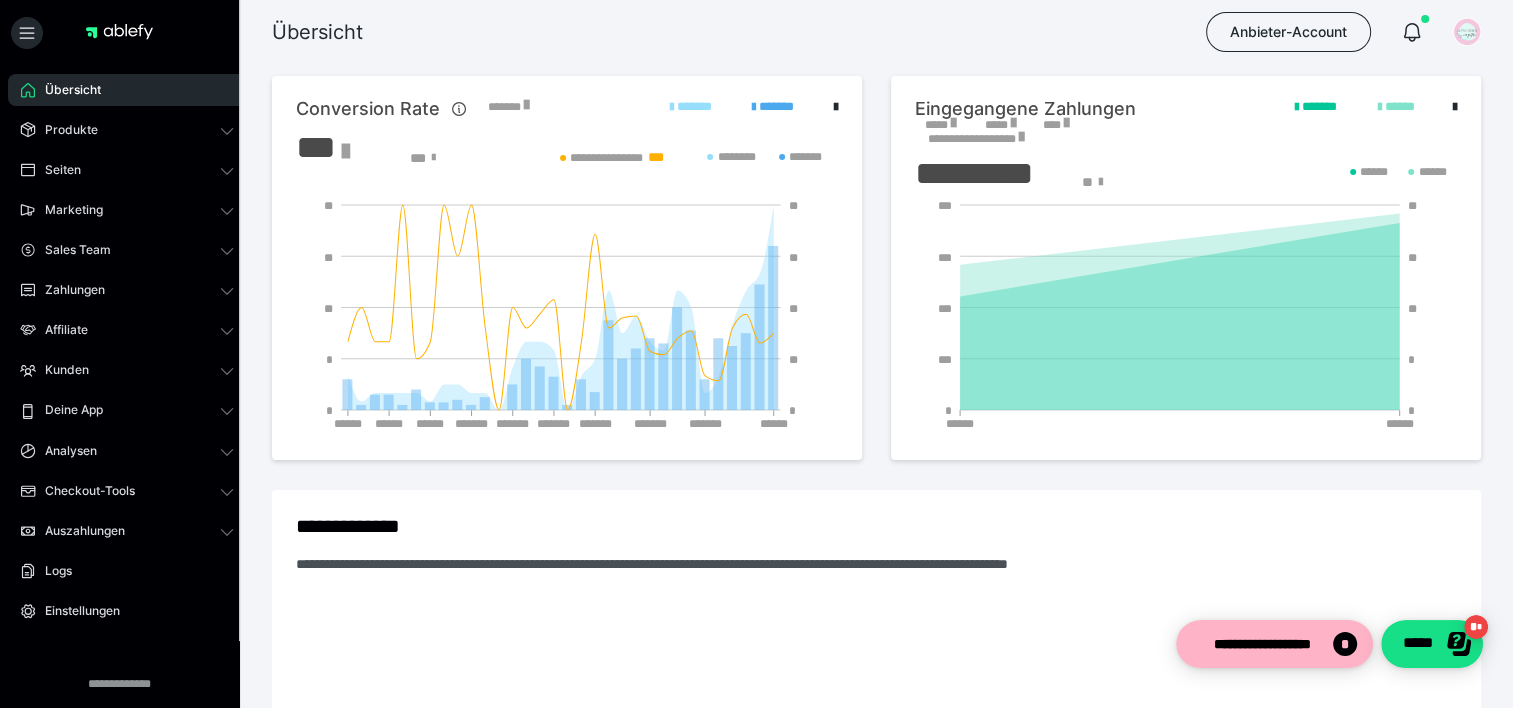 click on "*****" at bounding box center [940, 125] 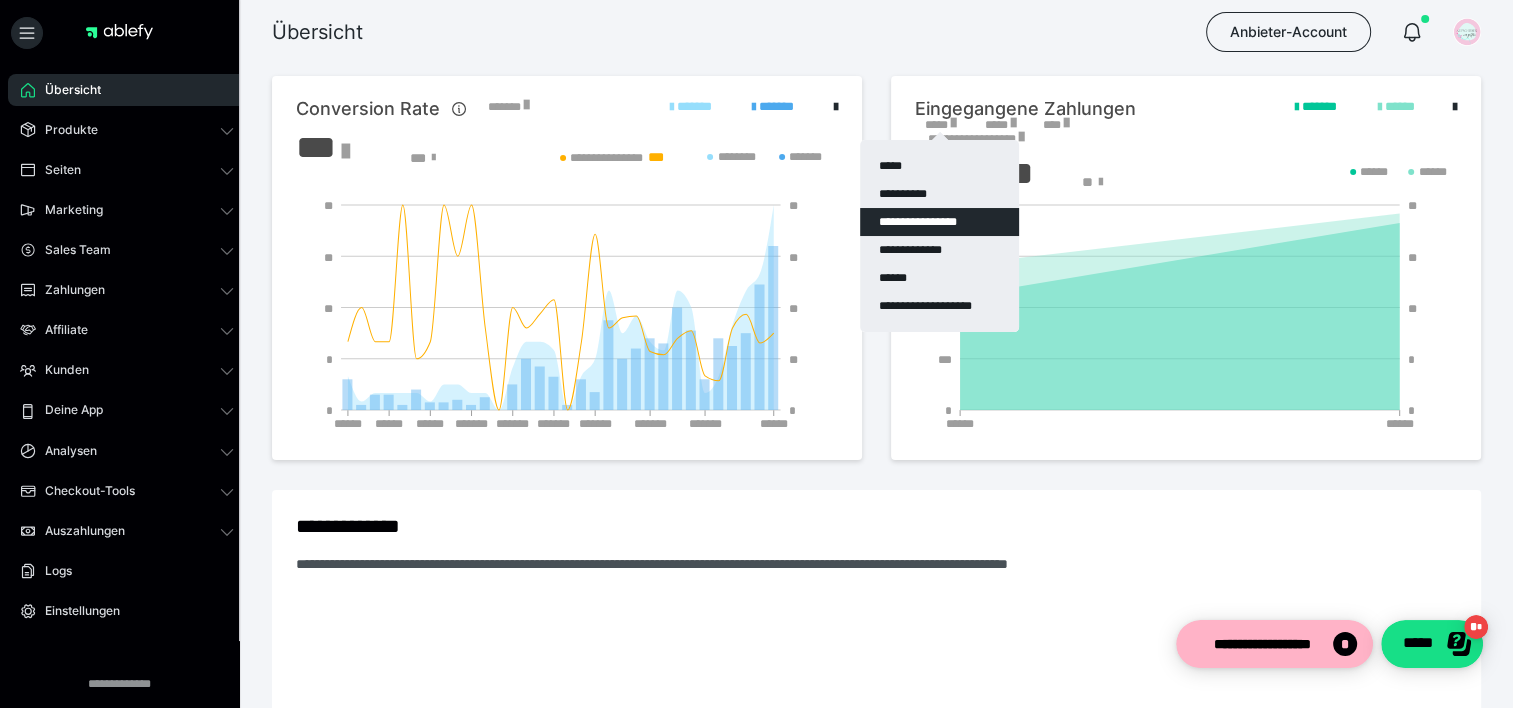 click on "**********" at bounding box center [939, 222] 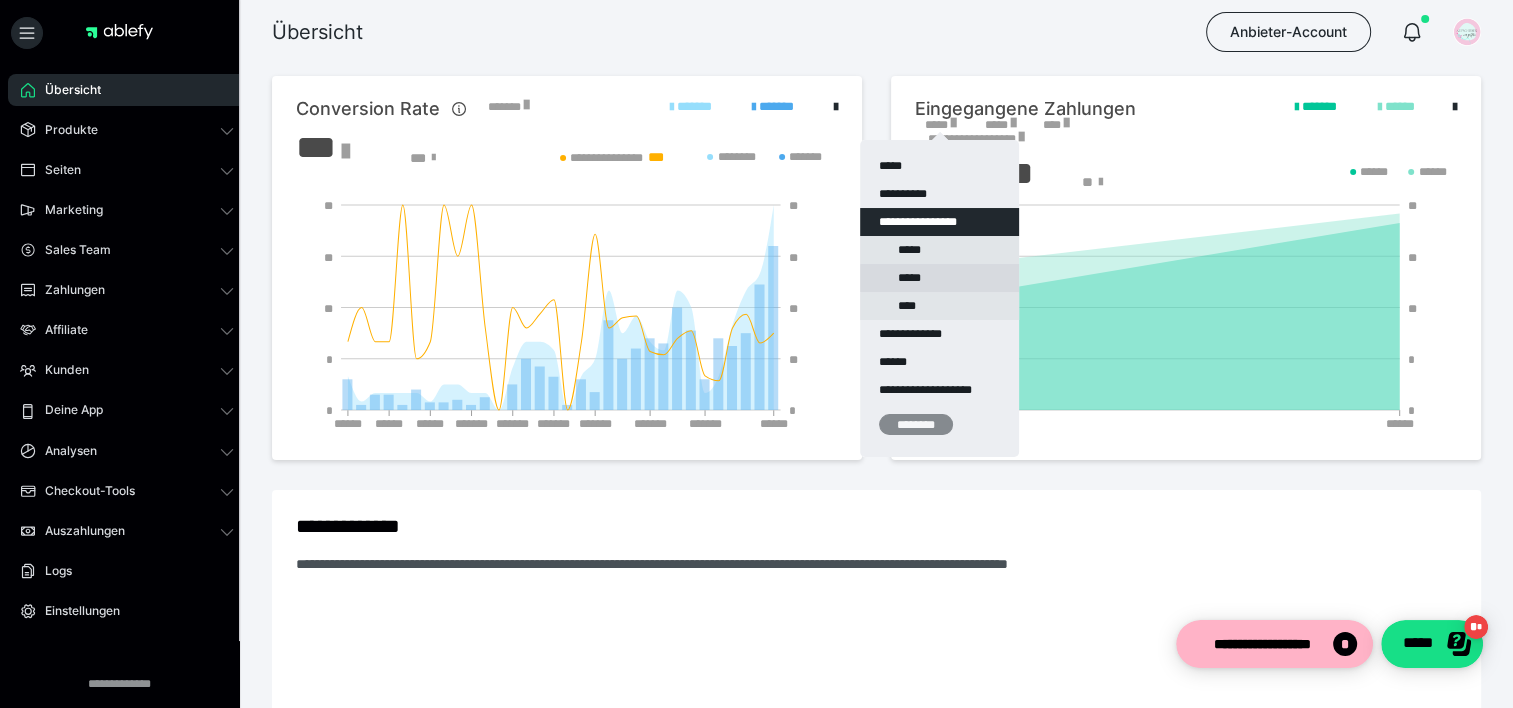 click on "*****" at bounding box center (939, 278) 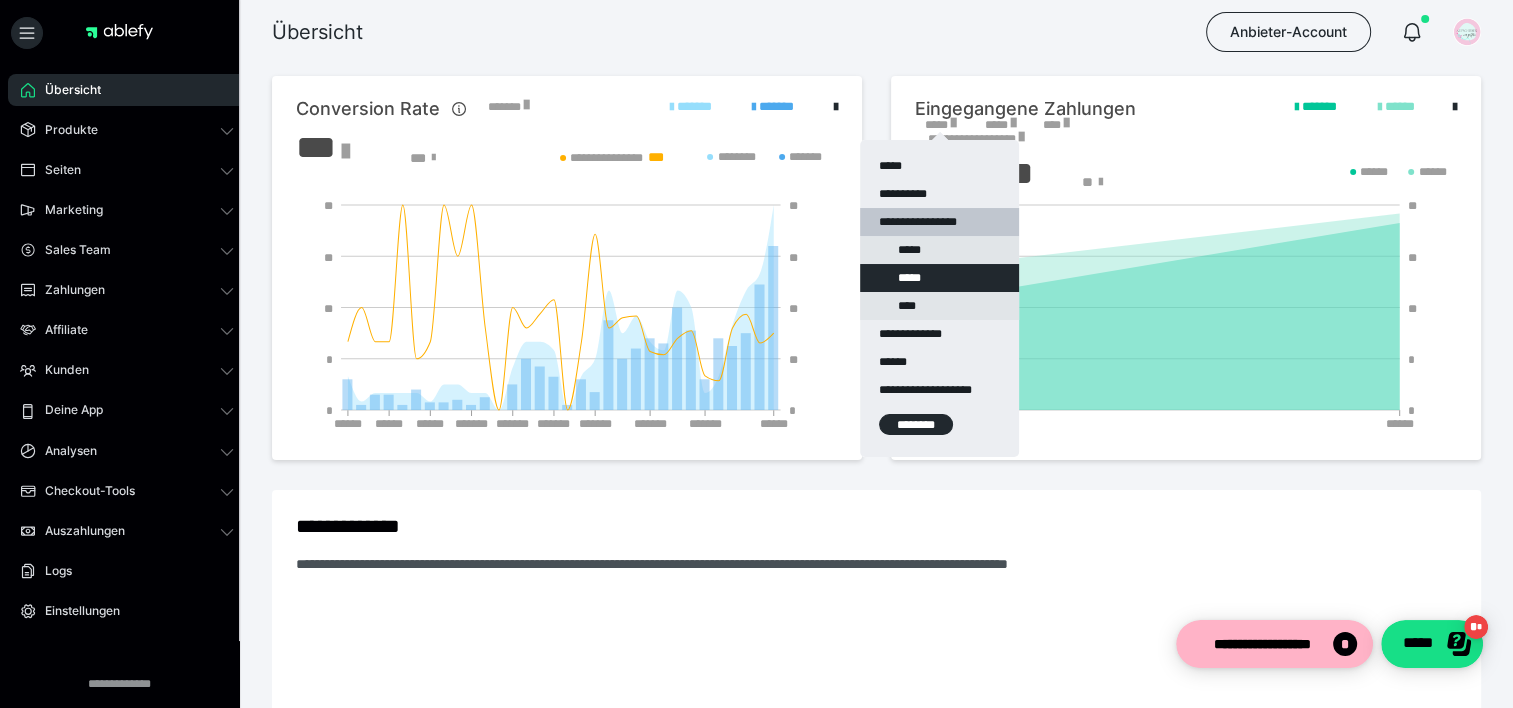 click on "********" at bounding box center (916, 424) 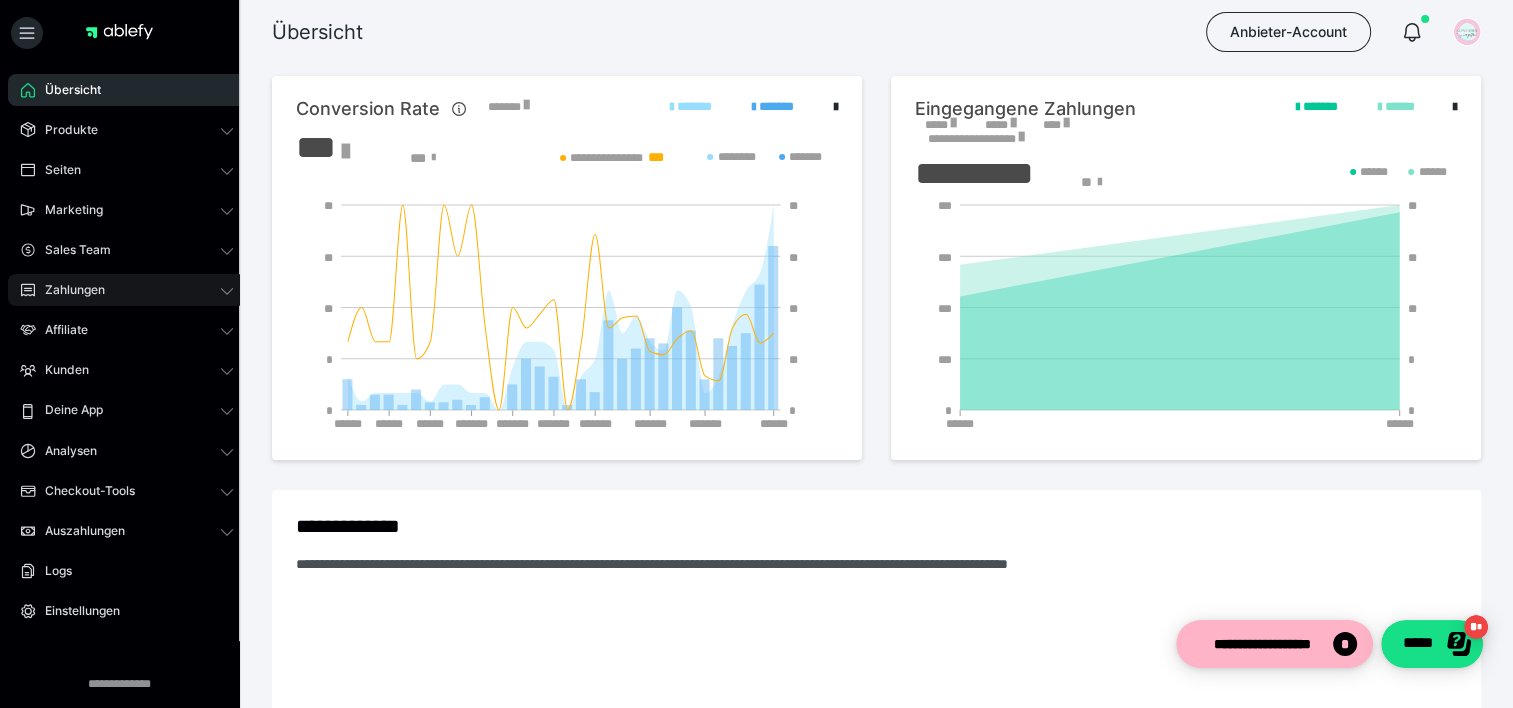 click on "Zahlungen" at bounding box center [68, 290] 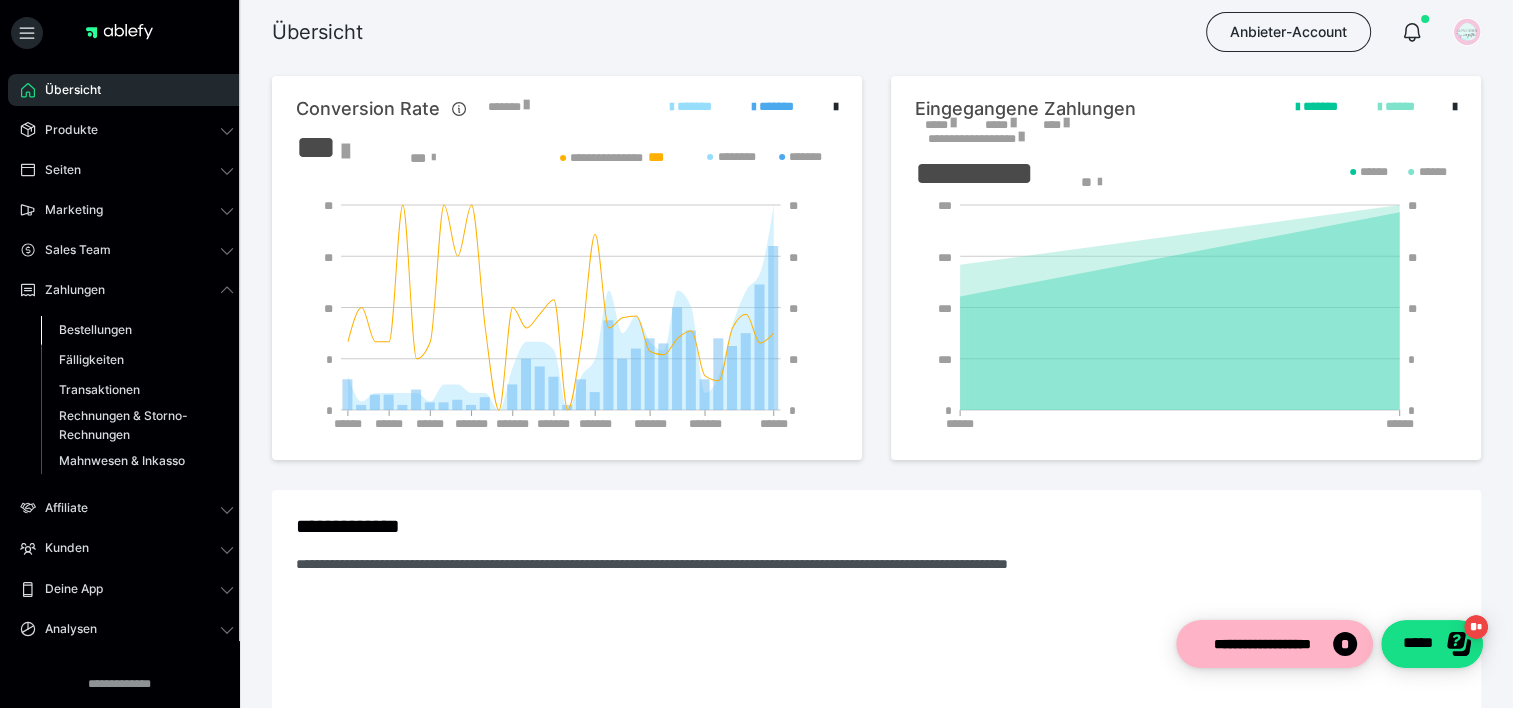 click on "Bestellungen" at bounding box center [95, 329] 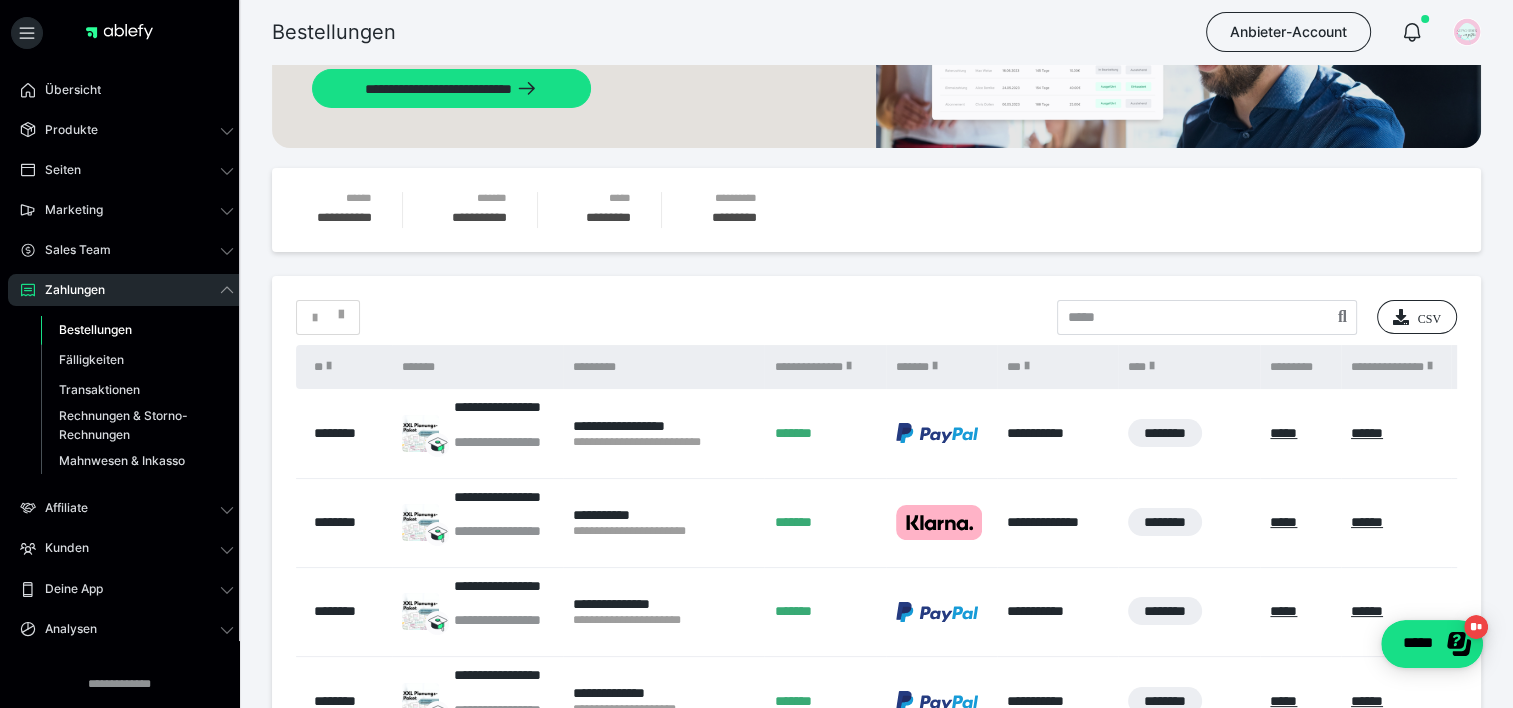 scroll, scrollTop: 200, scrollLeft: 0, axis: vertical 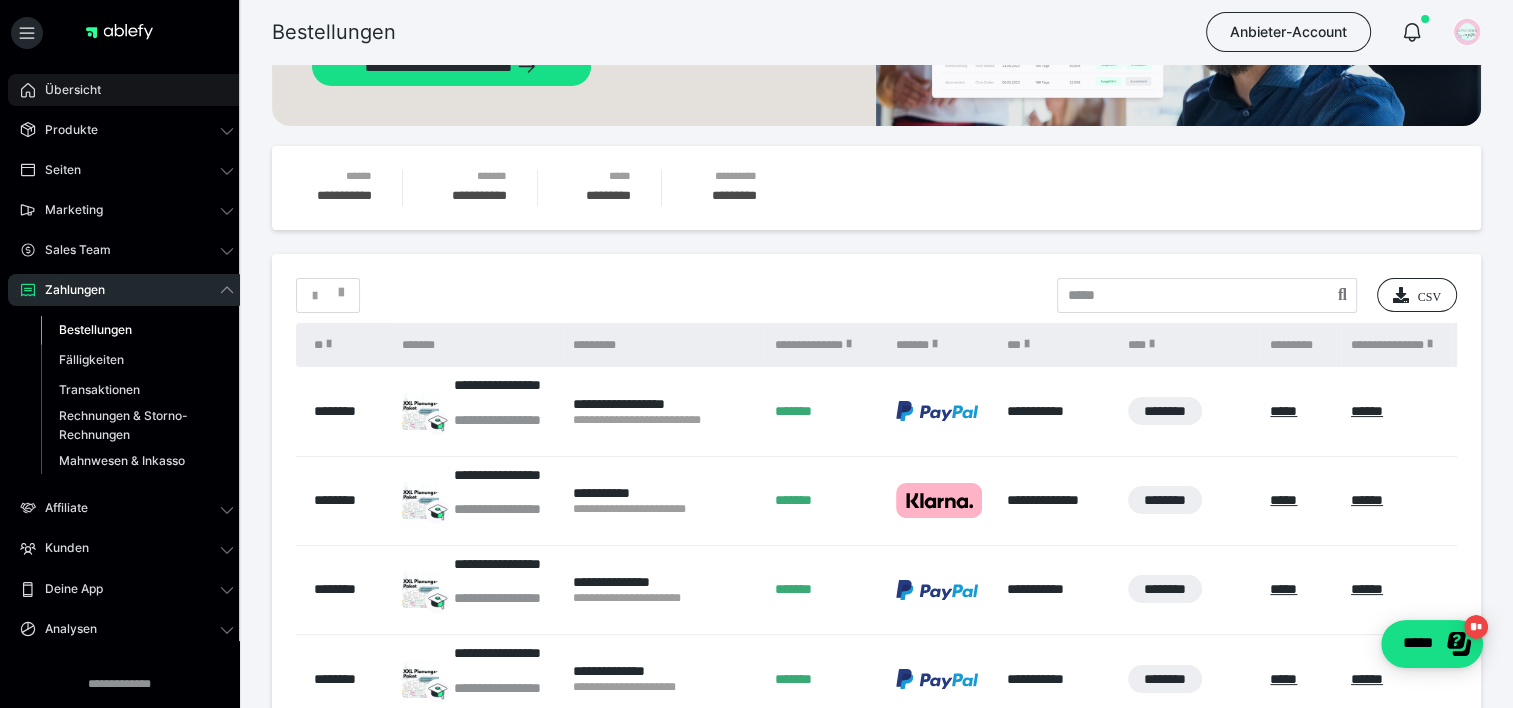 click on "Übersicht" at bounding box center (127, 90) 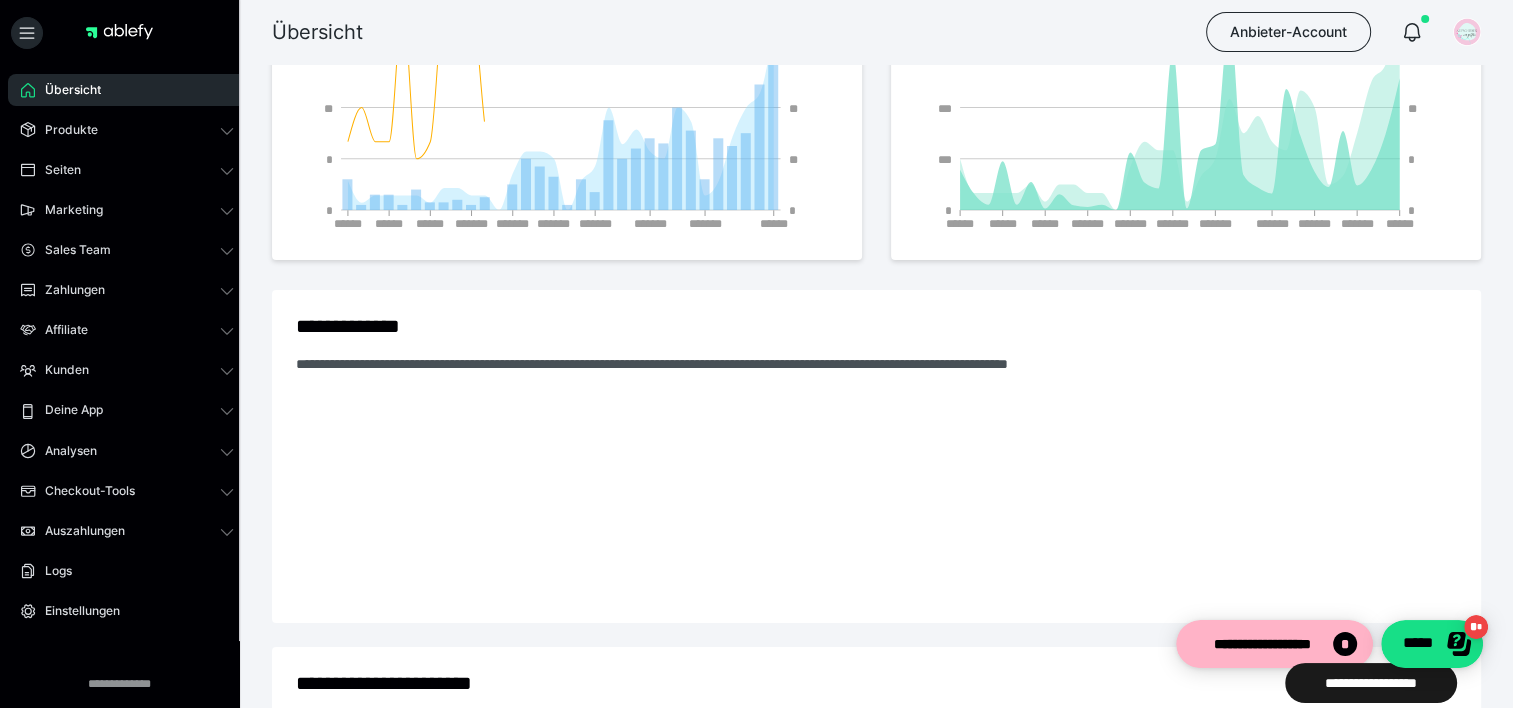 scroll, scrollTop: 0, scrollLeft: 0, axis: both 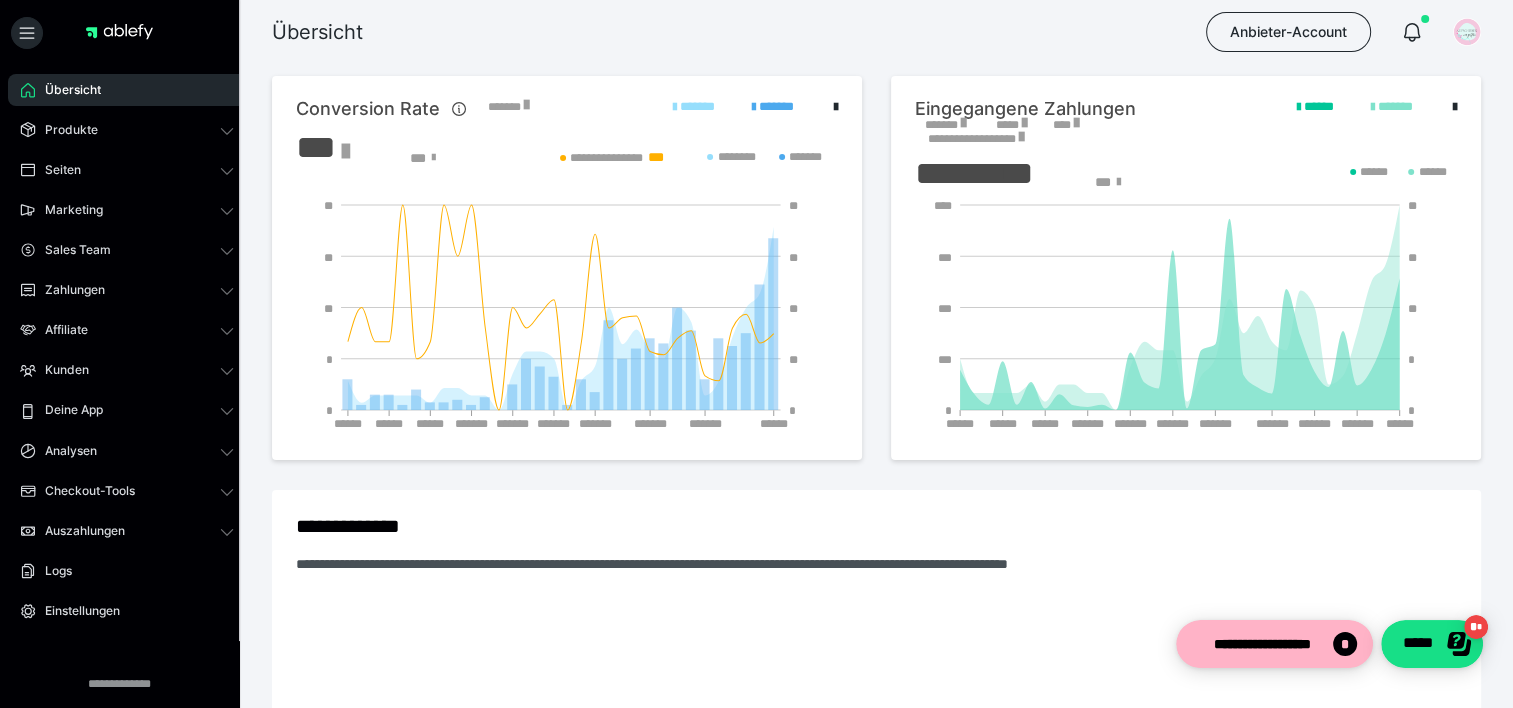 click on "*******" at bounding box center (945, 125) 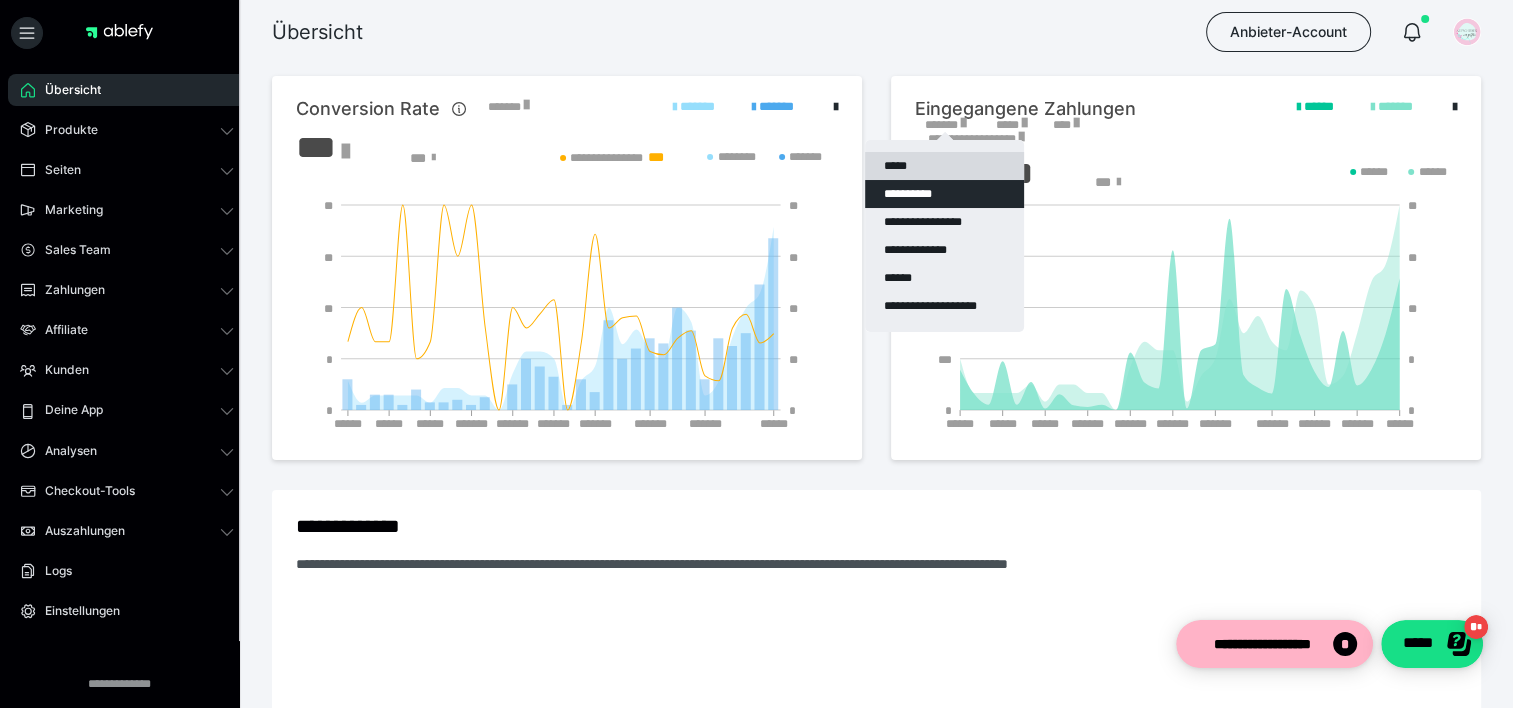 click on "*****" at bounding box center (944, 166) 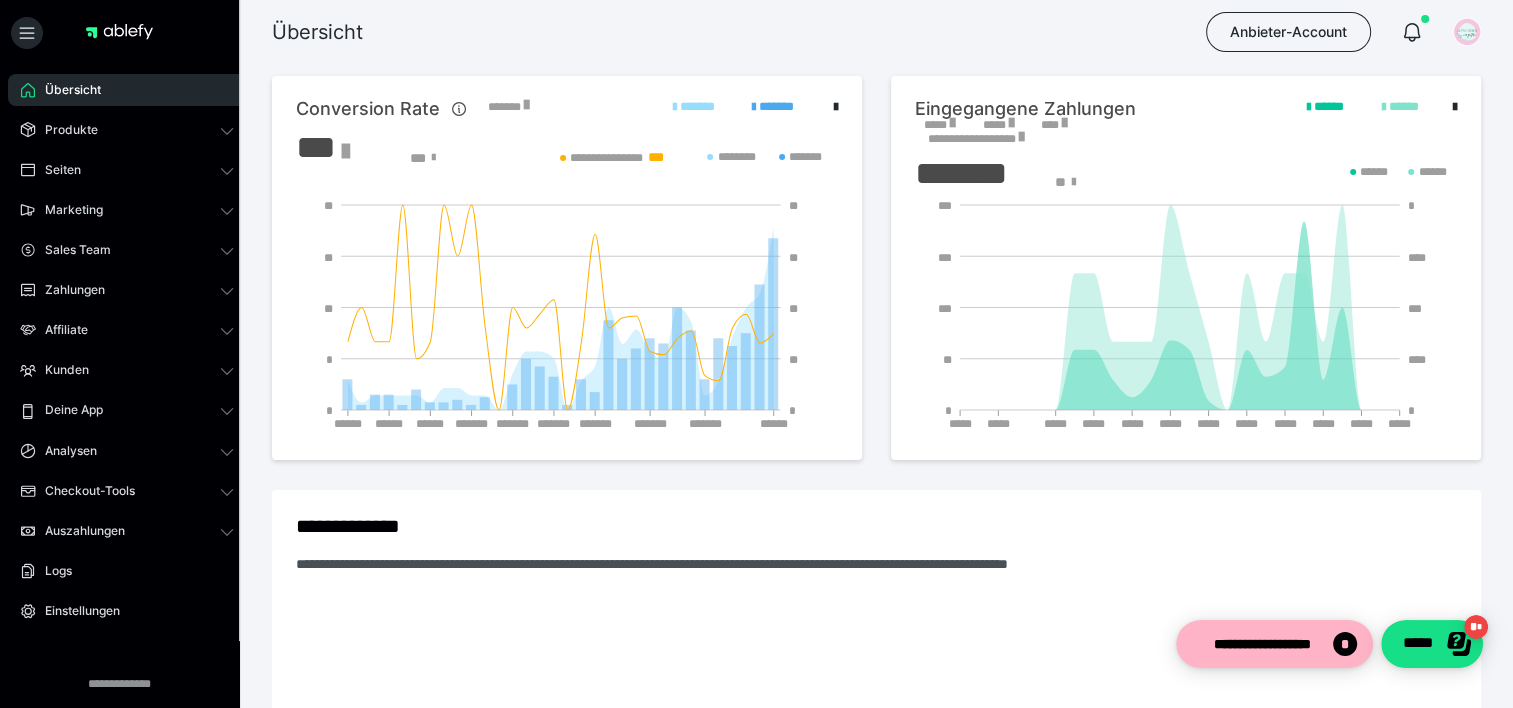 click on "*****" at bounding box center [939, 125] 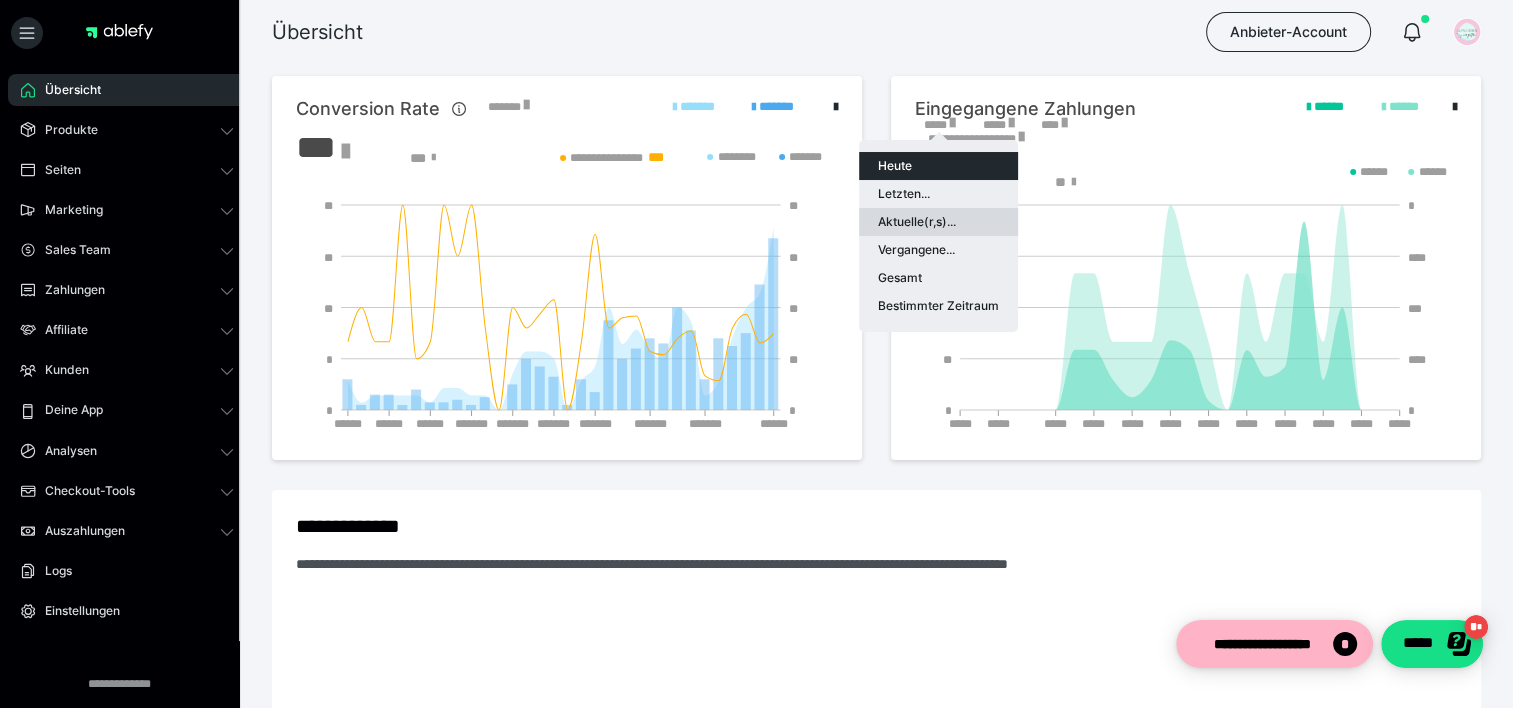 click on "Aktuelle(r,s)..." at bounding box center (938, 222) 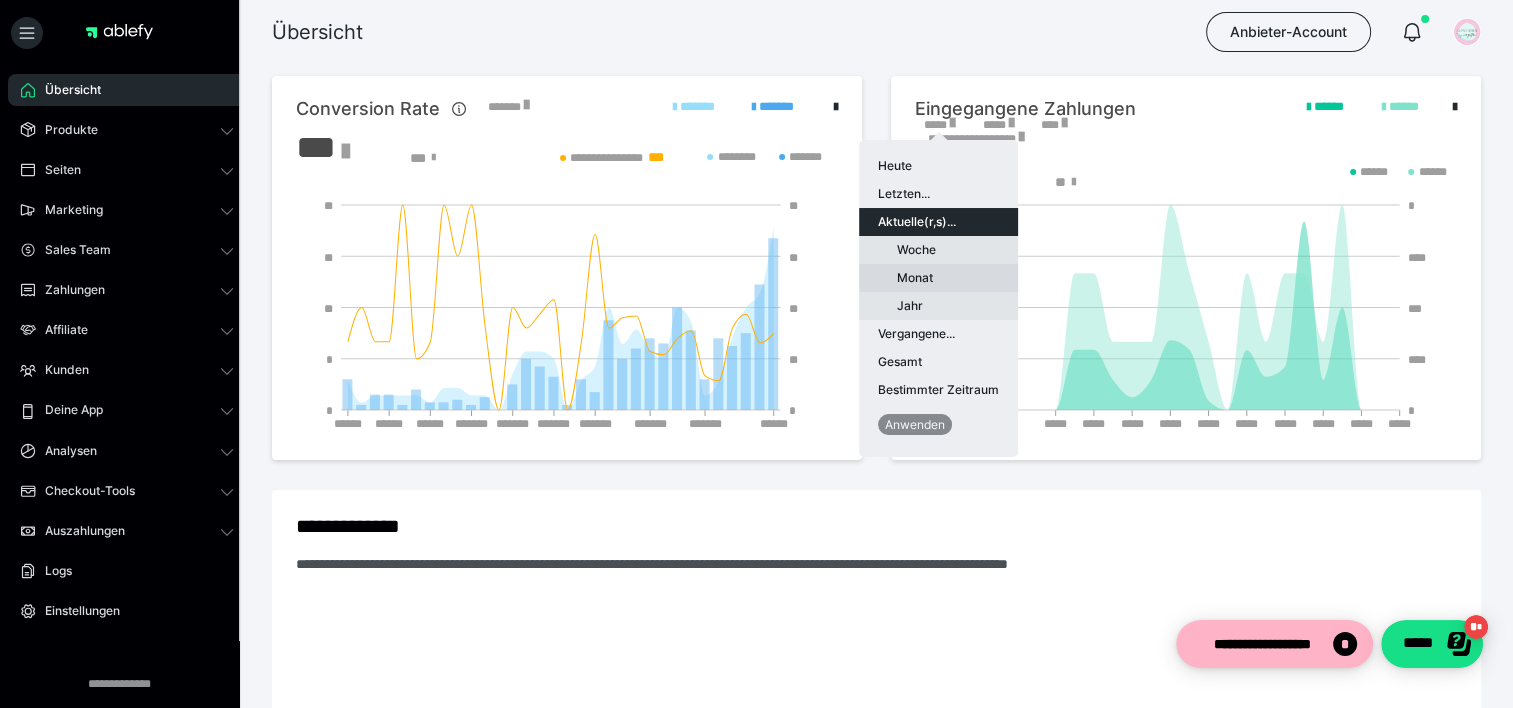 click on "Monat" at bounding box center [938, 278] 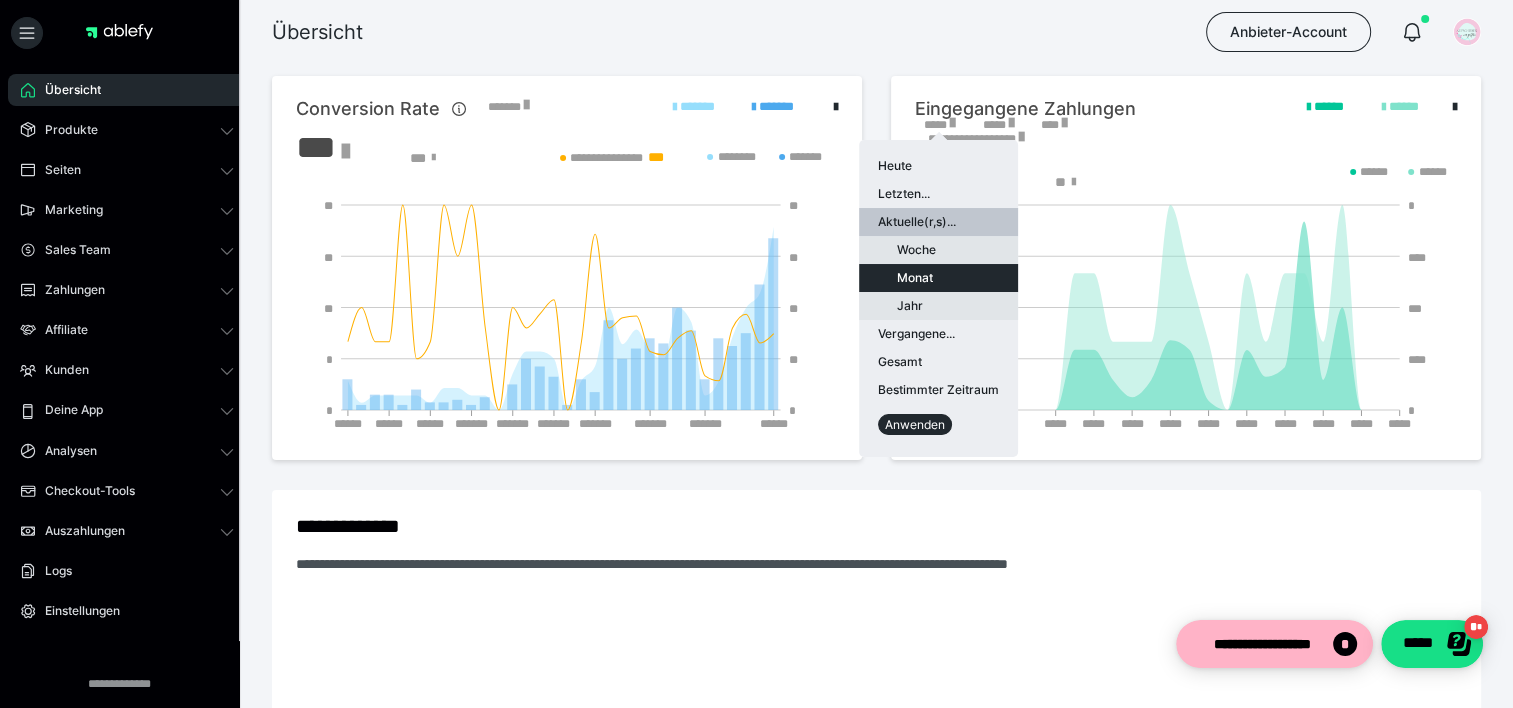 click on "Anwenden" at bounding box center [915, 424] 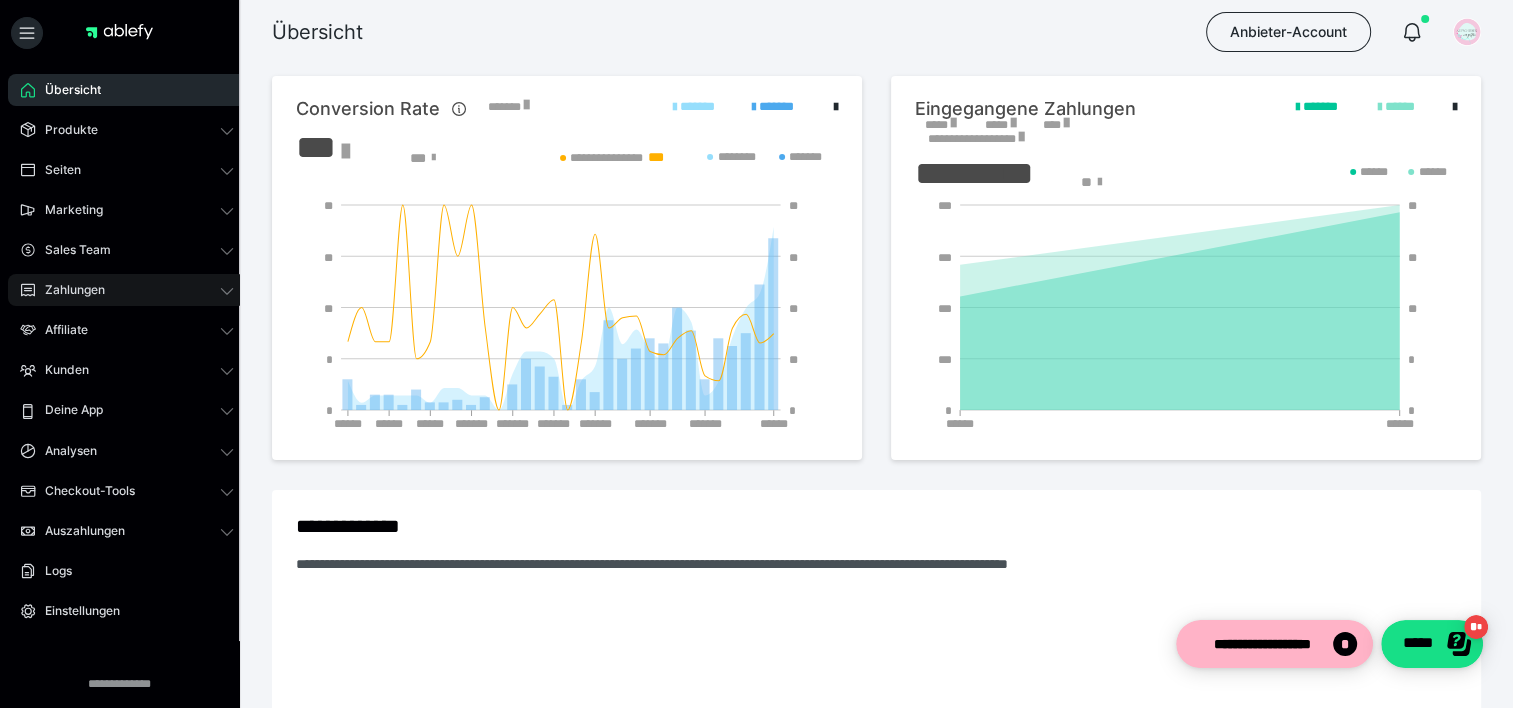 click on "Zahlungen" at bounding box center (127, 290) 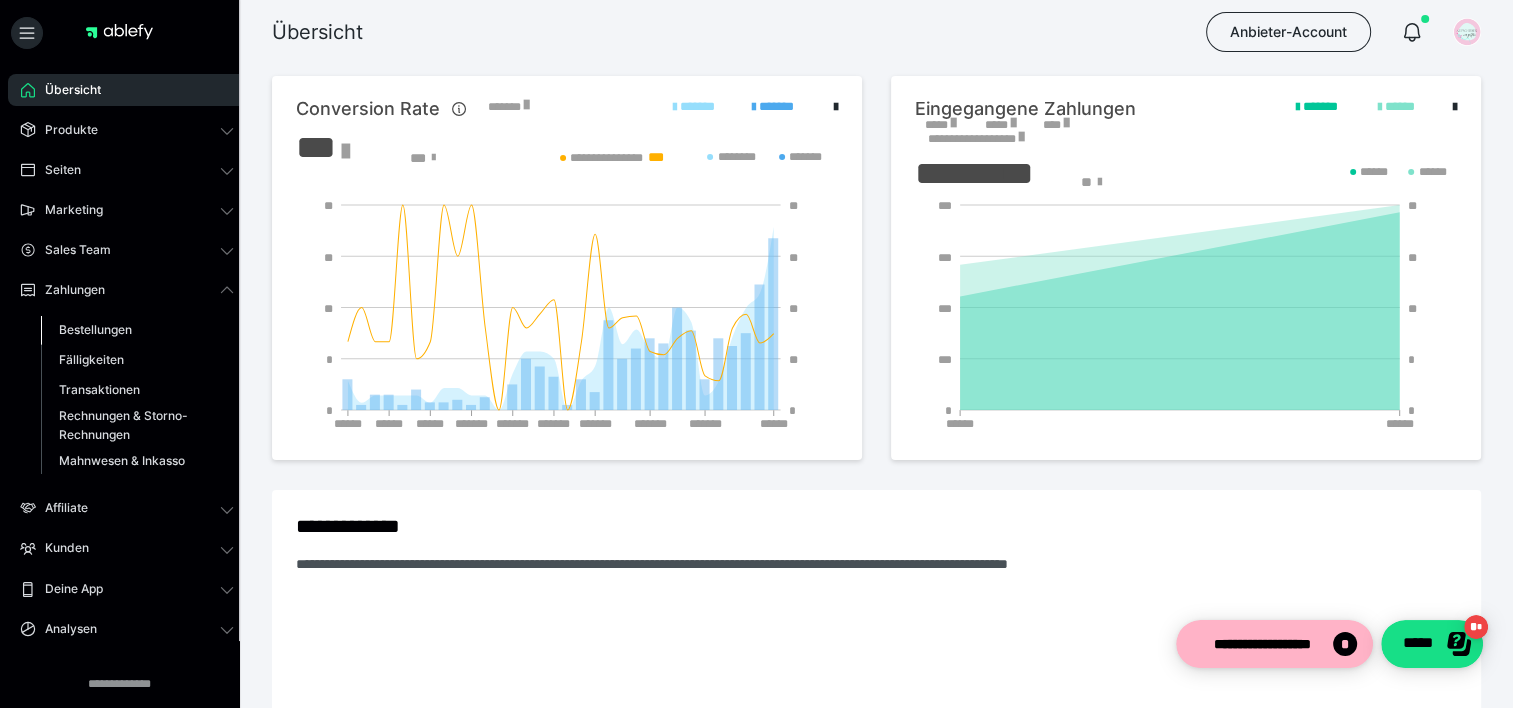 click on "Bestellungen" at bounding box center [95, 329] 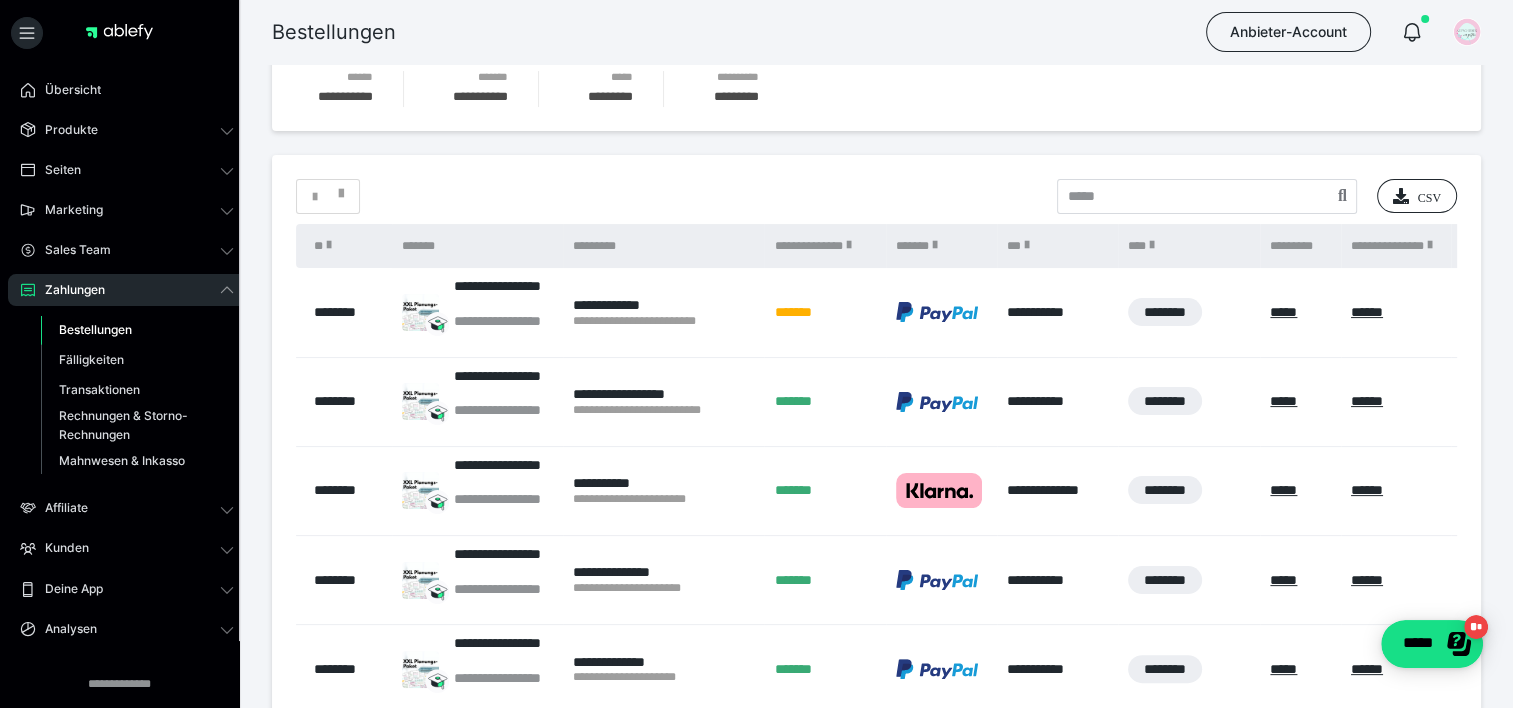 scroll, scrollTop: 300, scrollLeft: 0, axis: vertical 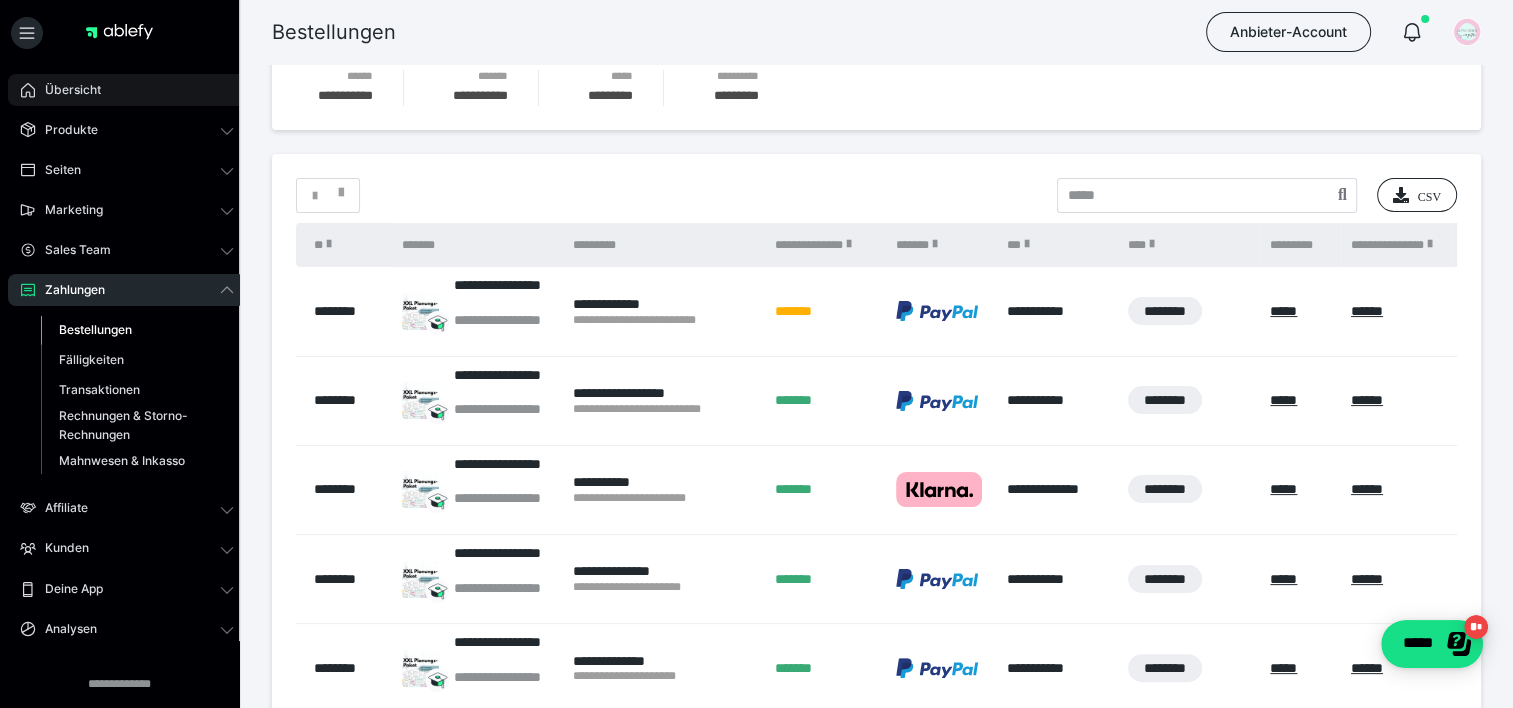 click on "Übersicht" at bounding box center [127, 90] 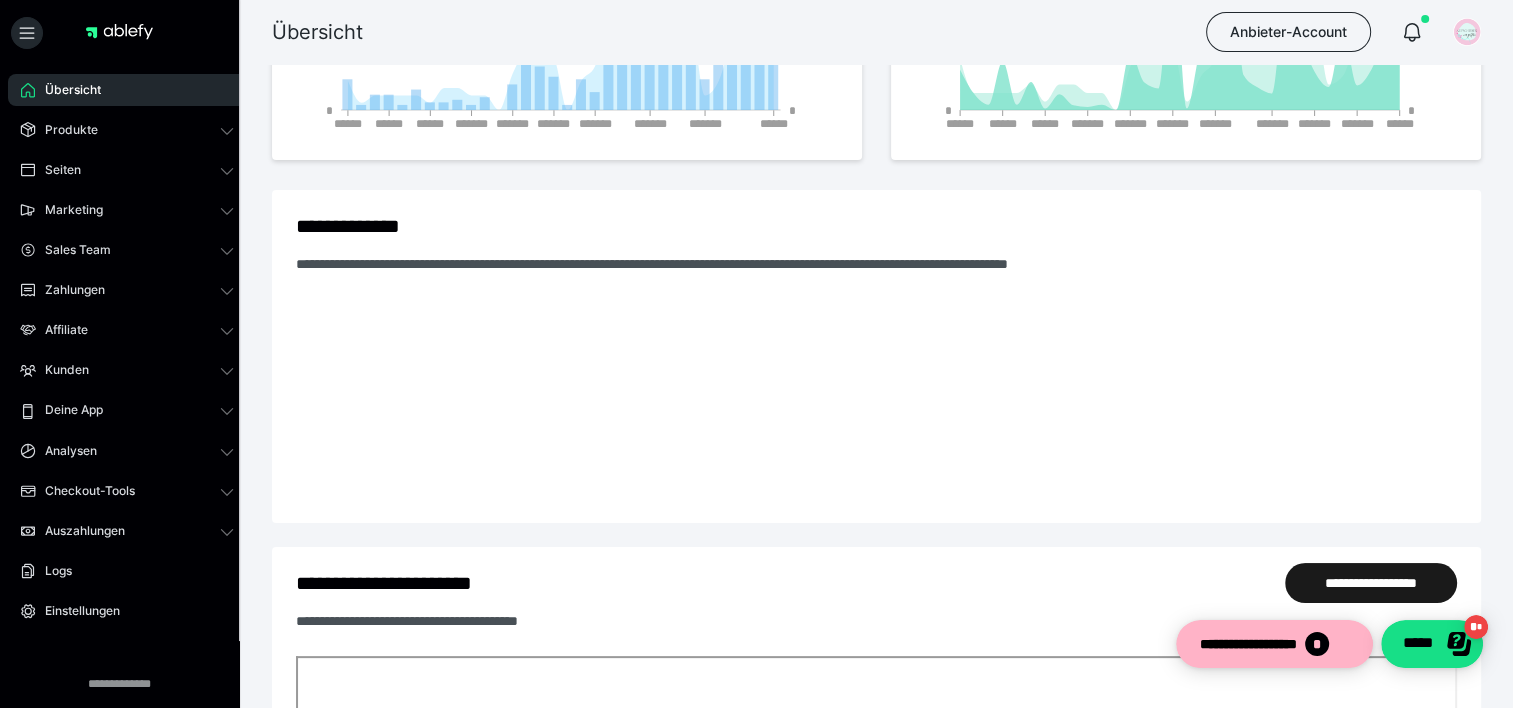 scroll, scrollTop: 0, scrollLeft: 0, axis: both 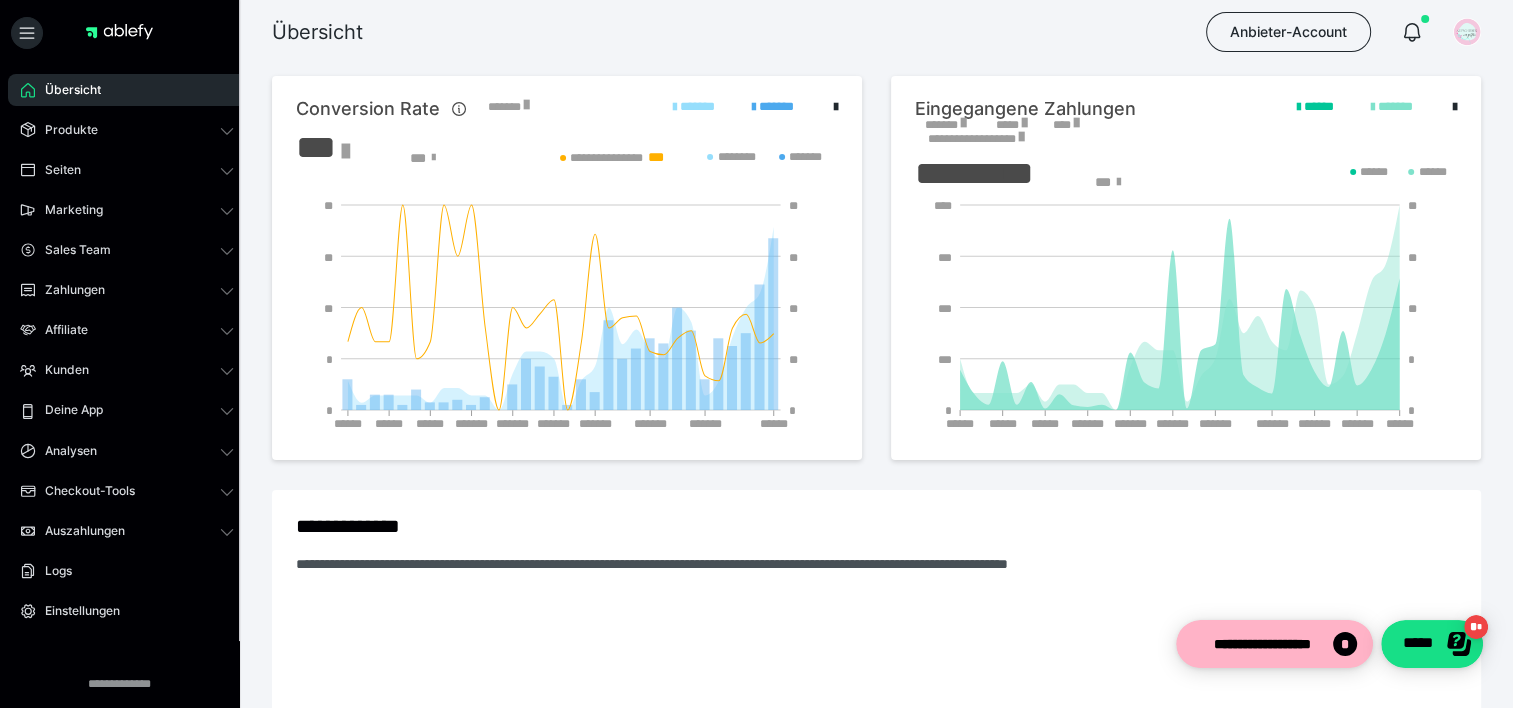 click on "*******" at bounding box center [945, 125] 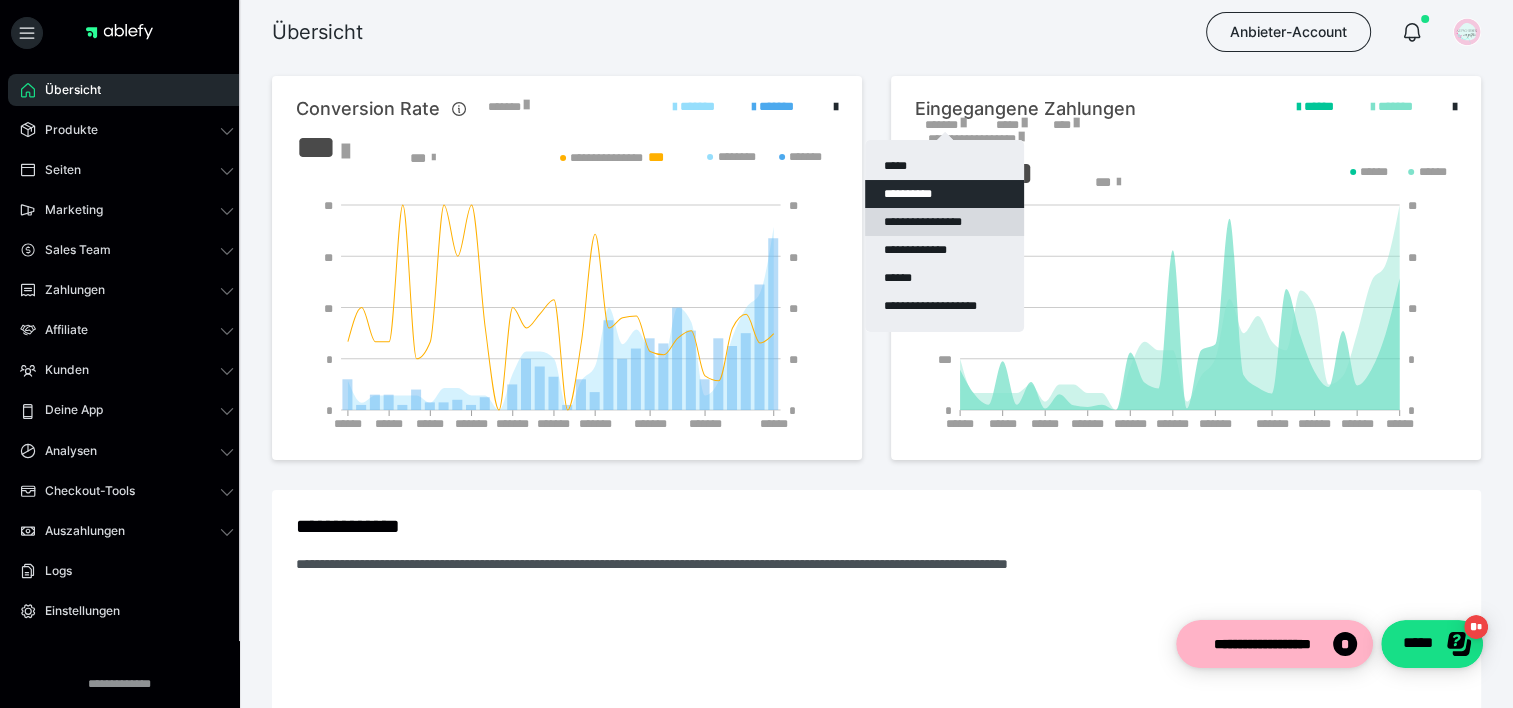 click on "**********" at bounding box center [944, 222] 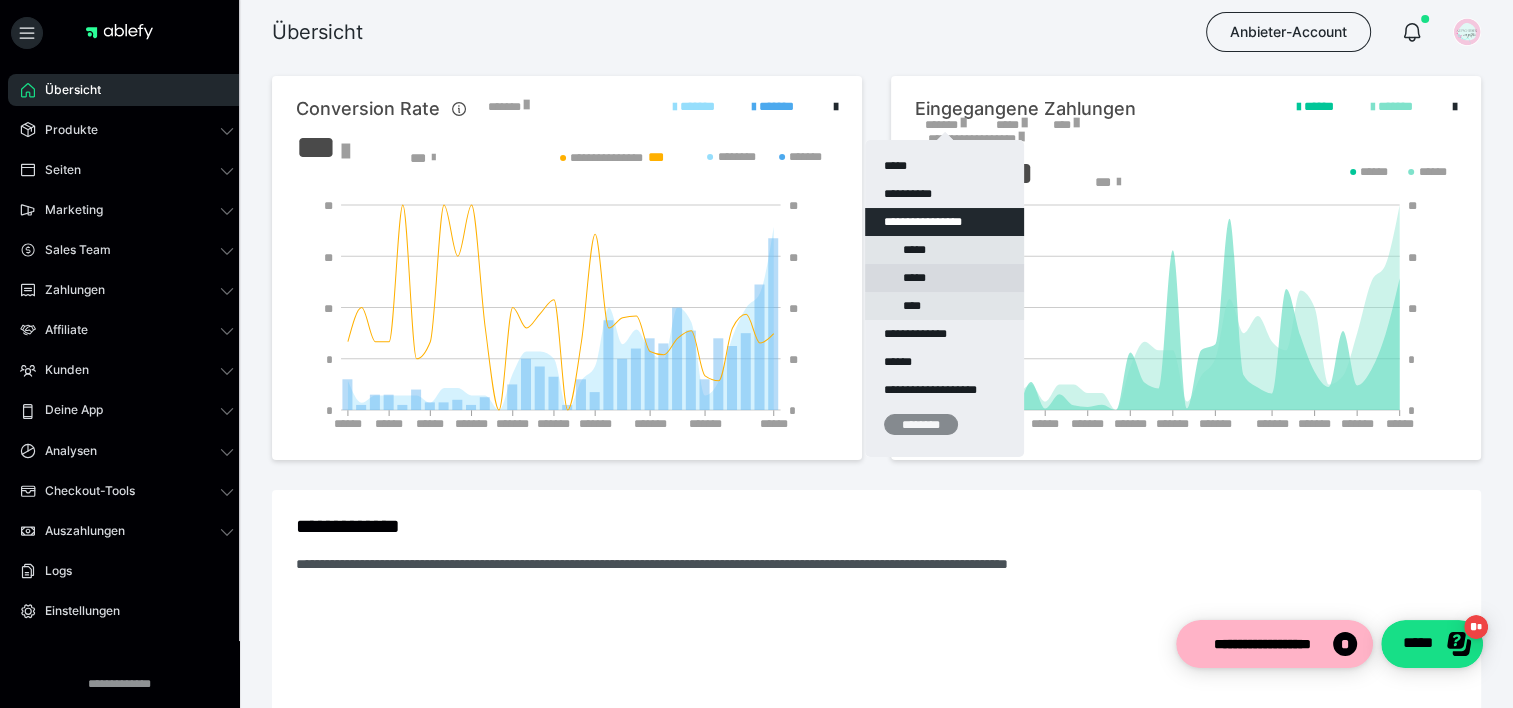 click on "*****" at bounding box center (944, 278) 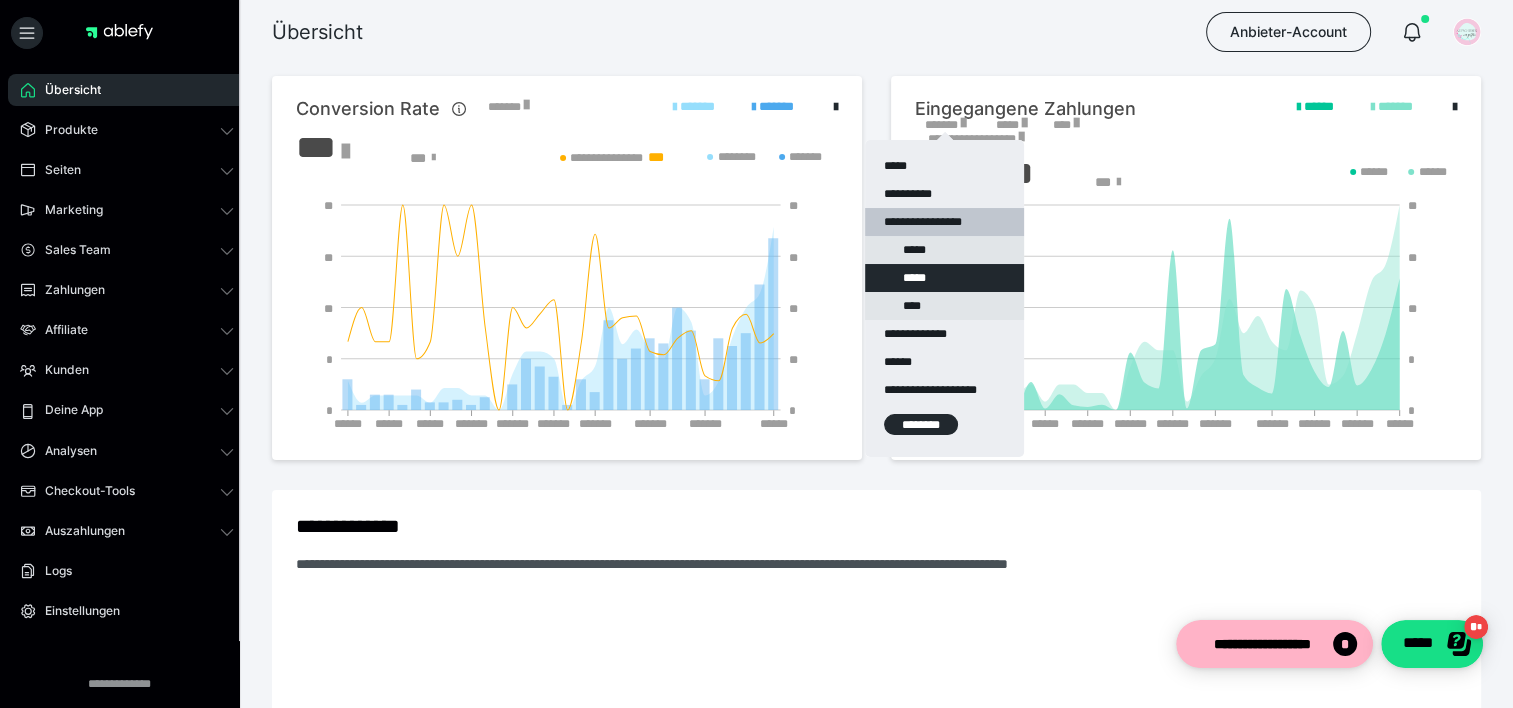 click on "********" at bounding box center [921, 424] 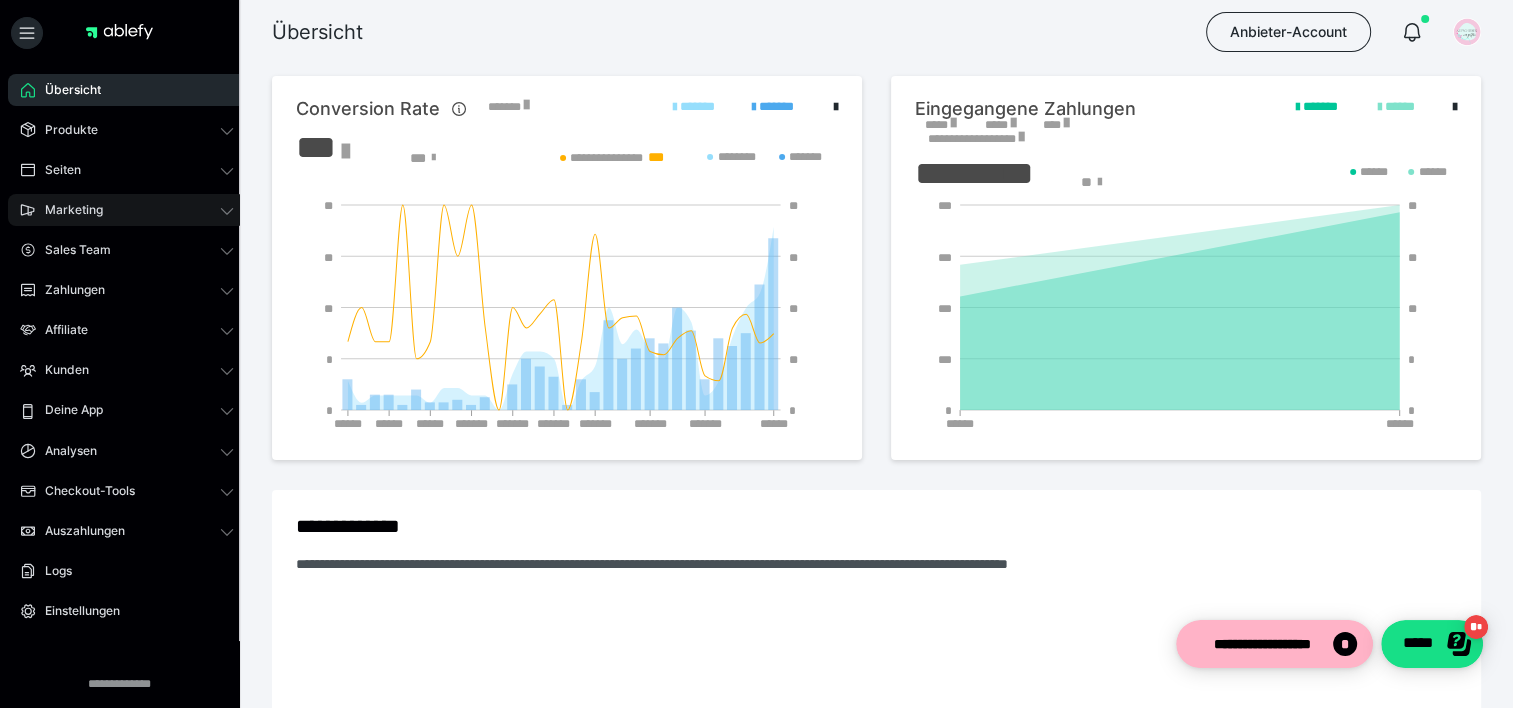 click on "Marketing" at bounding box center (127, 210) 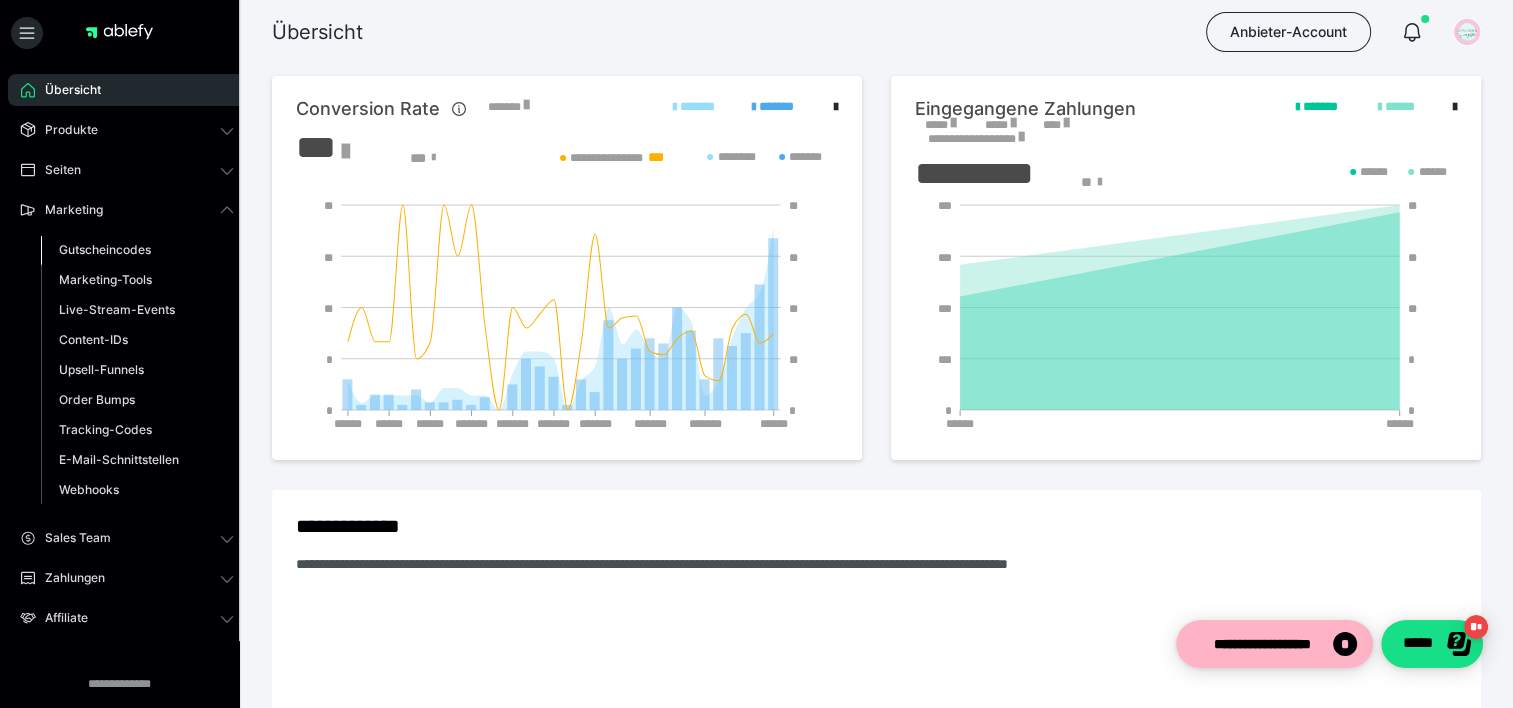 click on "Gutscheincodes" at bounding box center [105, 249] 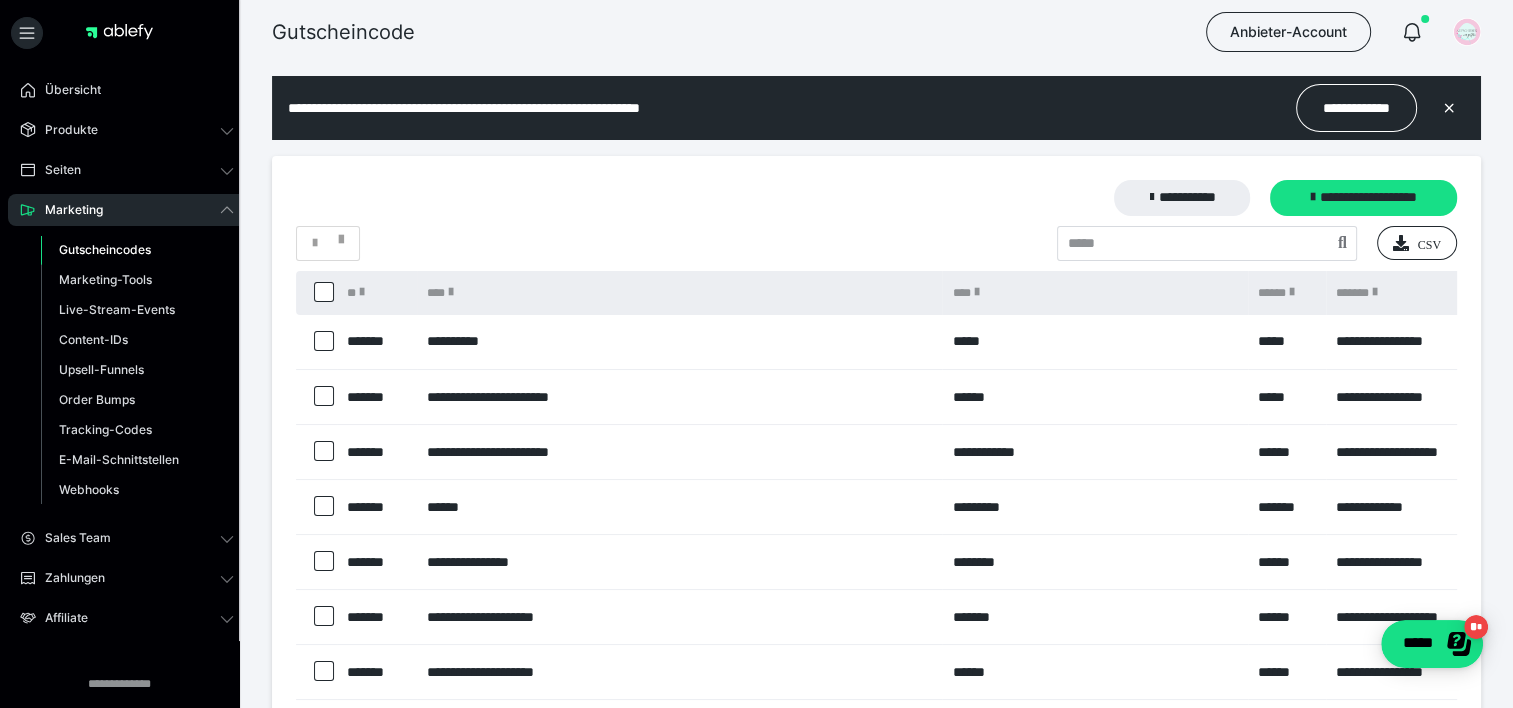 scroll, scrollTop: 0, scrollLeft: 0, axis: both 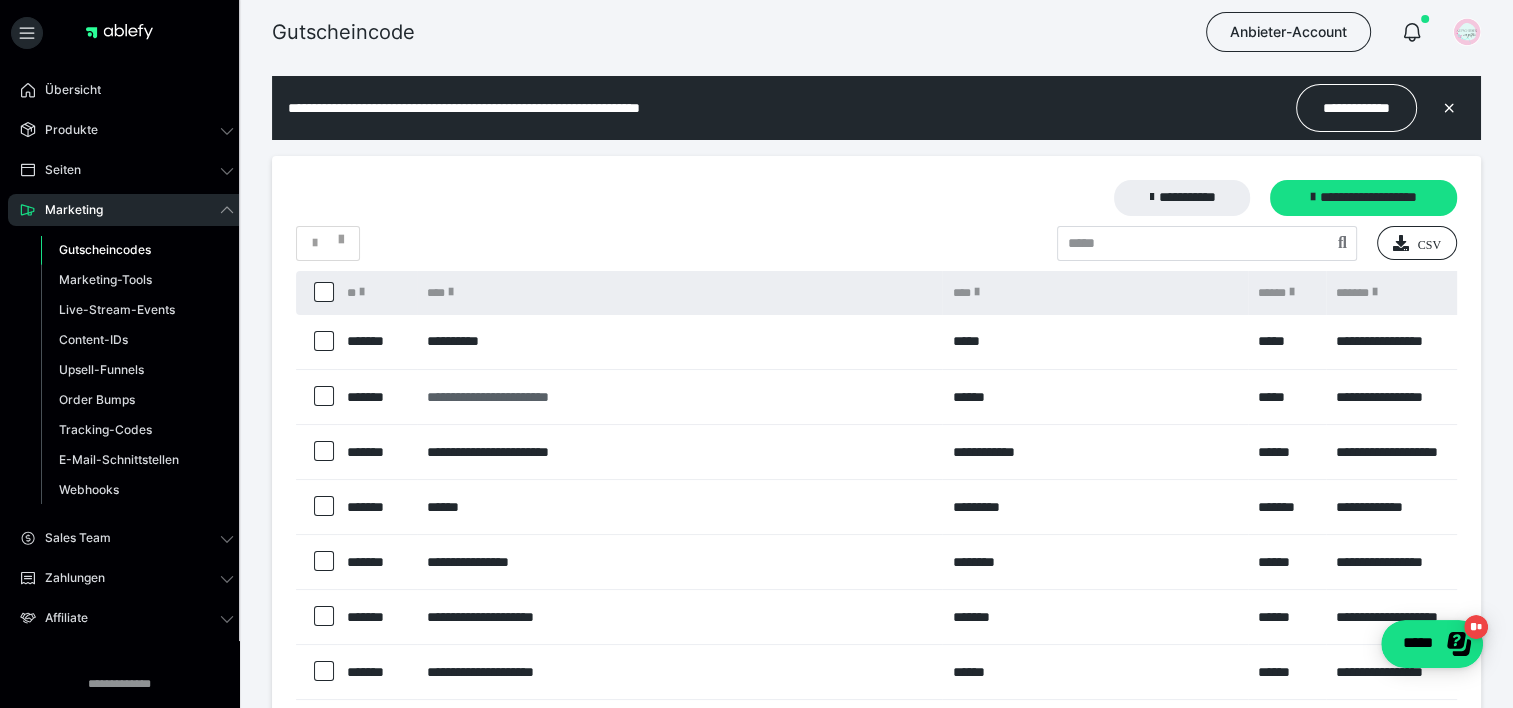 click on "**********" at bounding box center (679, 397) 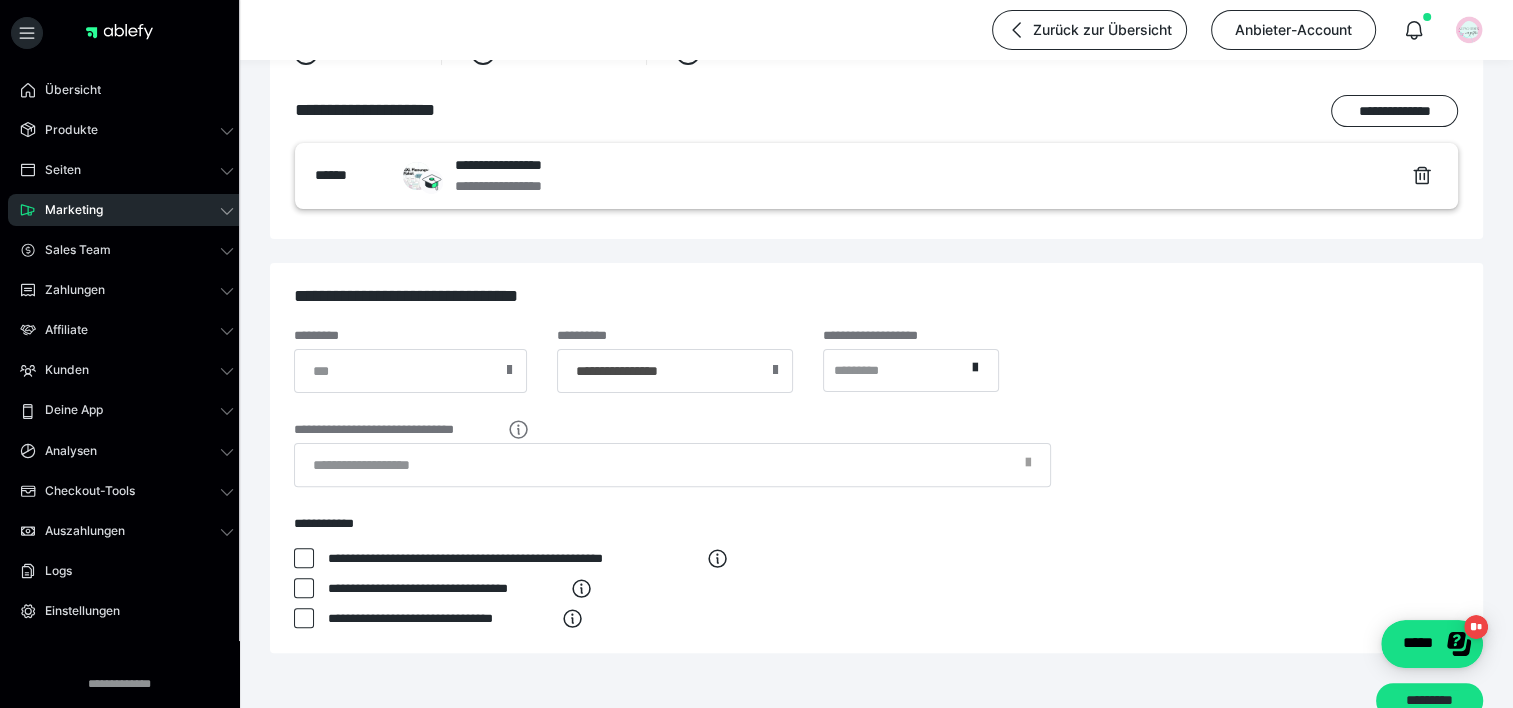 scroll, scrollTop: 600, scrollLeft: 0, axis: vertical 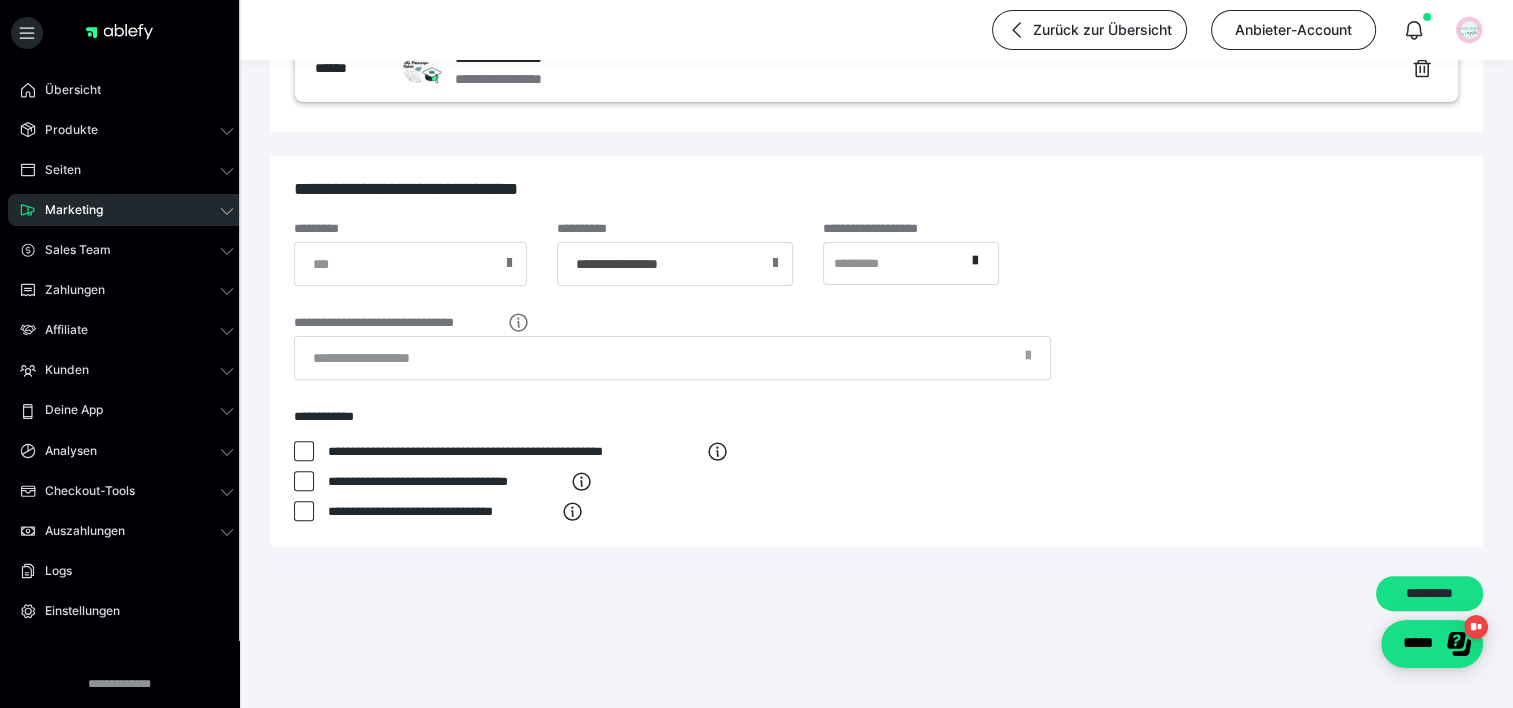 click at bounding box center (775, 263) 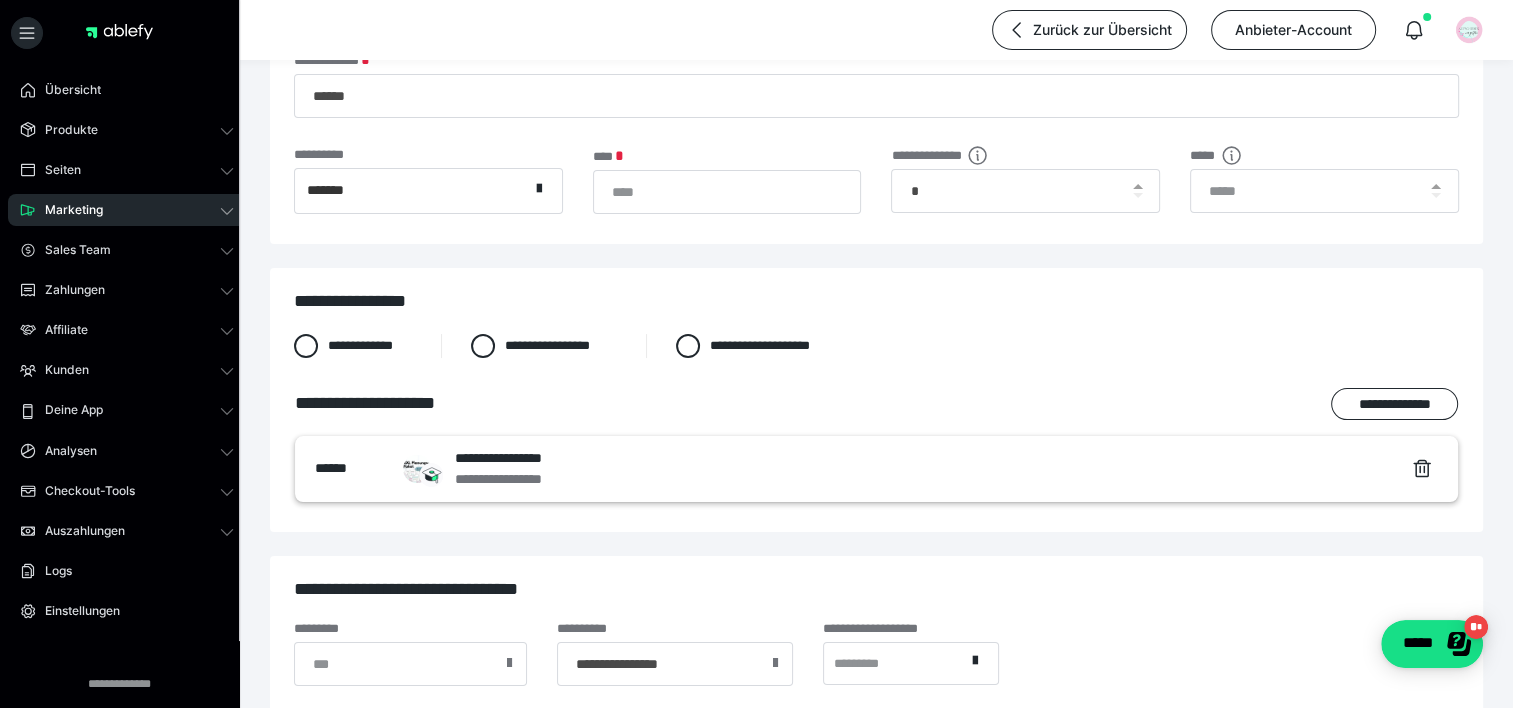scroll, scrollTop: 0, scrollLeft: 0, axis: both 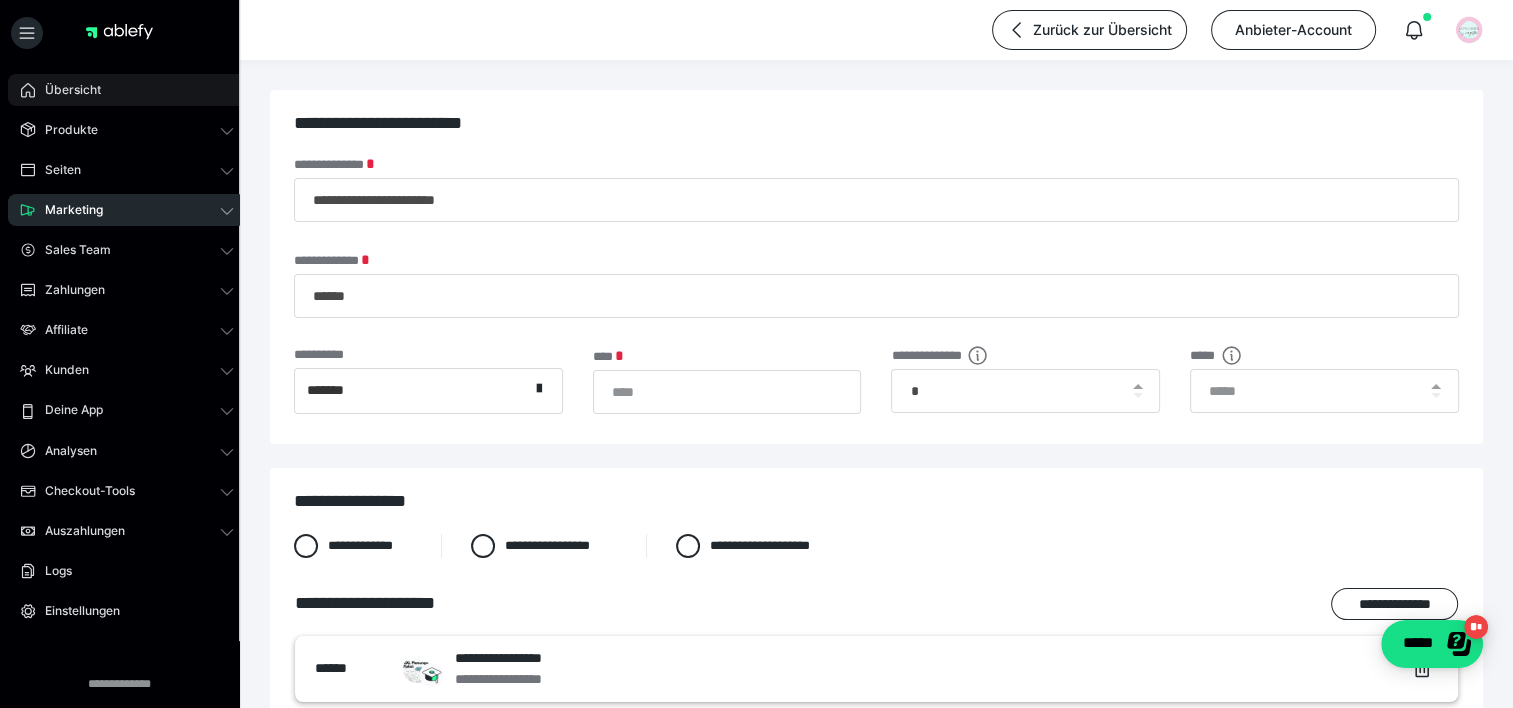 click on "Übersicht" at bounding box center [127, 90] 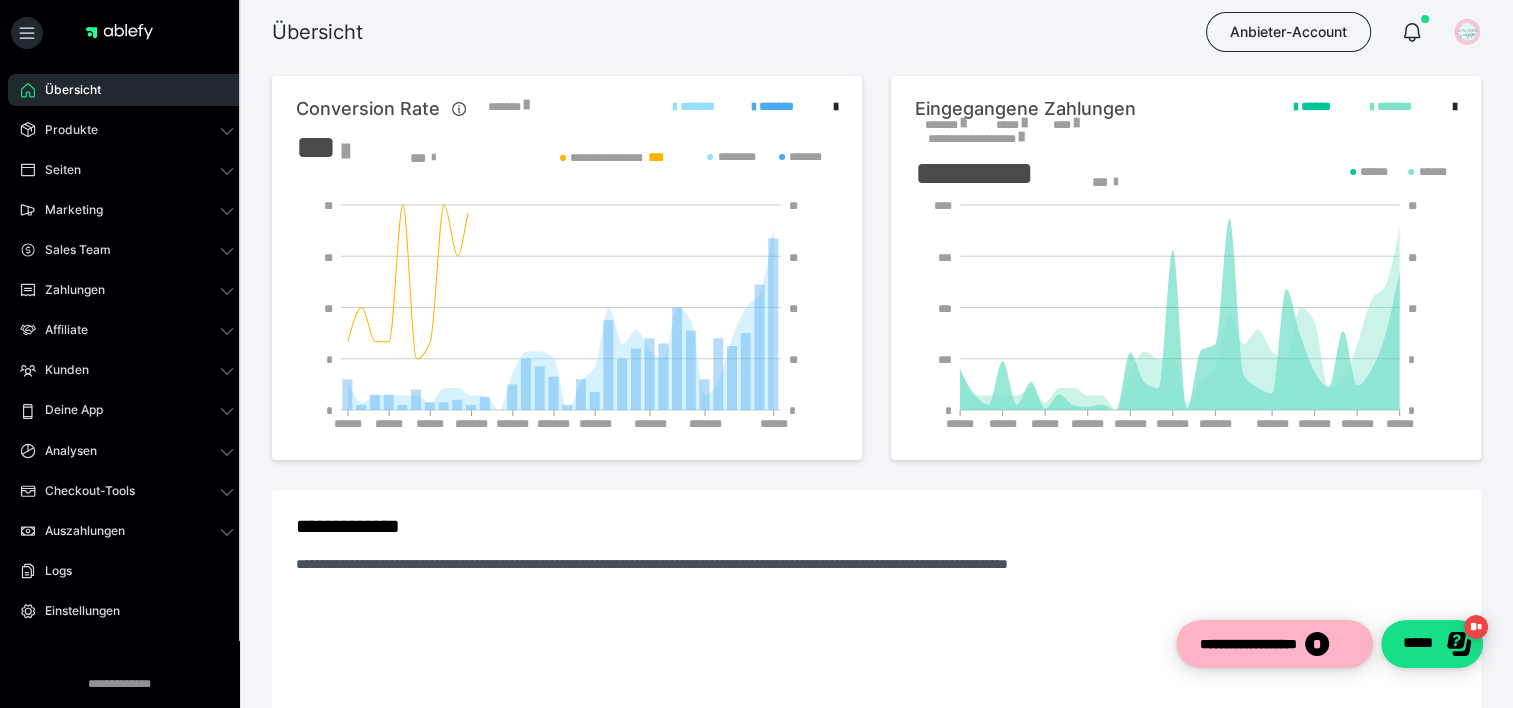 scroll, scrollTop: 0, scrollLeft: 0, axis: both 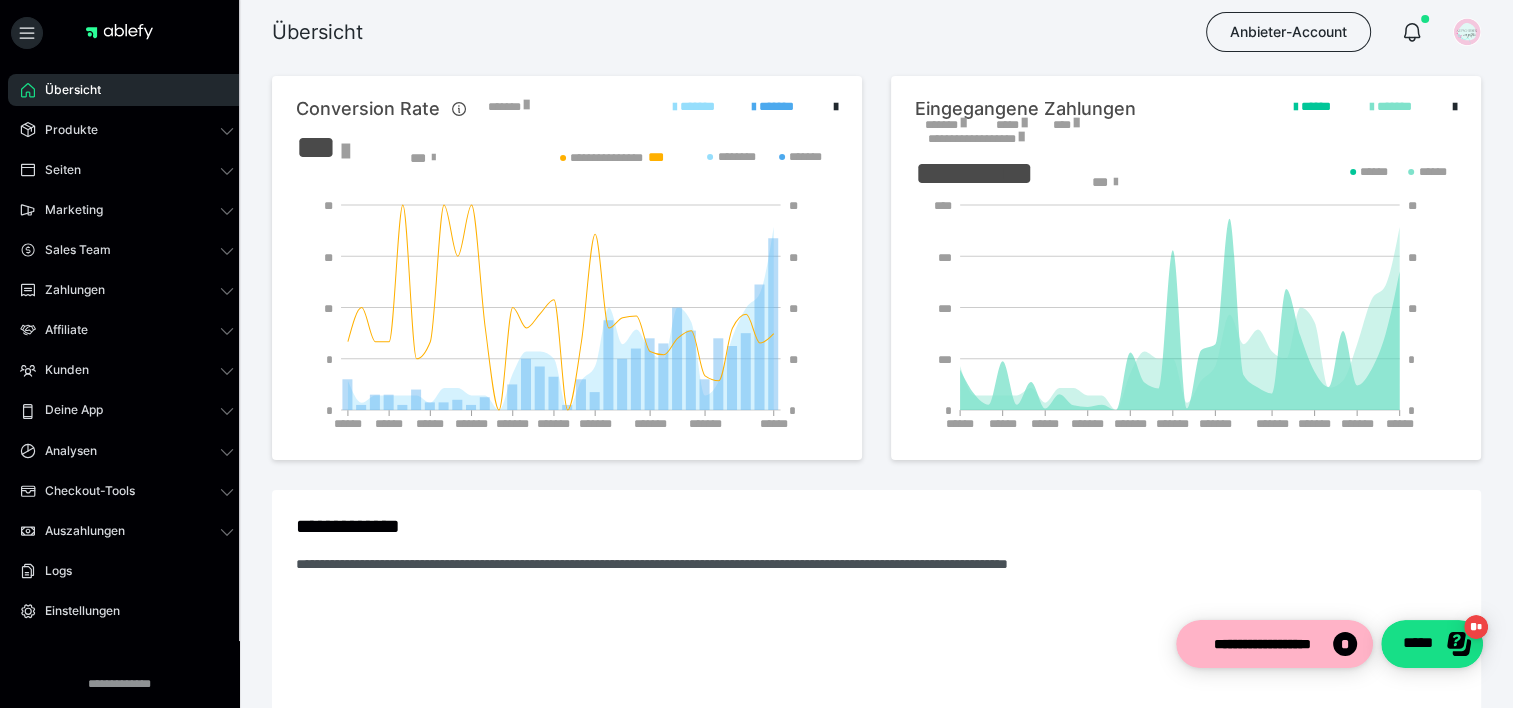 click on "*******" at bounding box center [945, 125] 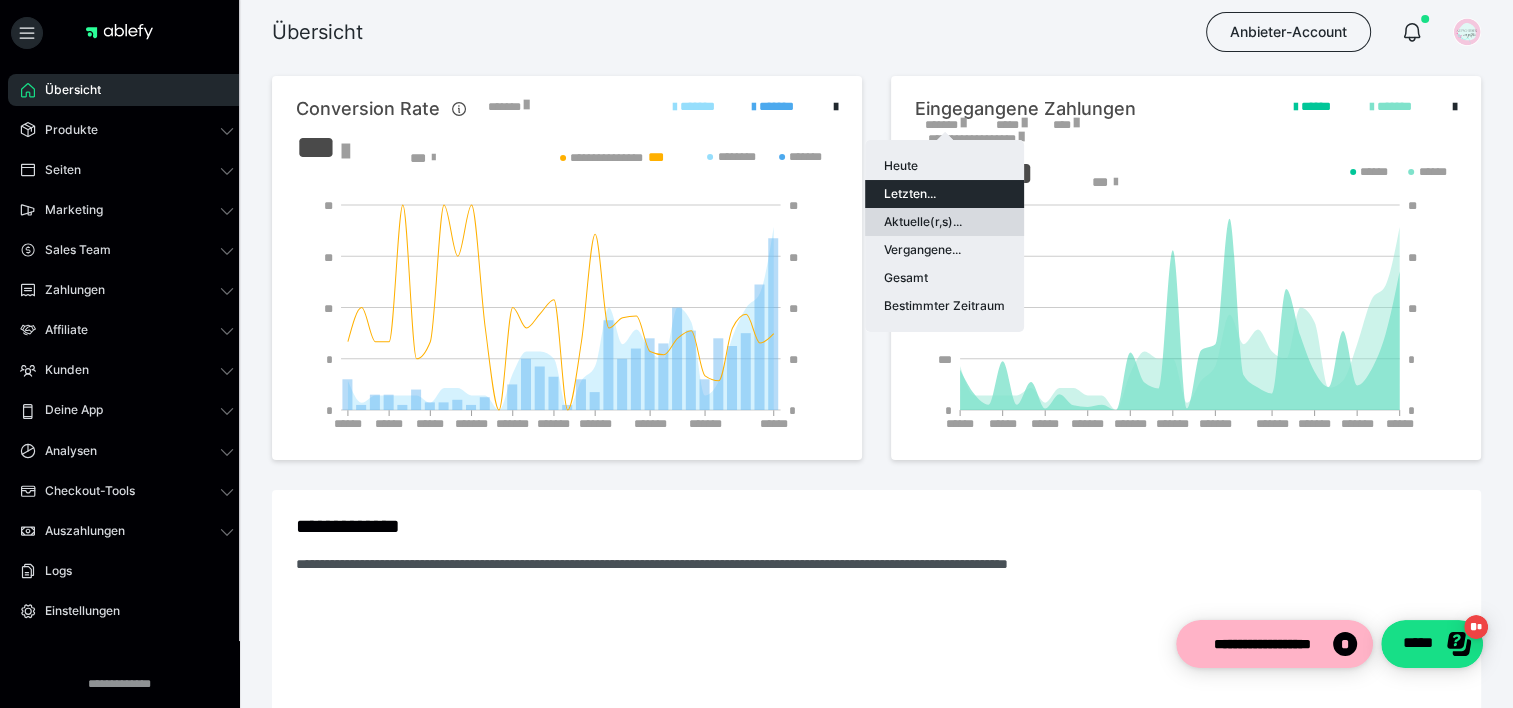 click on "Aktuelle(r,s)..." at bounding box center [944, 222] 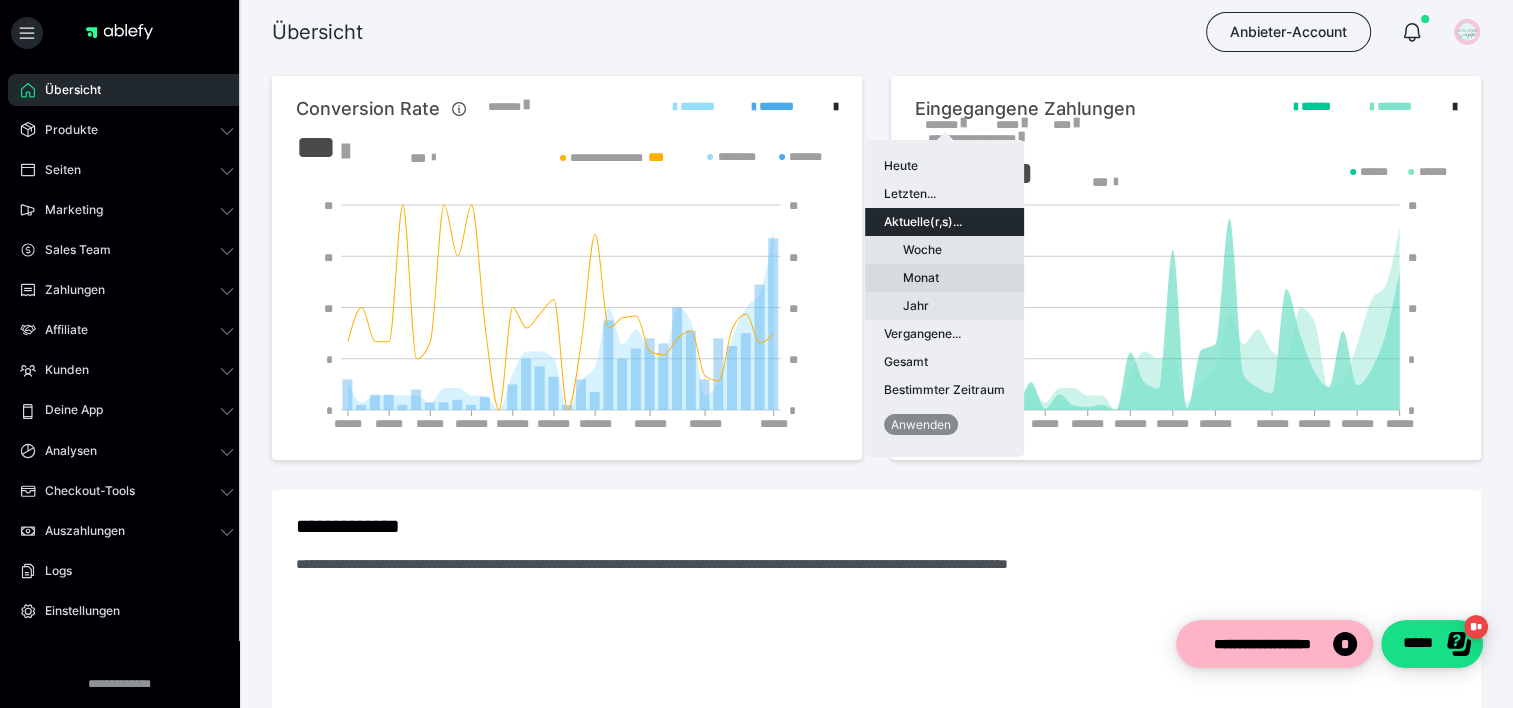 click on "Monat" at bounding box center (944, 278) 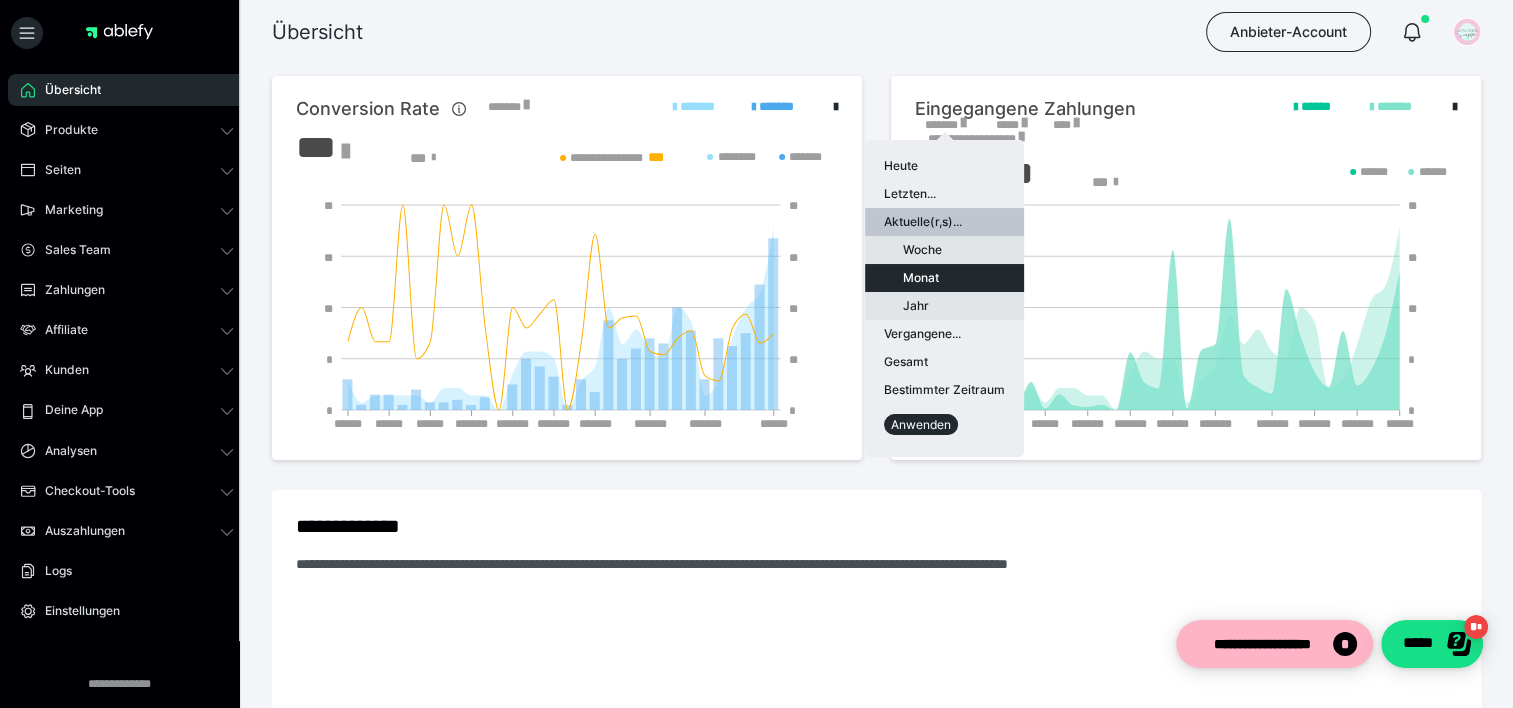 click on "Anwenden" at bounding box center (921, 424) 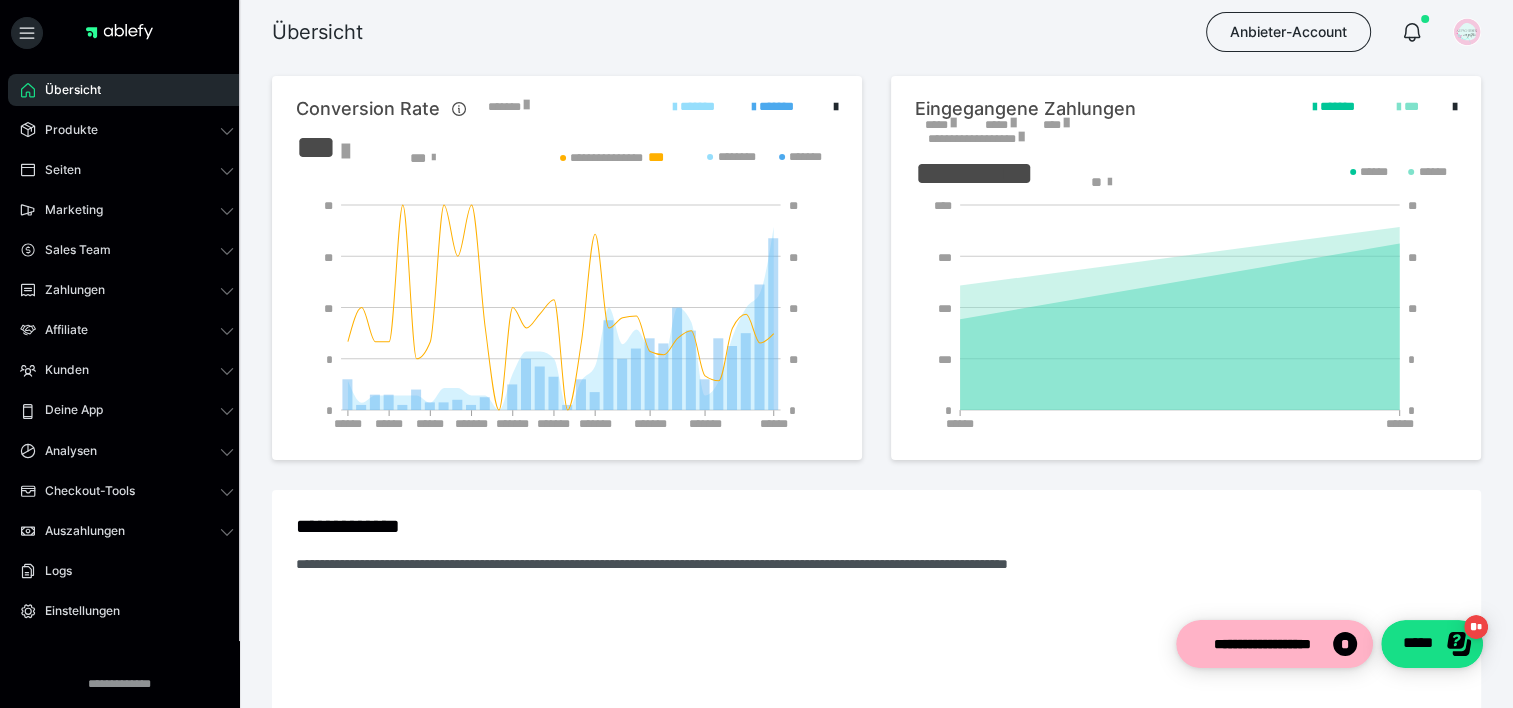 click on "*****" at bounding box center (940, 125) 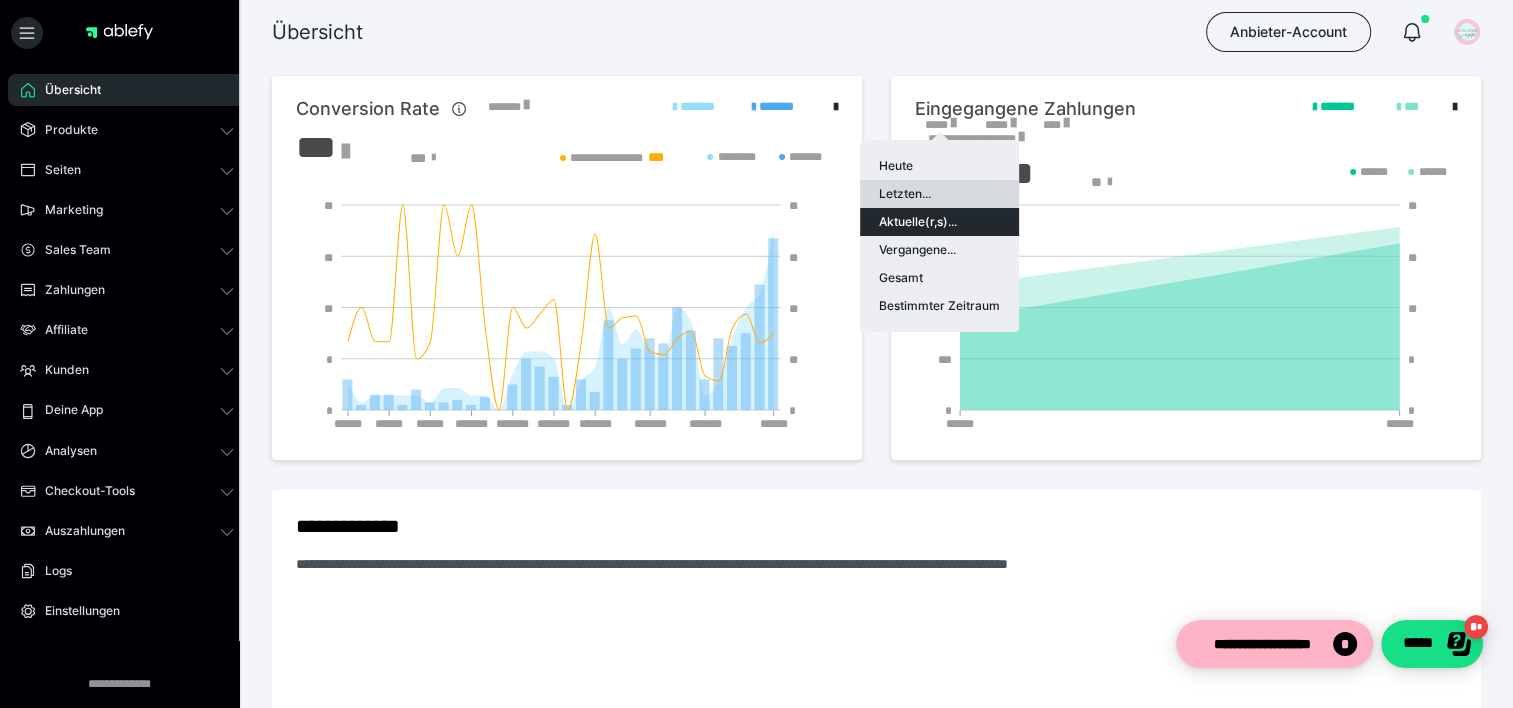 click on "Letzten..." at bounding box center [939, 194] 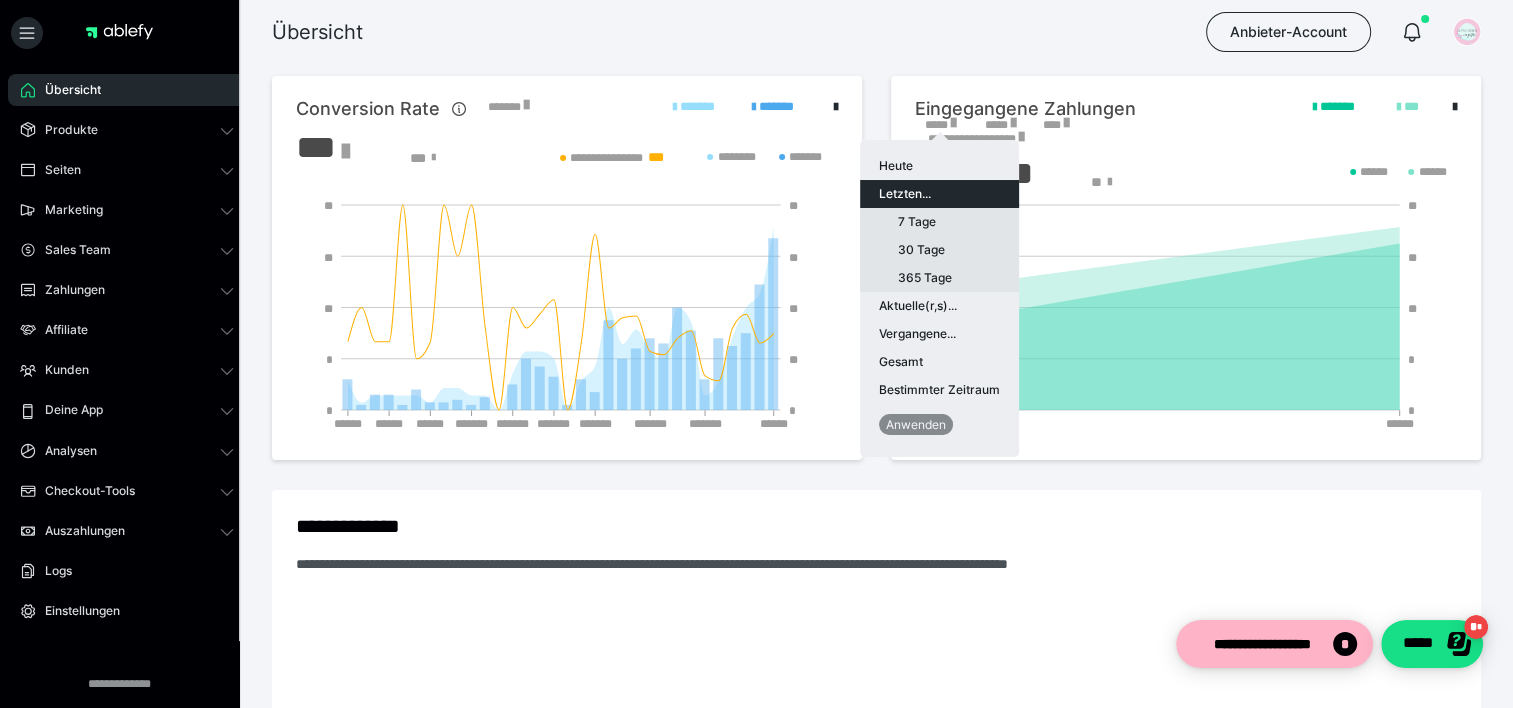 click on "Letzten..." at bounding box center (939, 194) 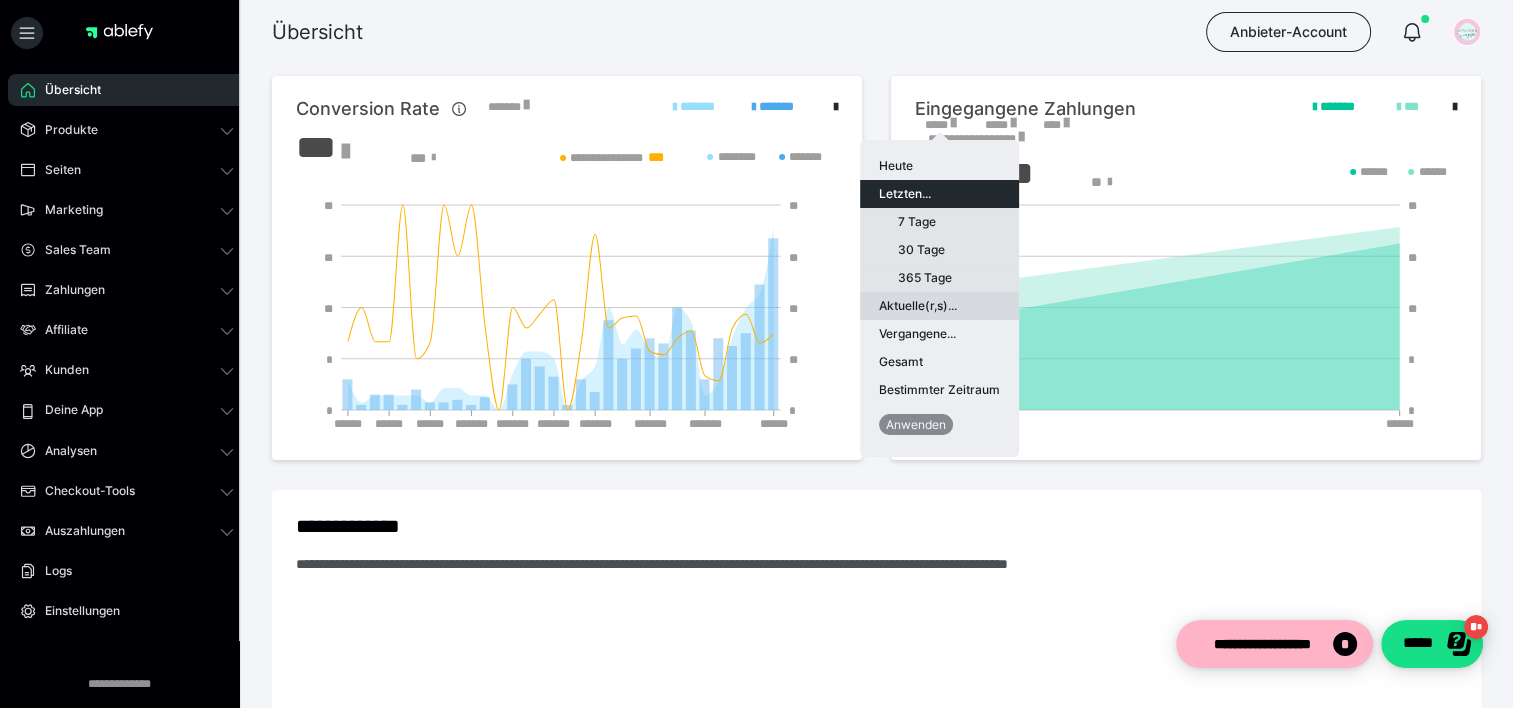 click on "Aktuelle(r,s)..." at bounding box center (939, 306) 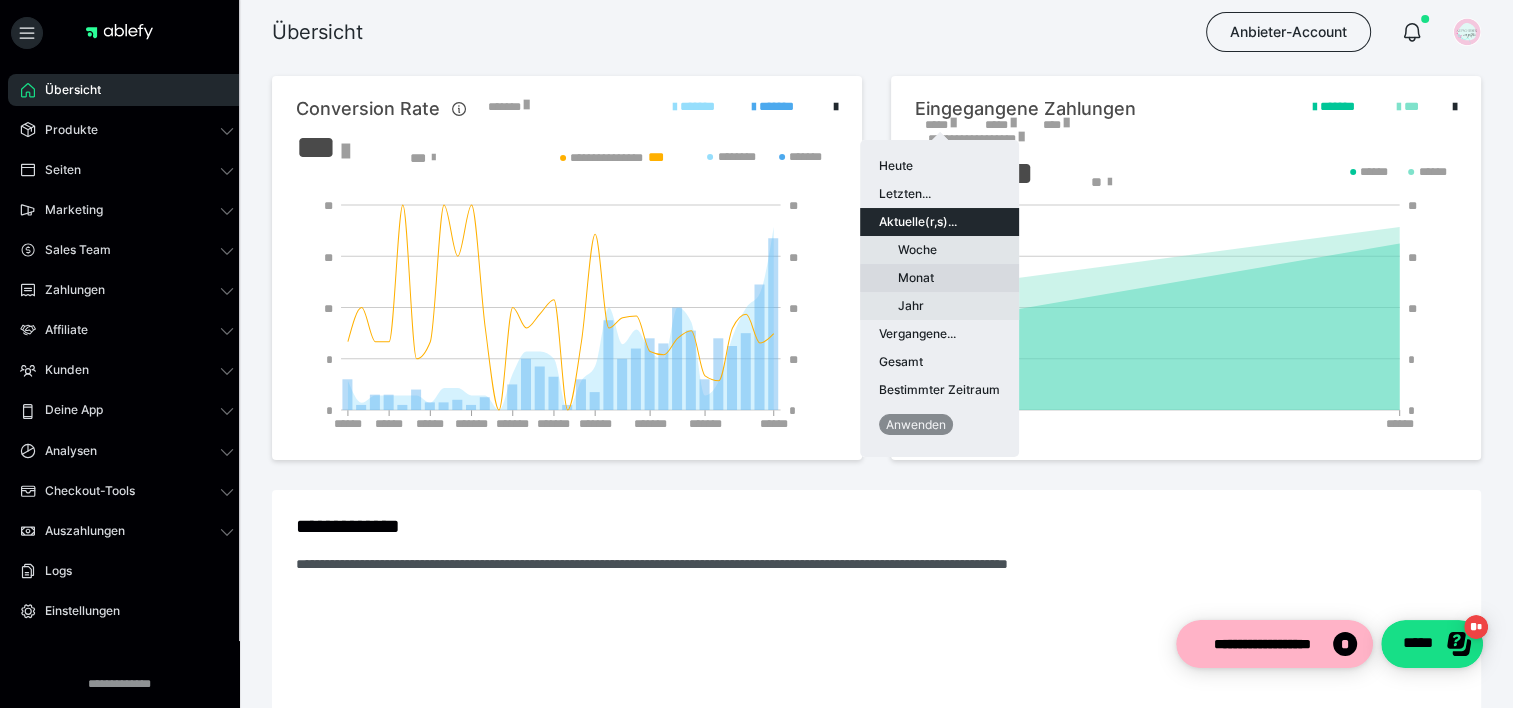 click on "Monat" at bounding box center (939, 278) 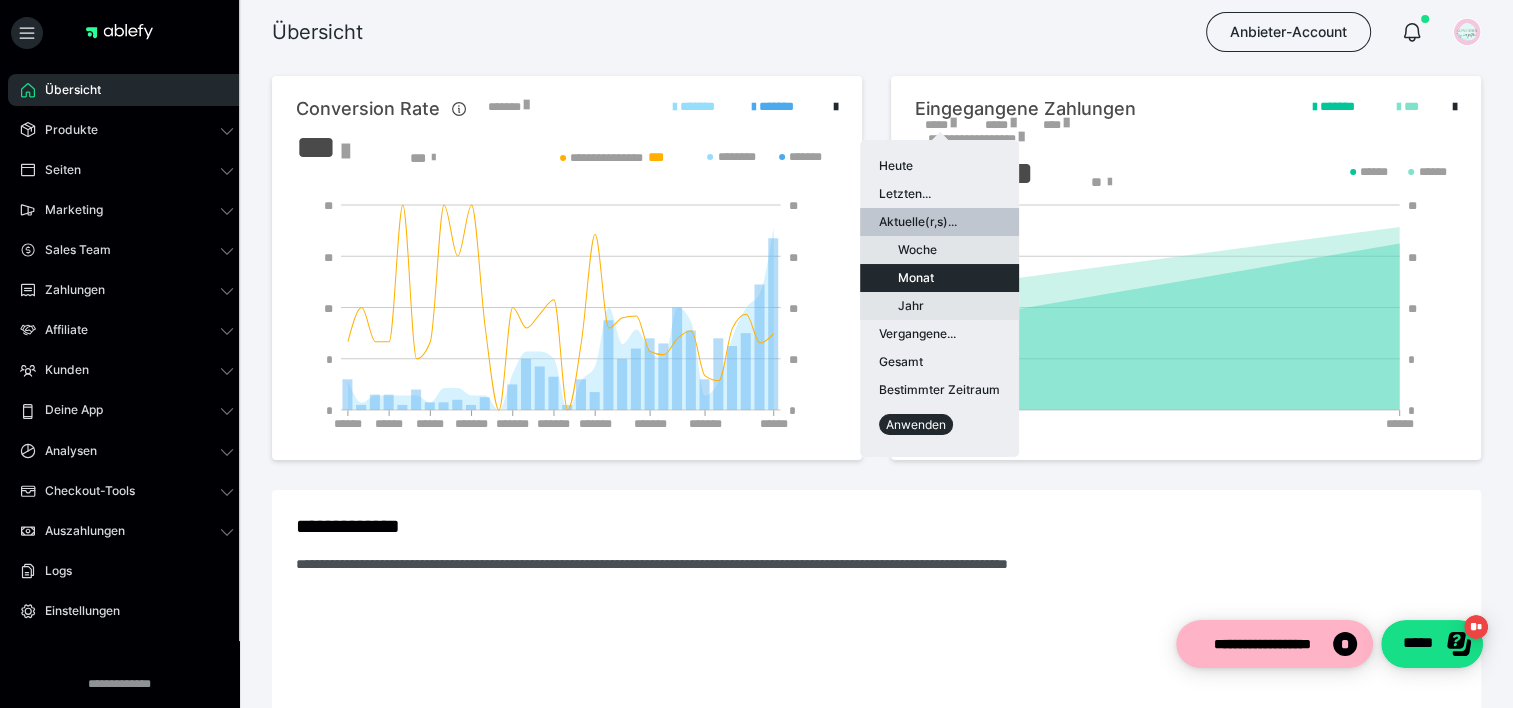 click on "Anwenden" at bounding box center [916, 424] 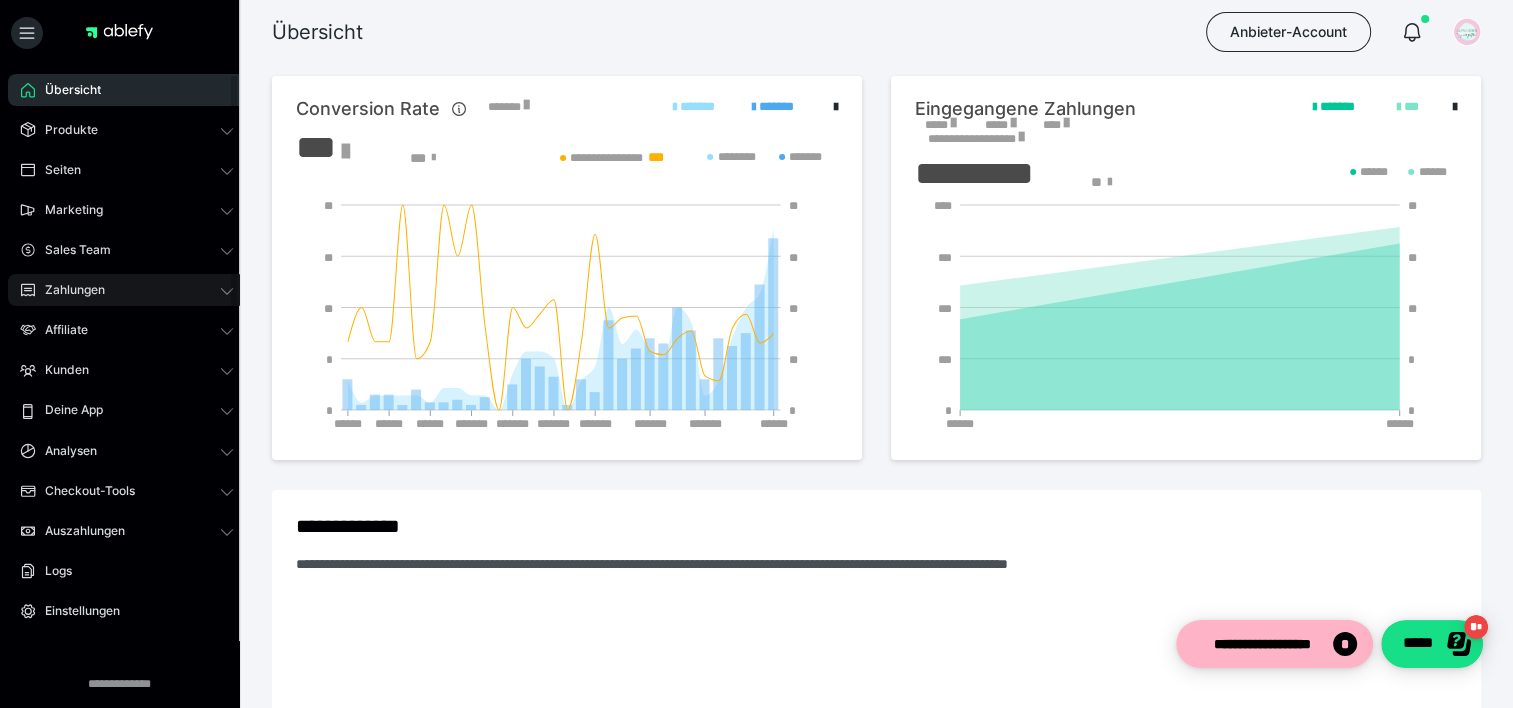 click on "Zahlungen" at bounding box center [68, 290] 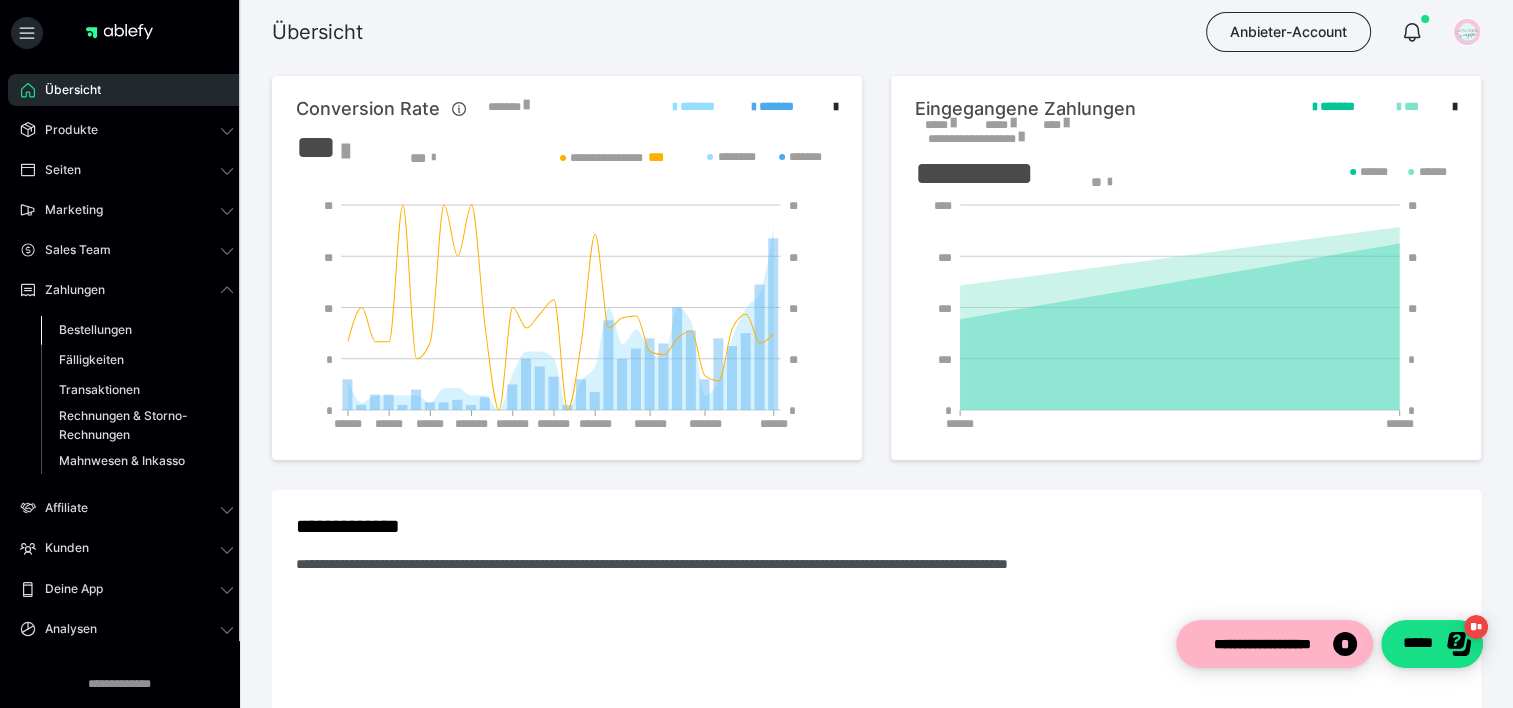 click on "Bestellungen" at bounding box center (95, 329) 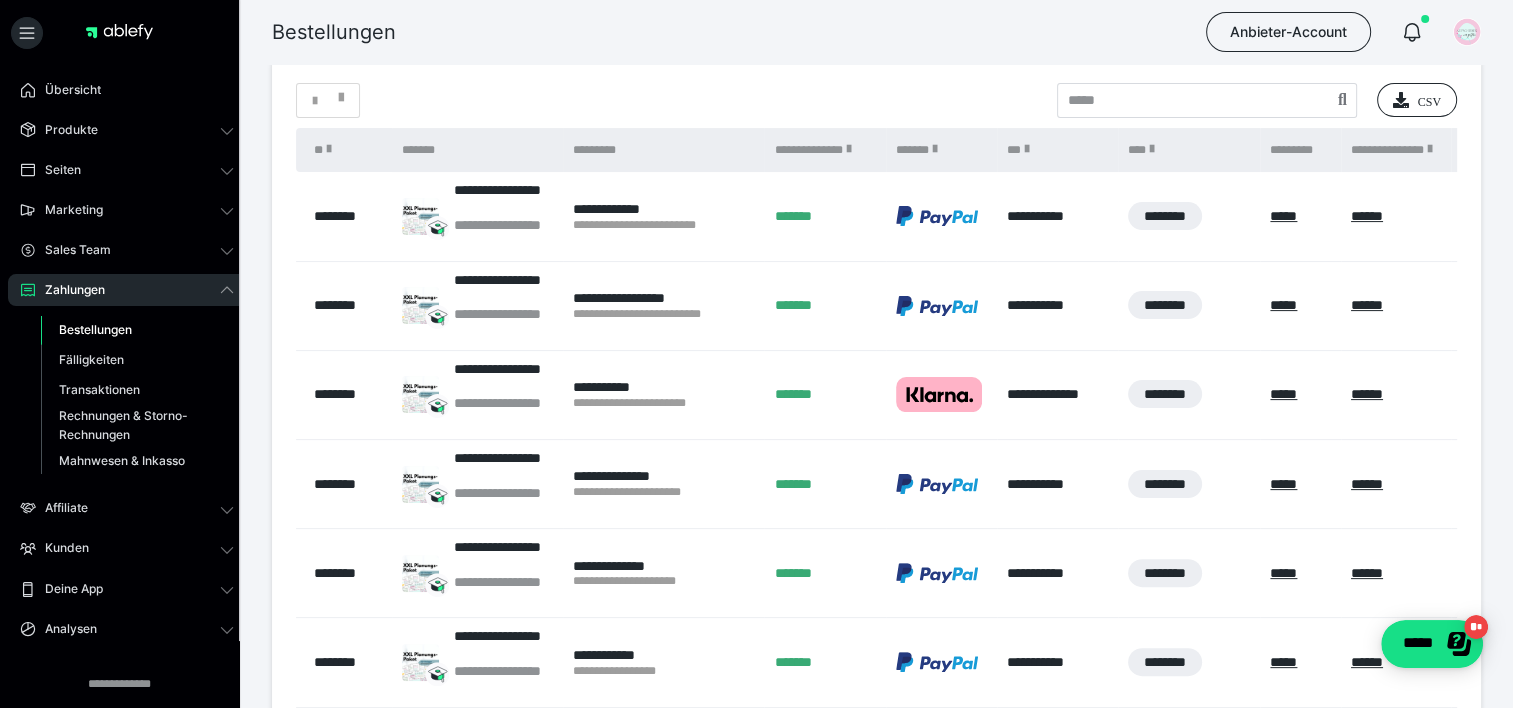 scroll, scrollTop: 500, scrollLeft: 0, axis: vertical 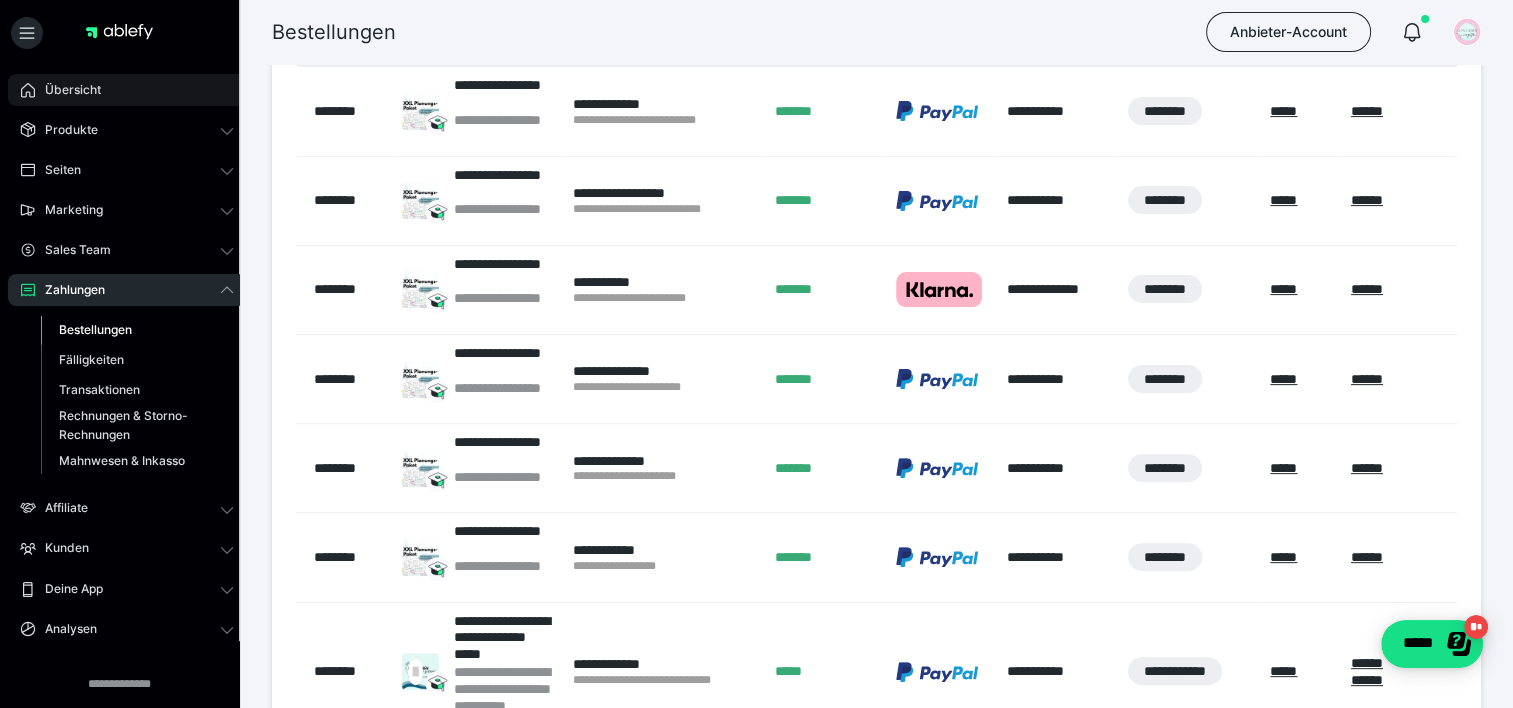 click on "Übersicht" at bounding box center [127, 90] 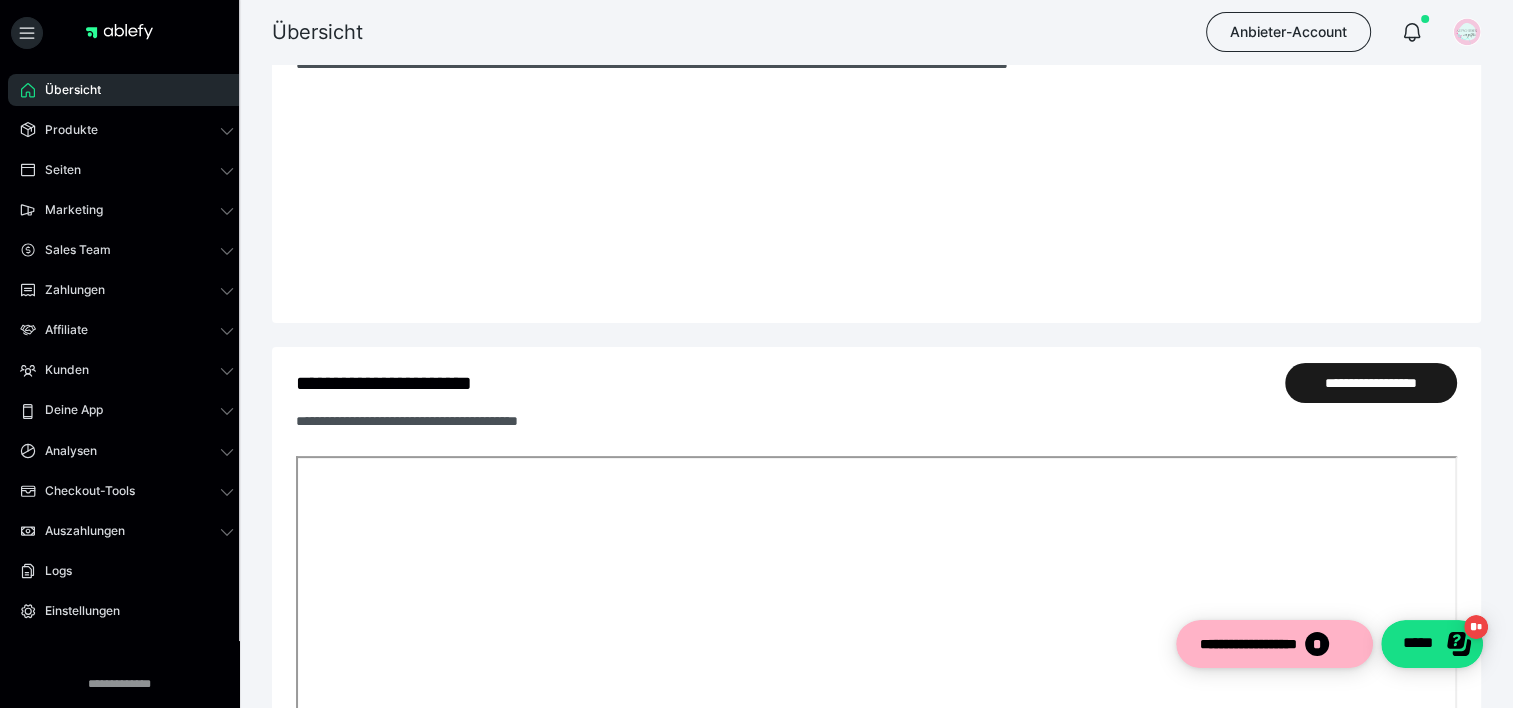 scroll, scrollTop: 0, scrollLeft: 0, axis: both 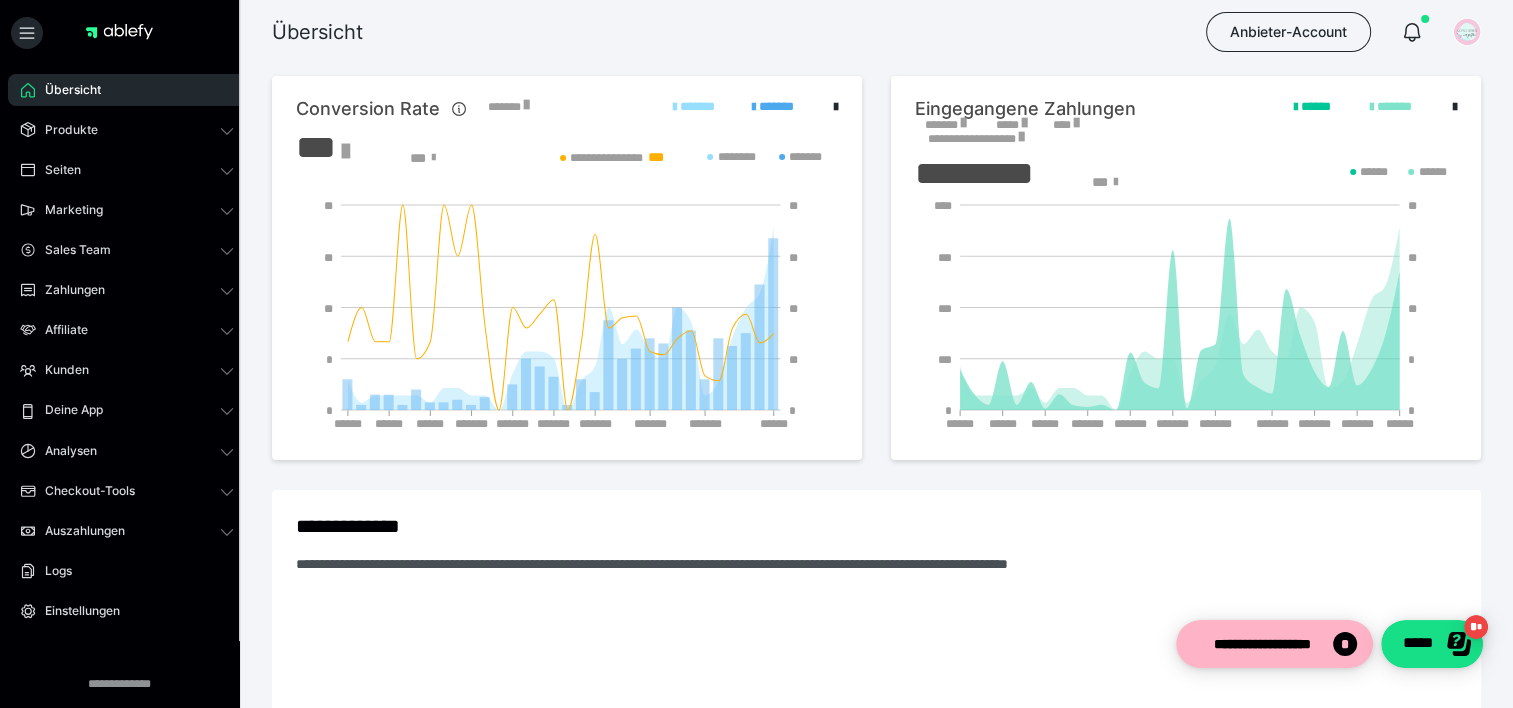 click on "*******" at bounding box center [945, 125] 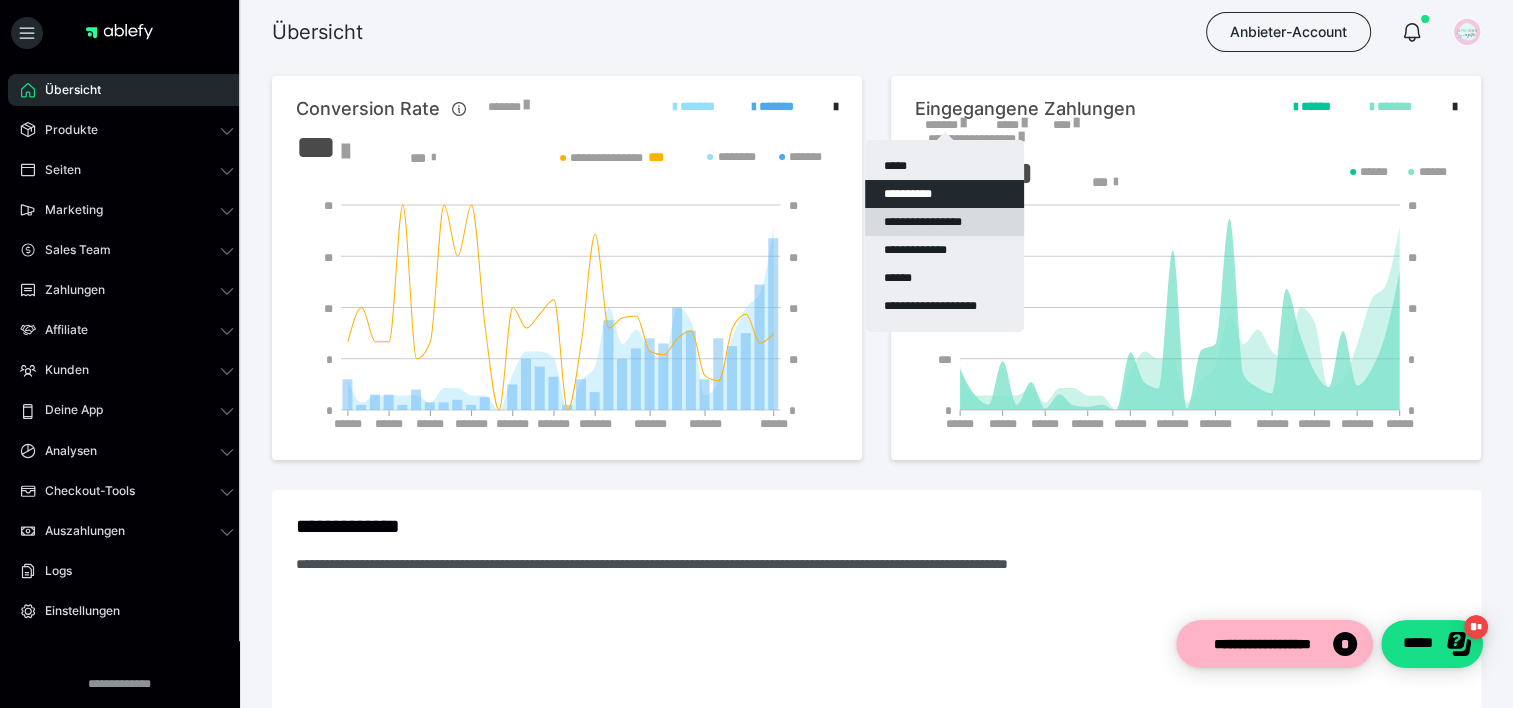 click on "**********" at bounding box center [944, 222] 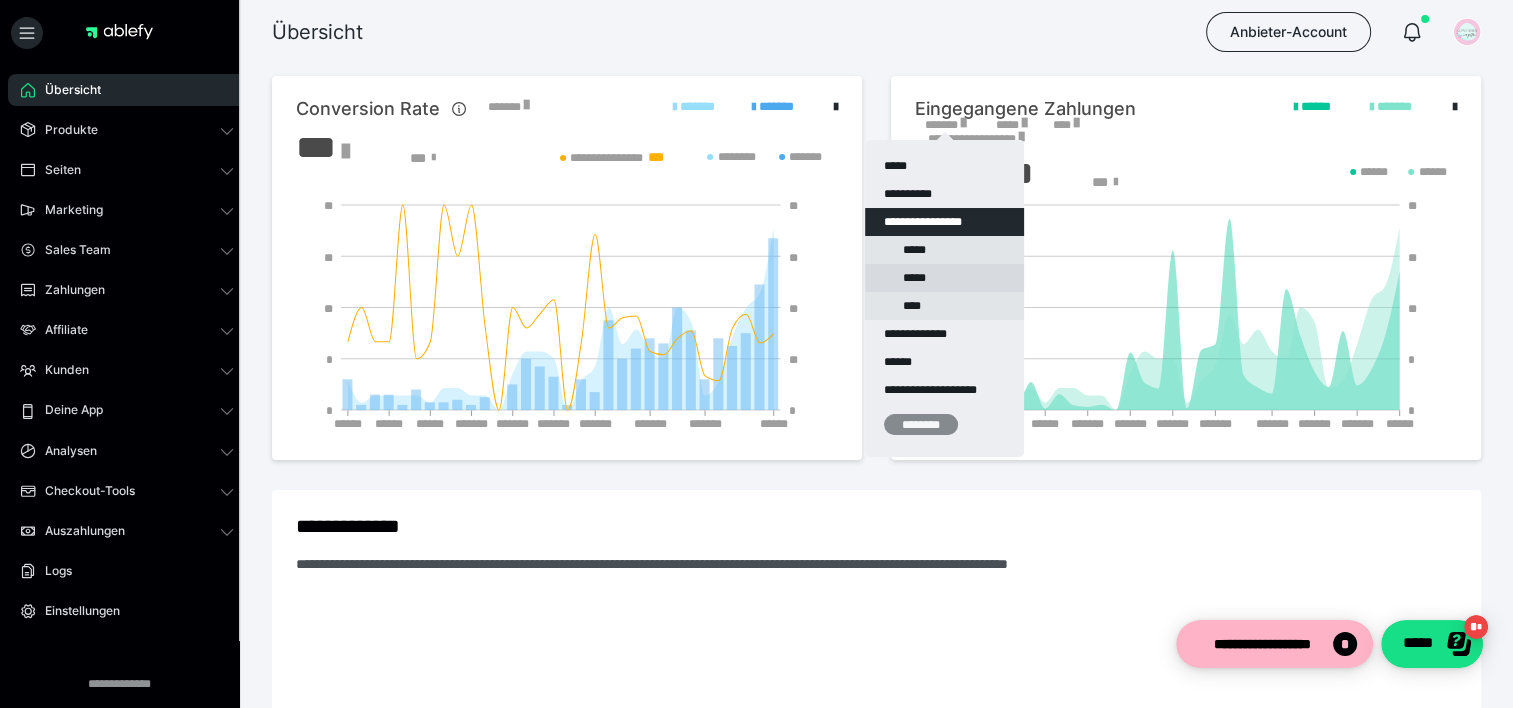 click on "*****" at bounding box center [944, 278] 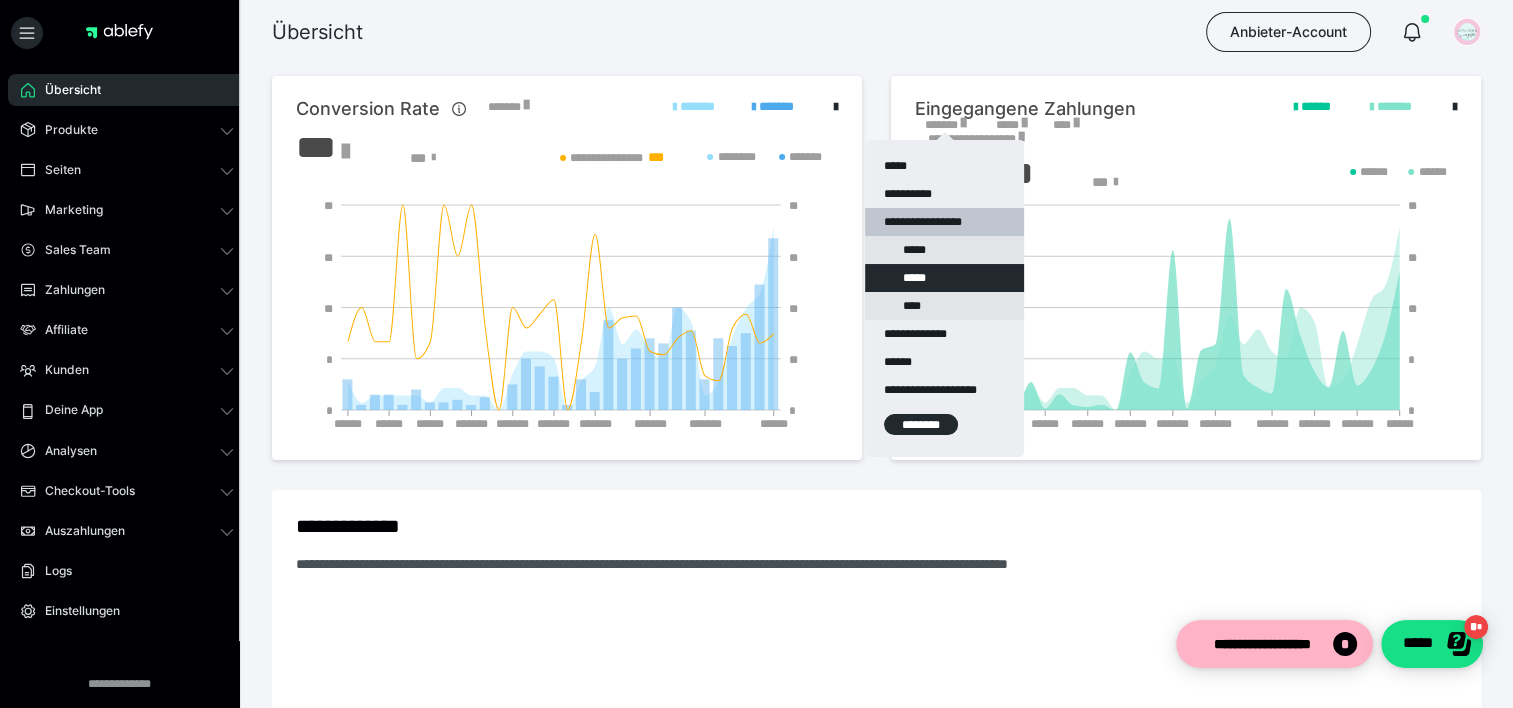 click on "********" at bounding box center [921, 424] 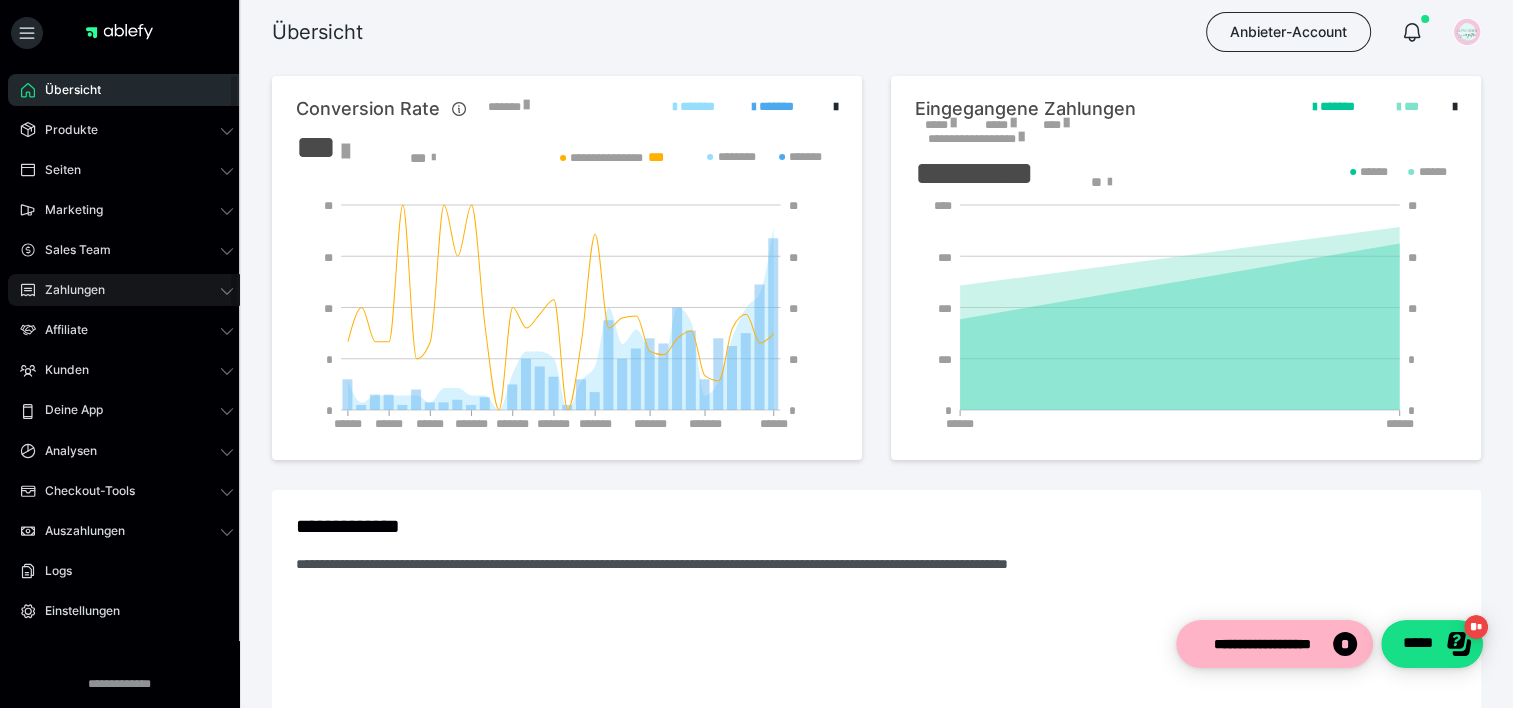 click on "Zahlungen" at bounding box center [127, 290] 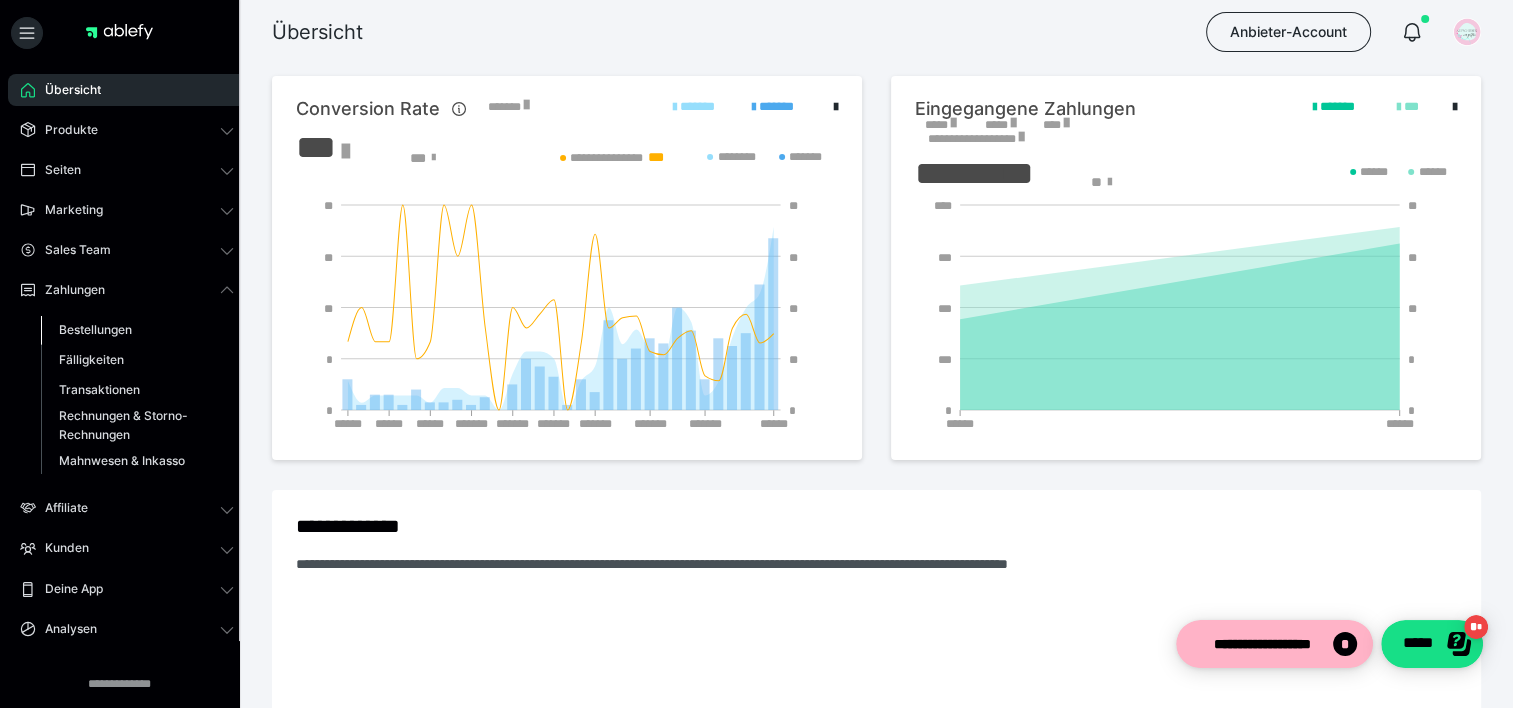 click on "Bestellungen" at bounding box center [95, 329] 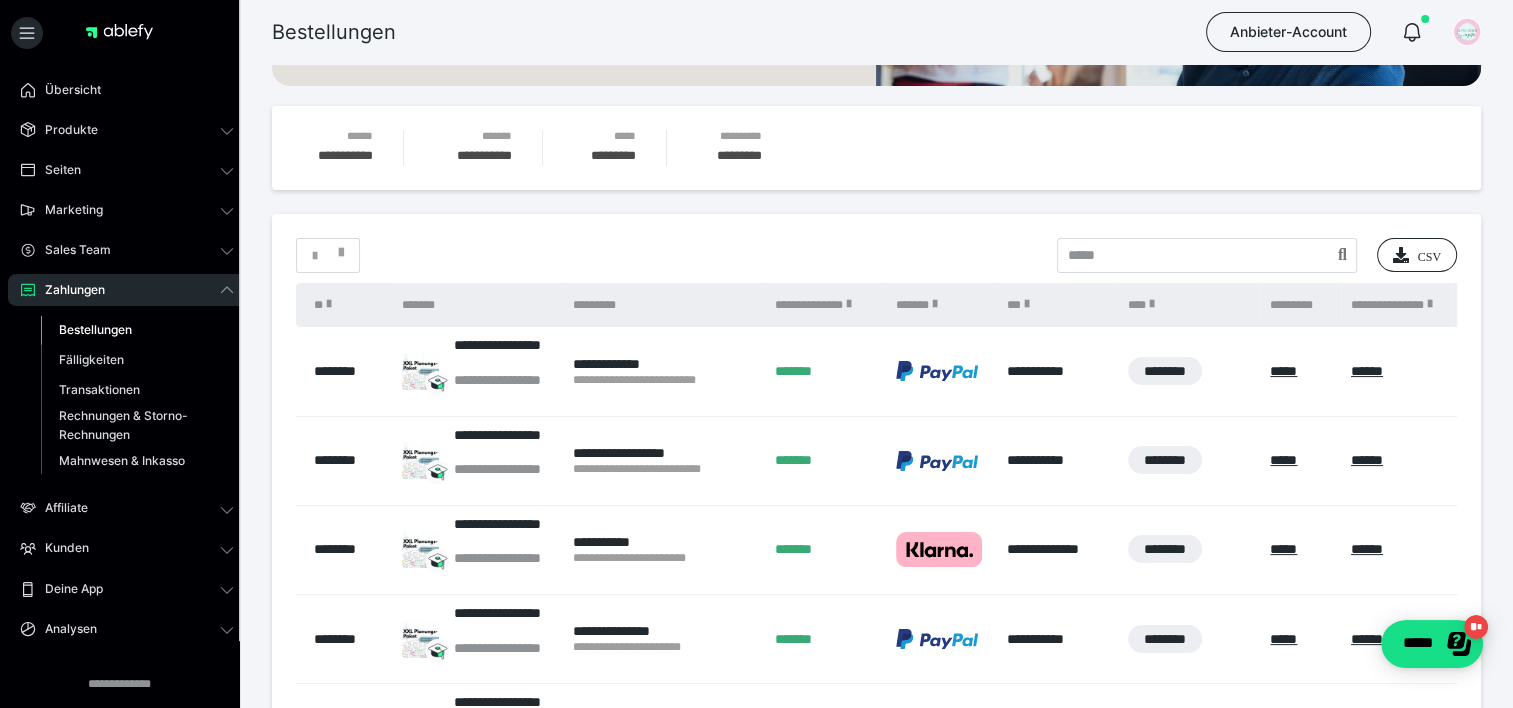 scroll, scrollTop: 300, scrollLeft: 0, axis: vertical 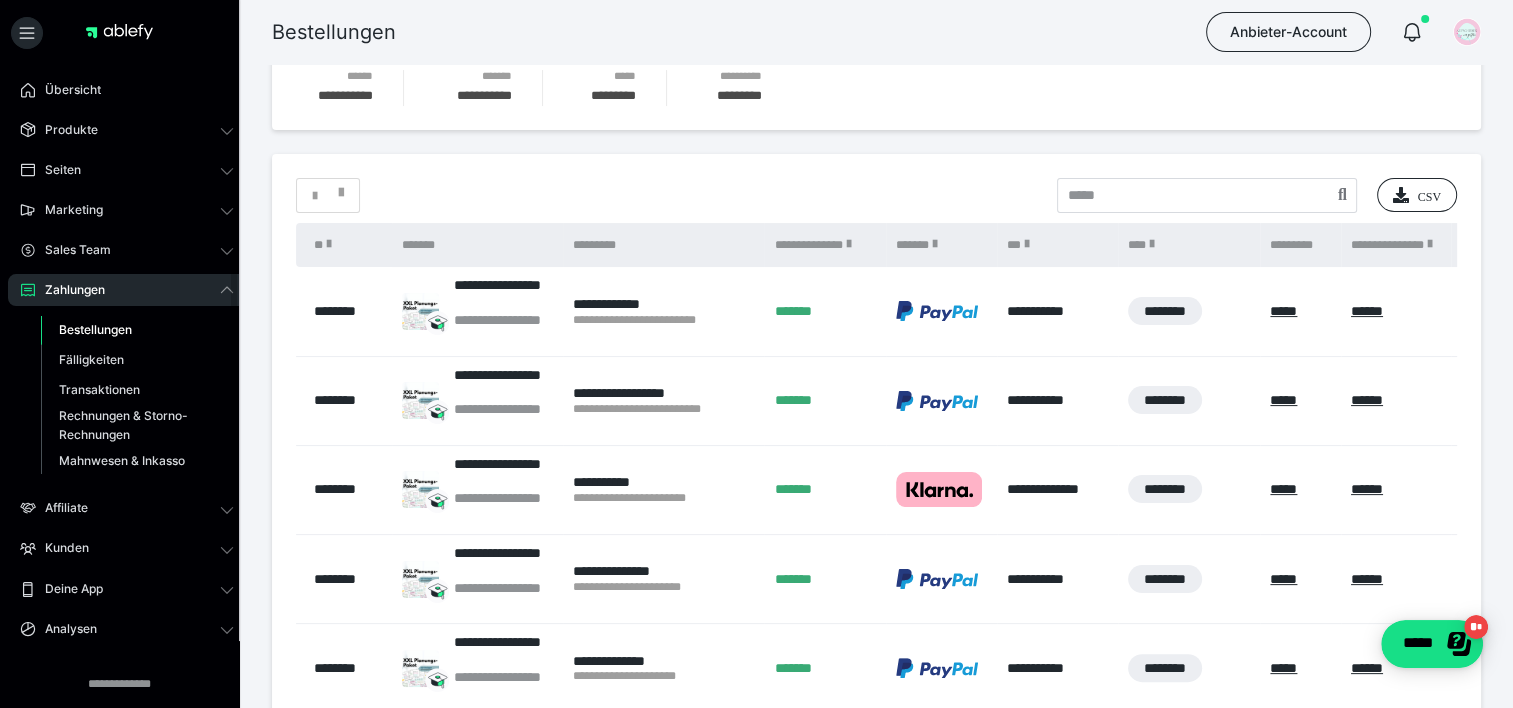 click at bounding box center (119, 37) 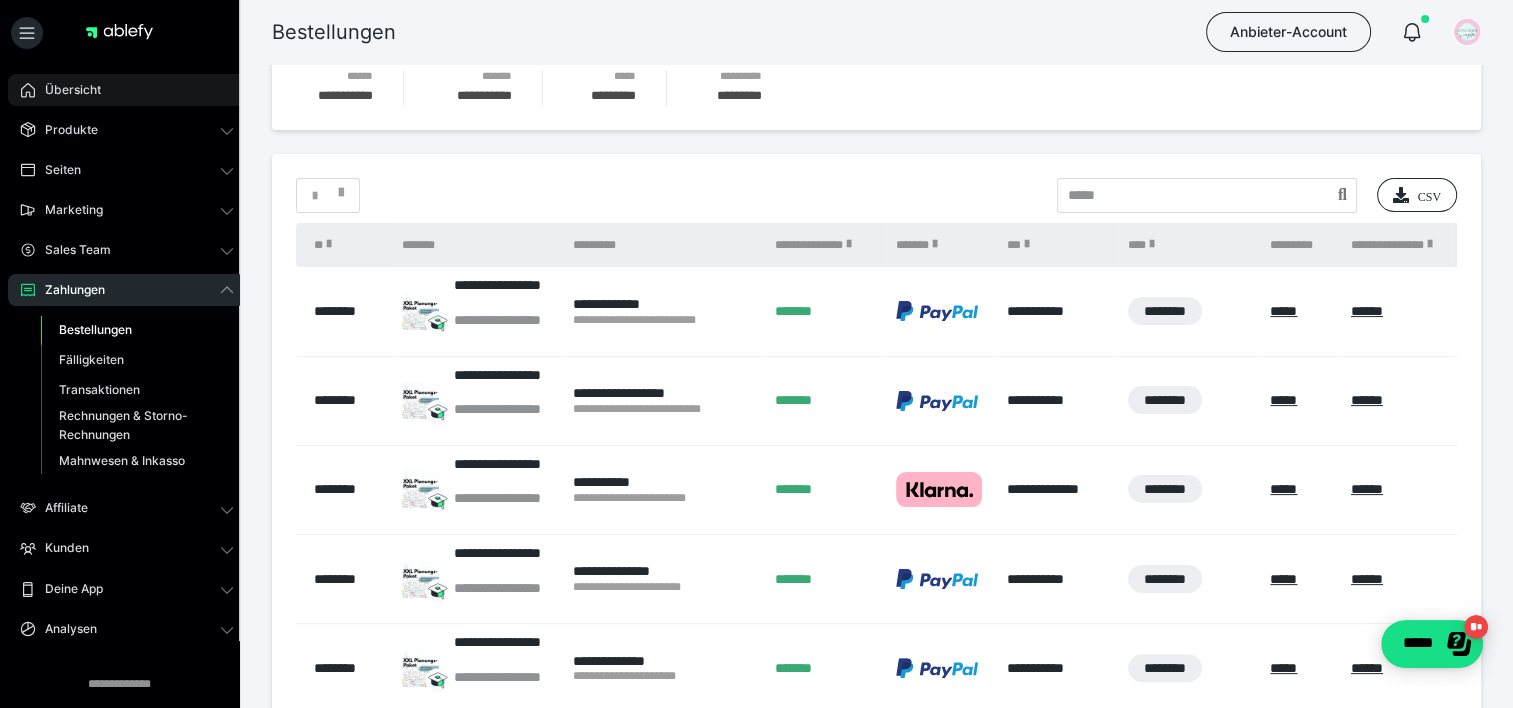 click on "Übersicht" at bounding box center (127, 90) 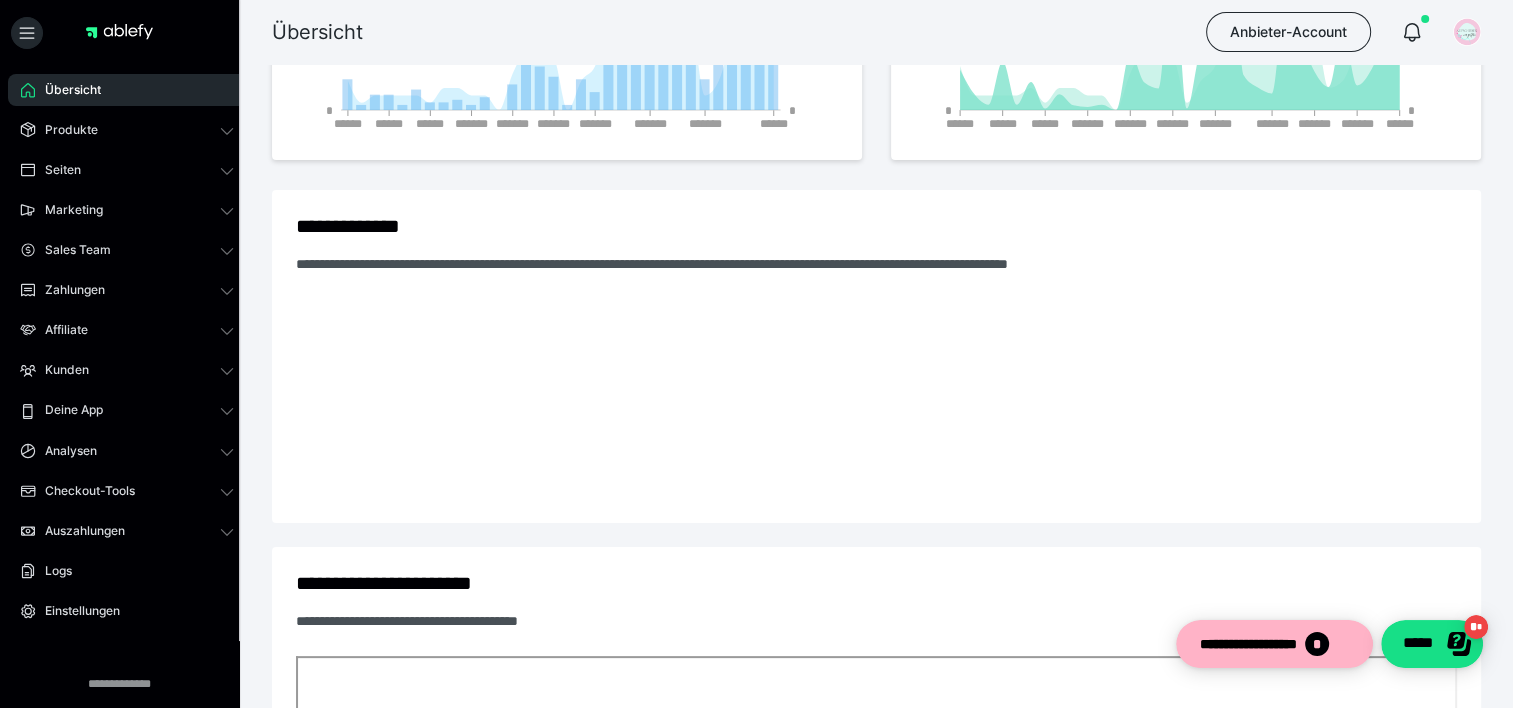 scroll, scrollTop: 0, scrollLeft: 0, axis: both 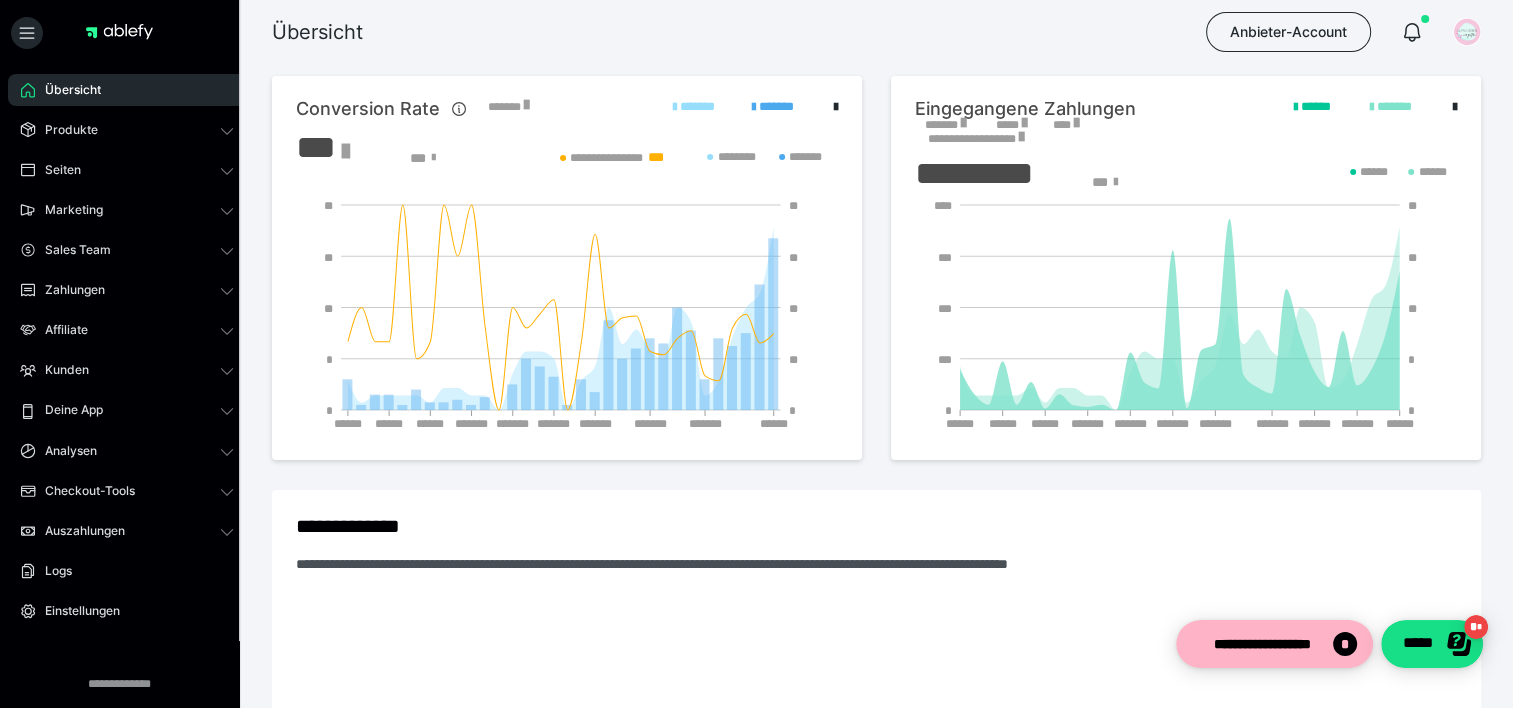 click on "*******" at bounding box center [945, 125] 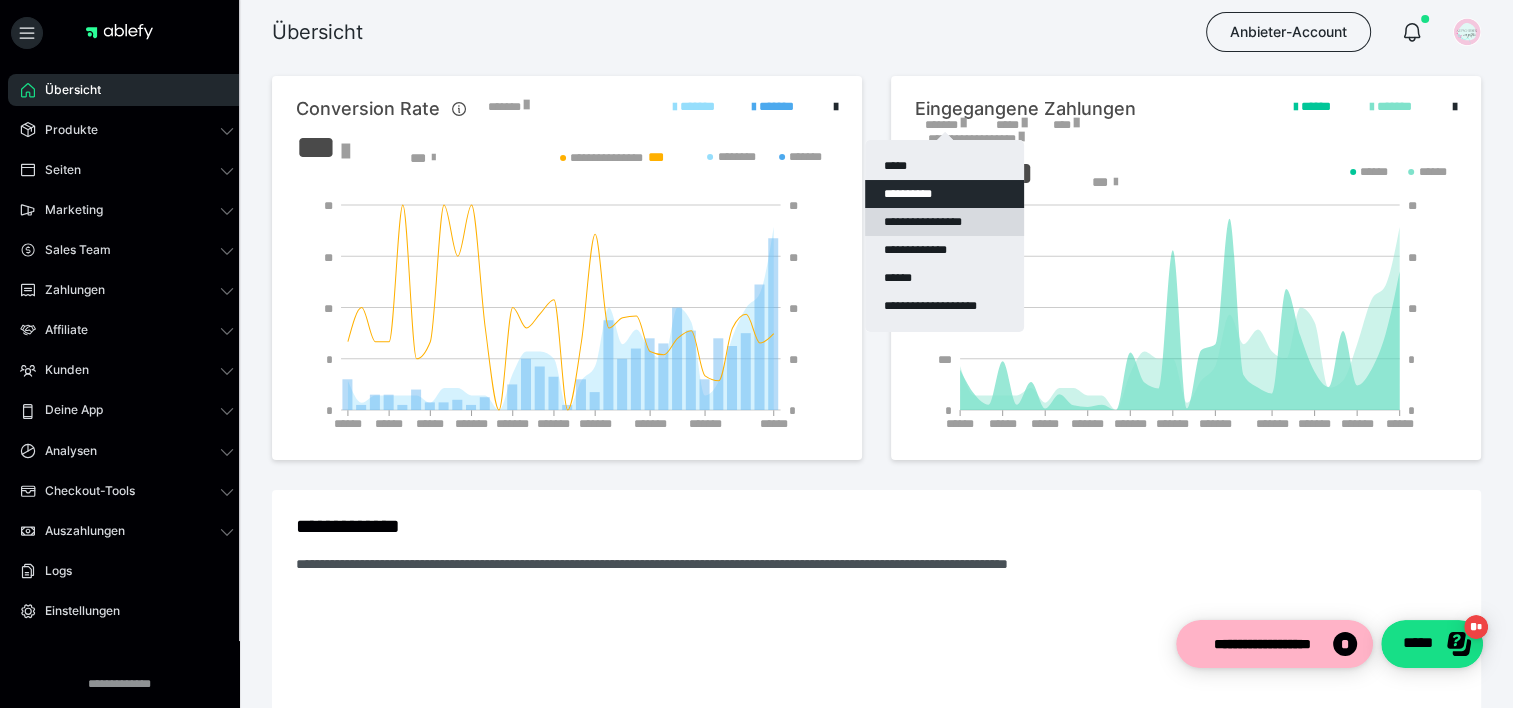 click on "**********" at bounding box center [944, 222] 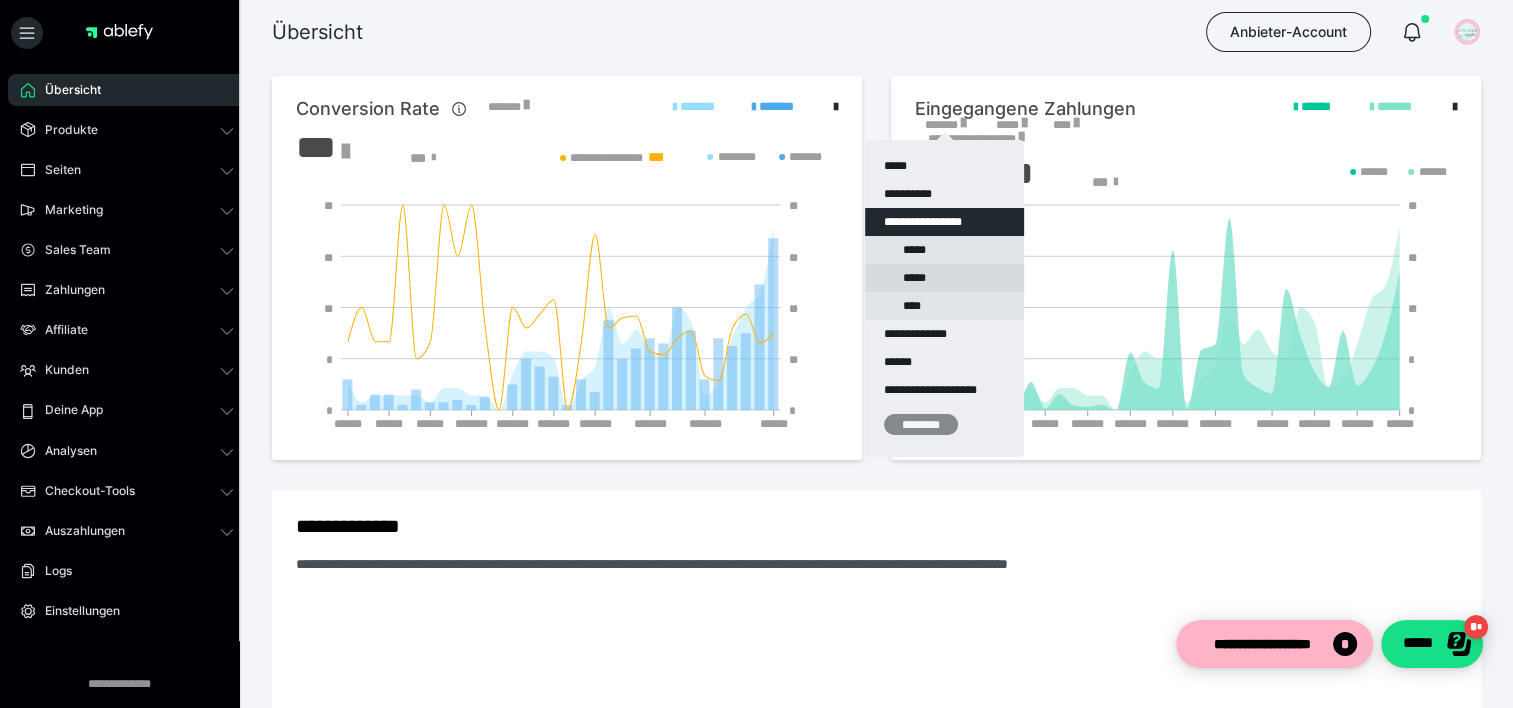 drag, startPoint x: 955, startPoint y: 216, endPoint x: 947, endPoint y: 271, distance: 55.578773 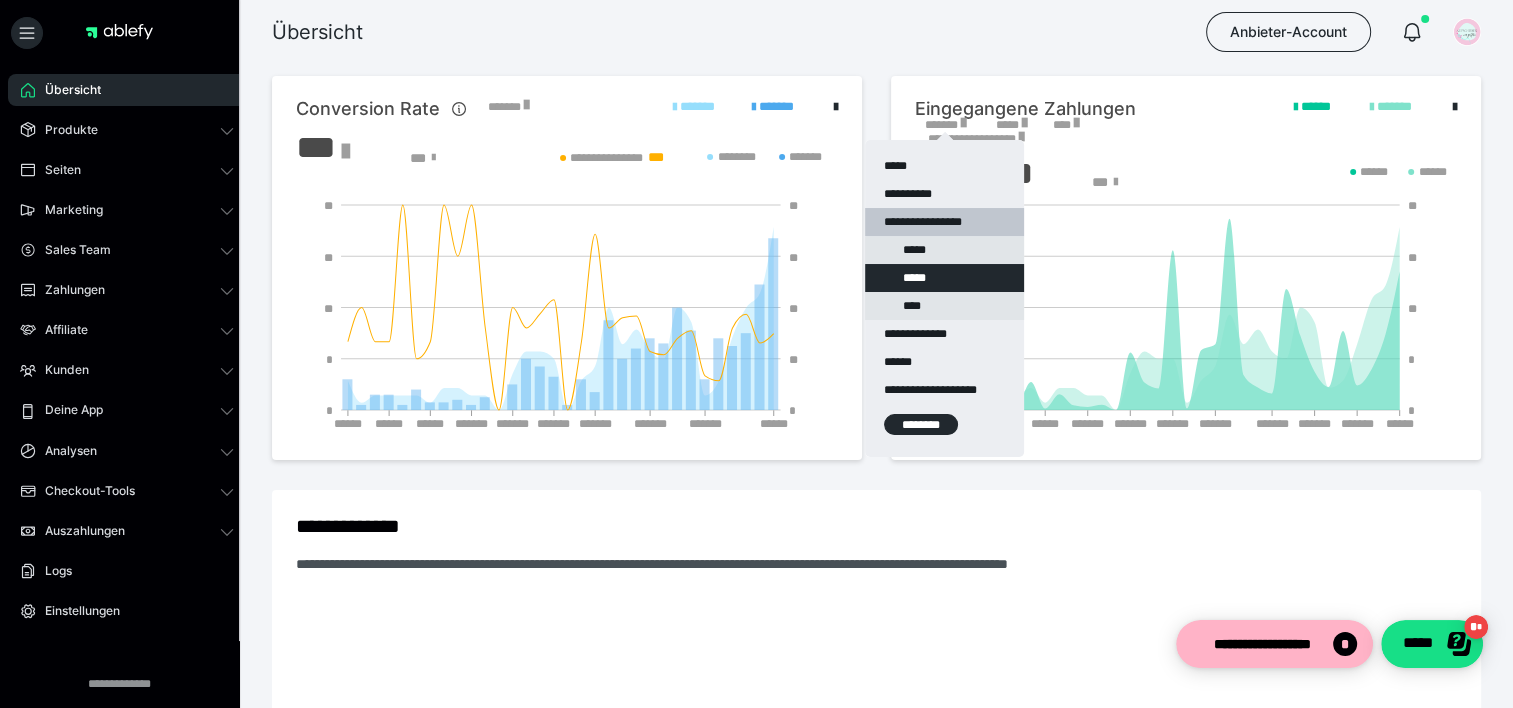click on "********" at bounding box center (921, 424) 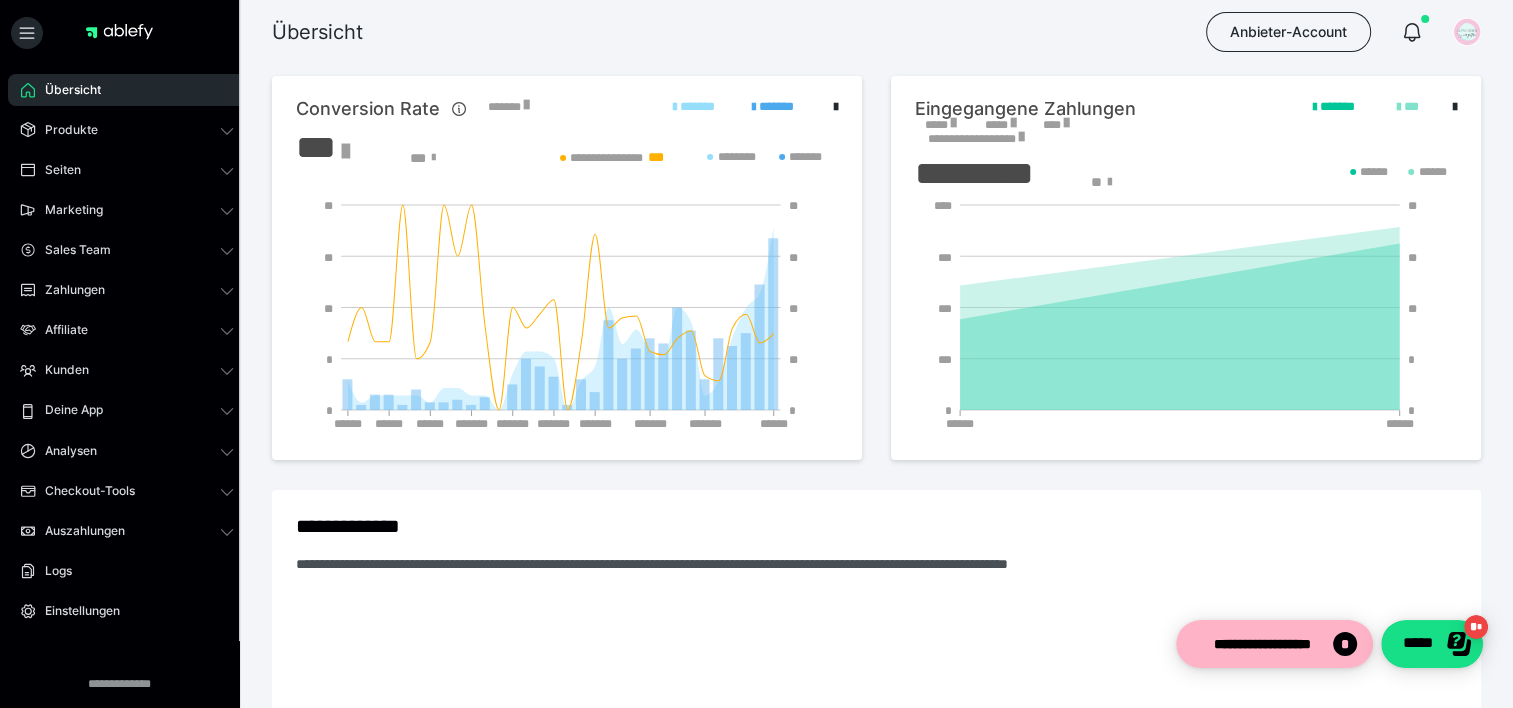 click on "*****" at bounding box center (940, 125) 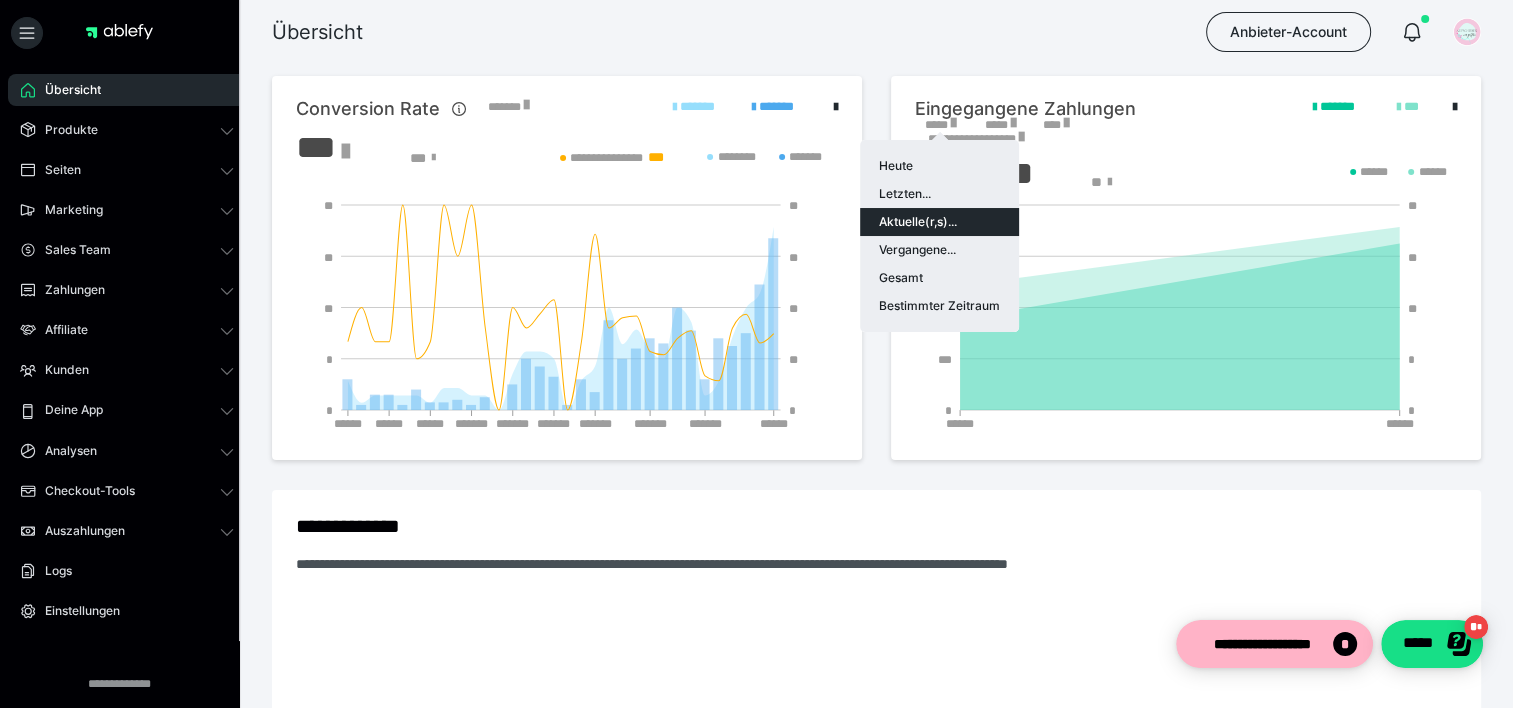 click on "Aktuelle(r,s)..." at bounding box center (939, 222) 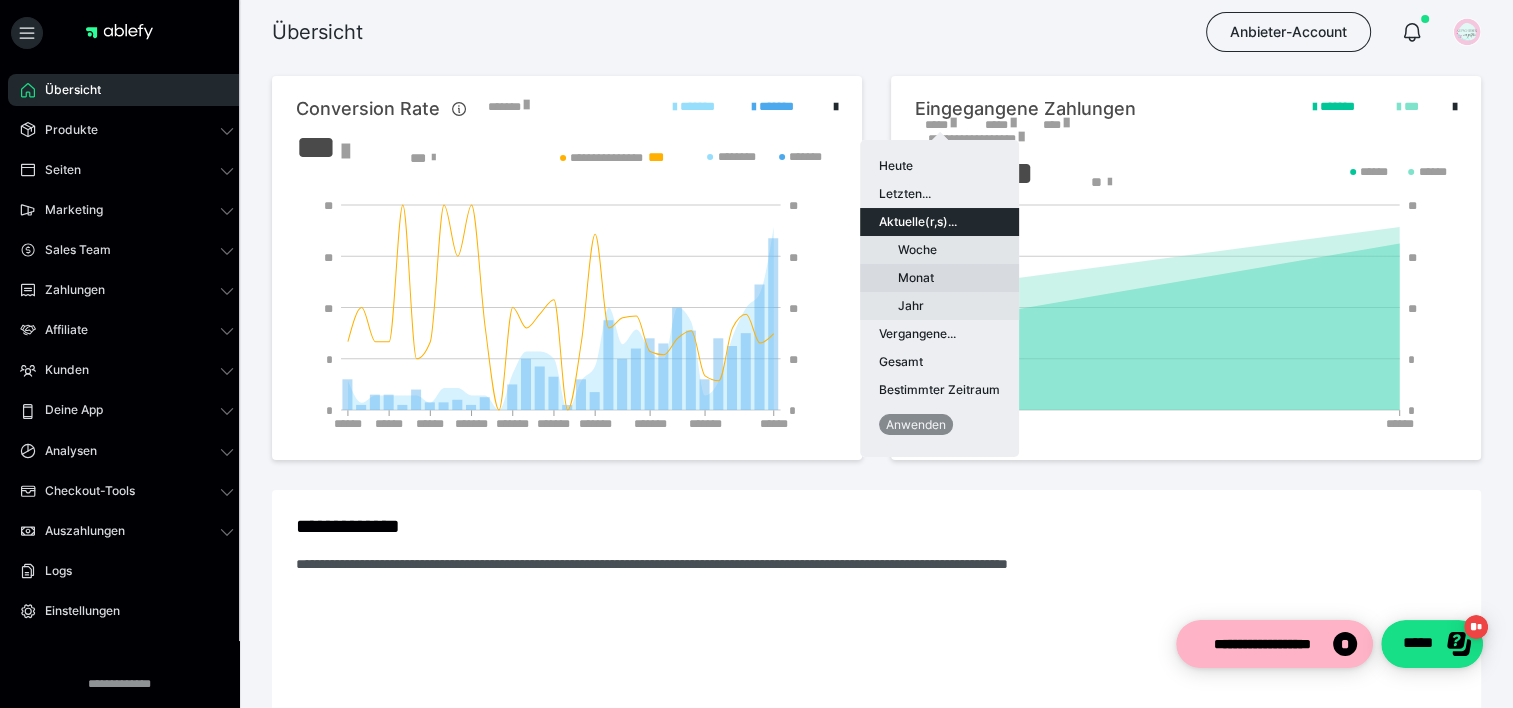 click on "Monat" at bounding box center (939, 278) 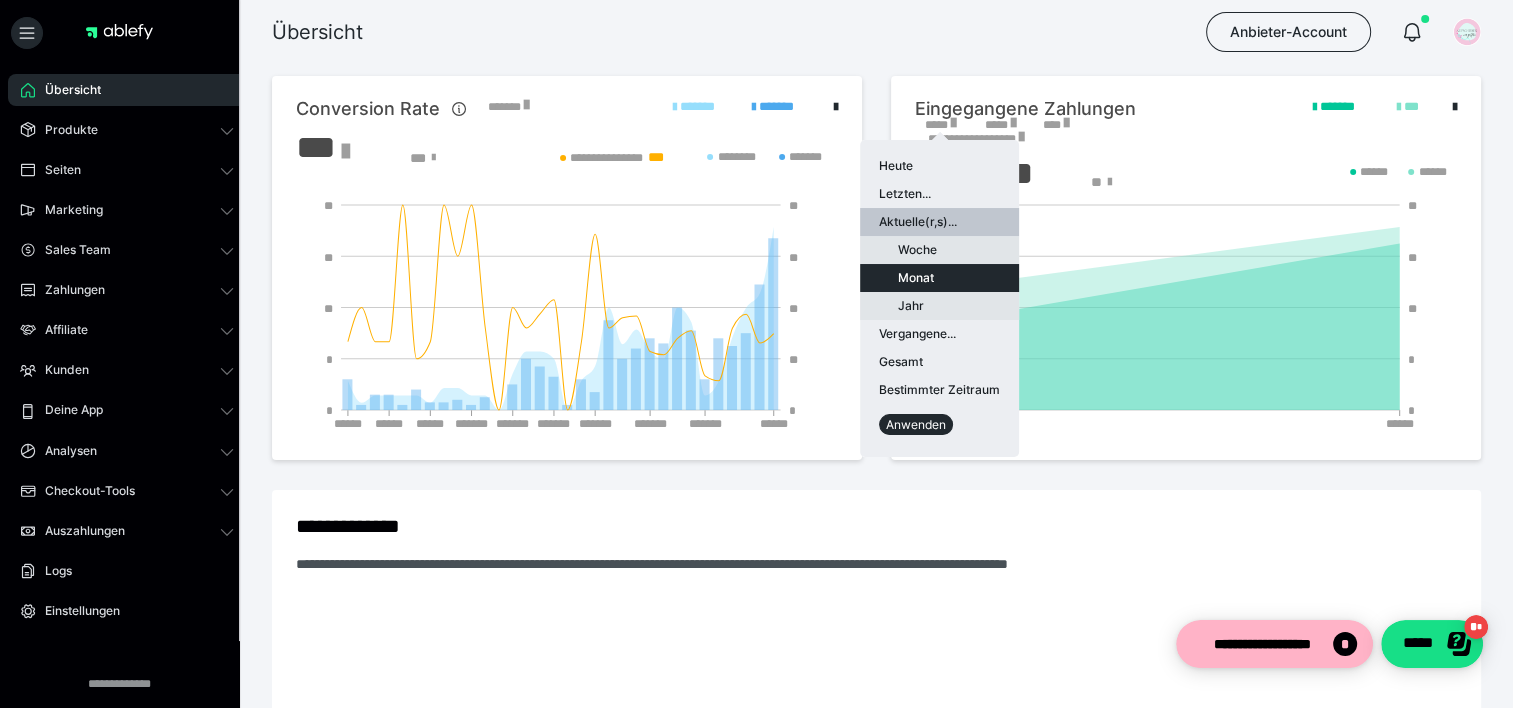 click on "Anwenden" at bounding box center [916, 424] 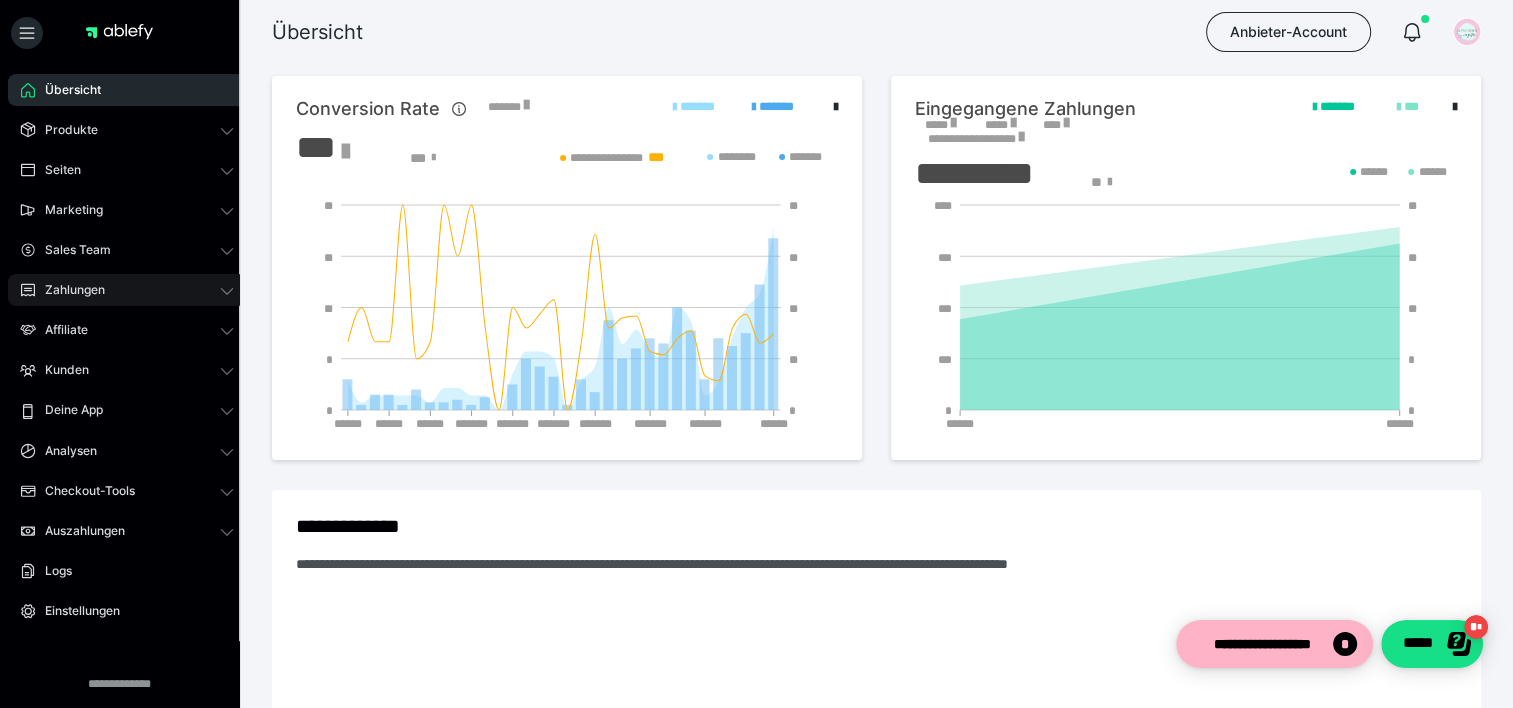 click on "Zahlungen" at bounding box center (68, 290) 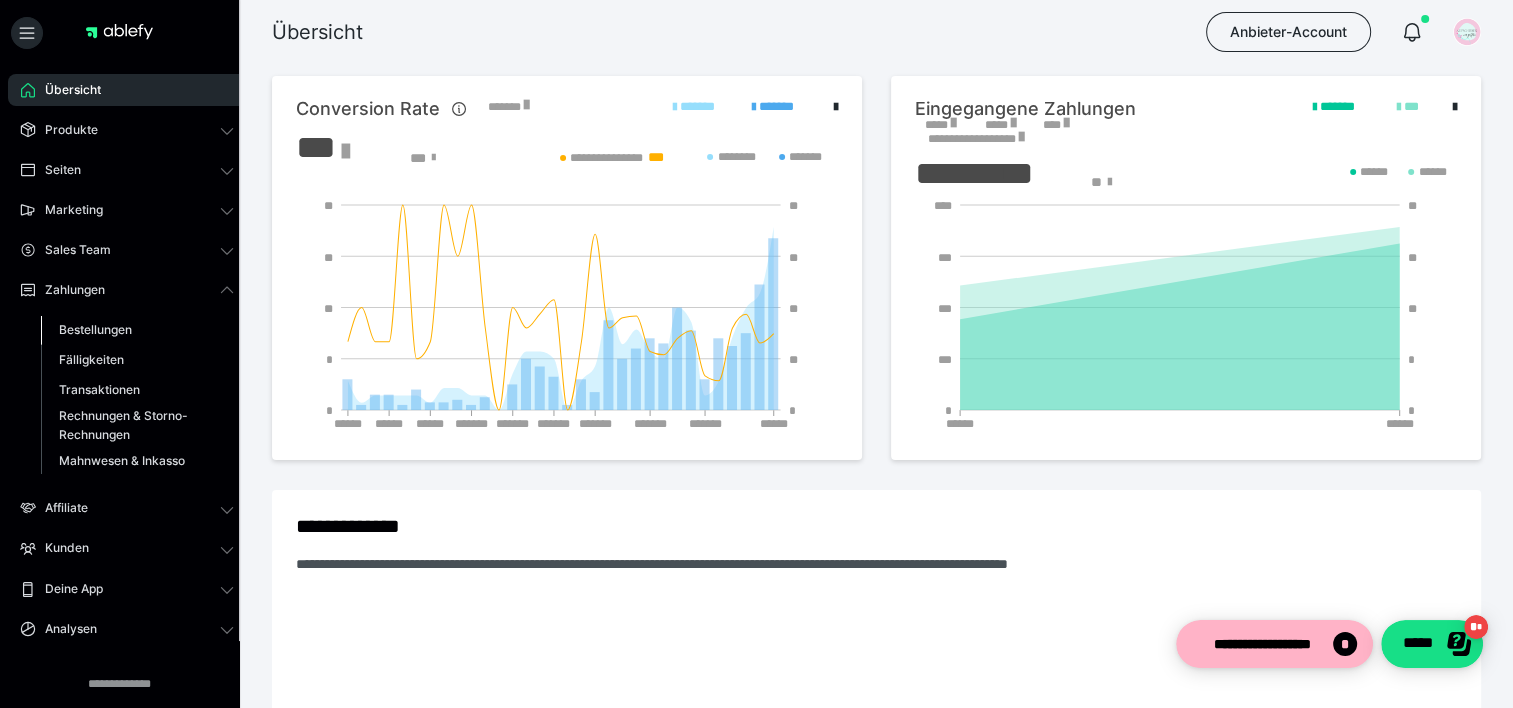 click on "Bestellungen" at bounding box center (95, 329) 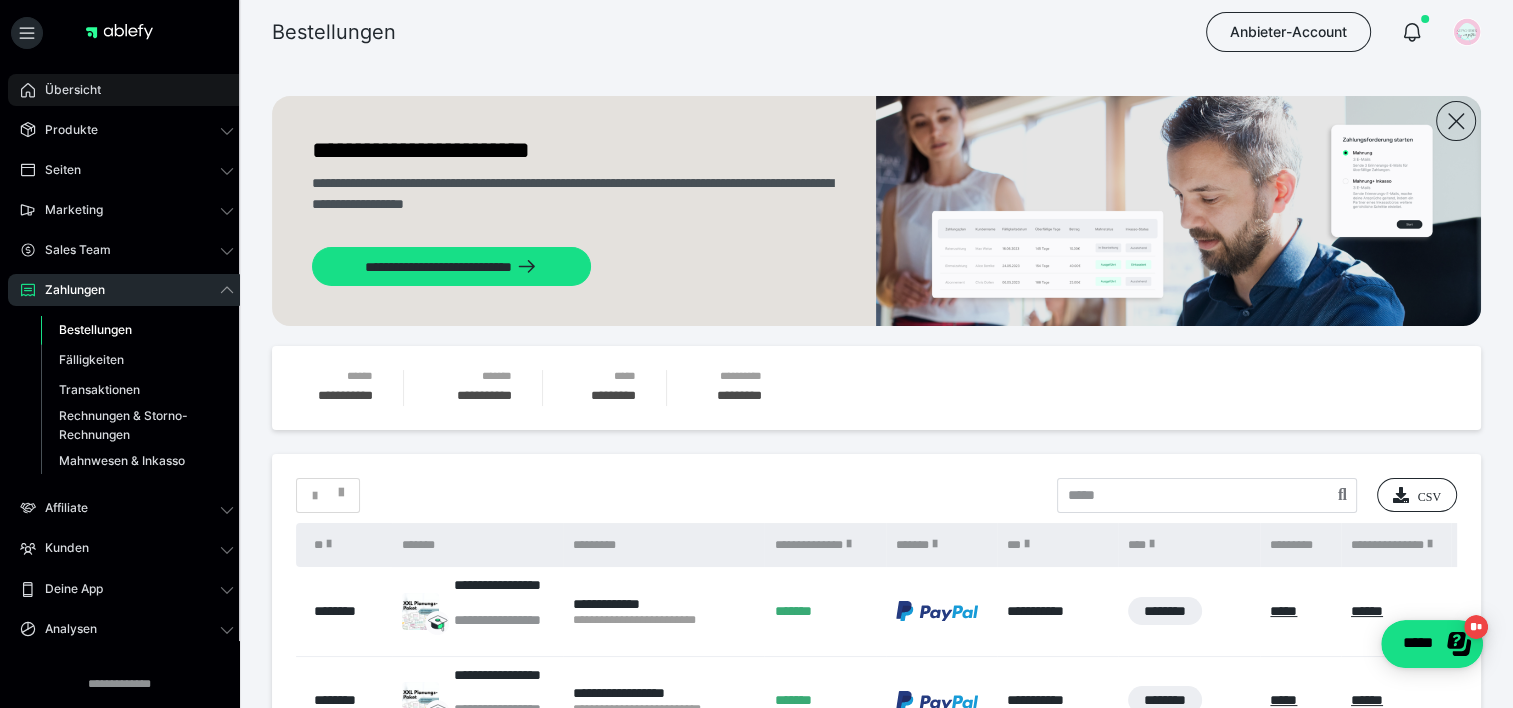 click on "Übersicht" at bounding box center [66, 90] 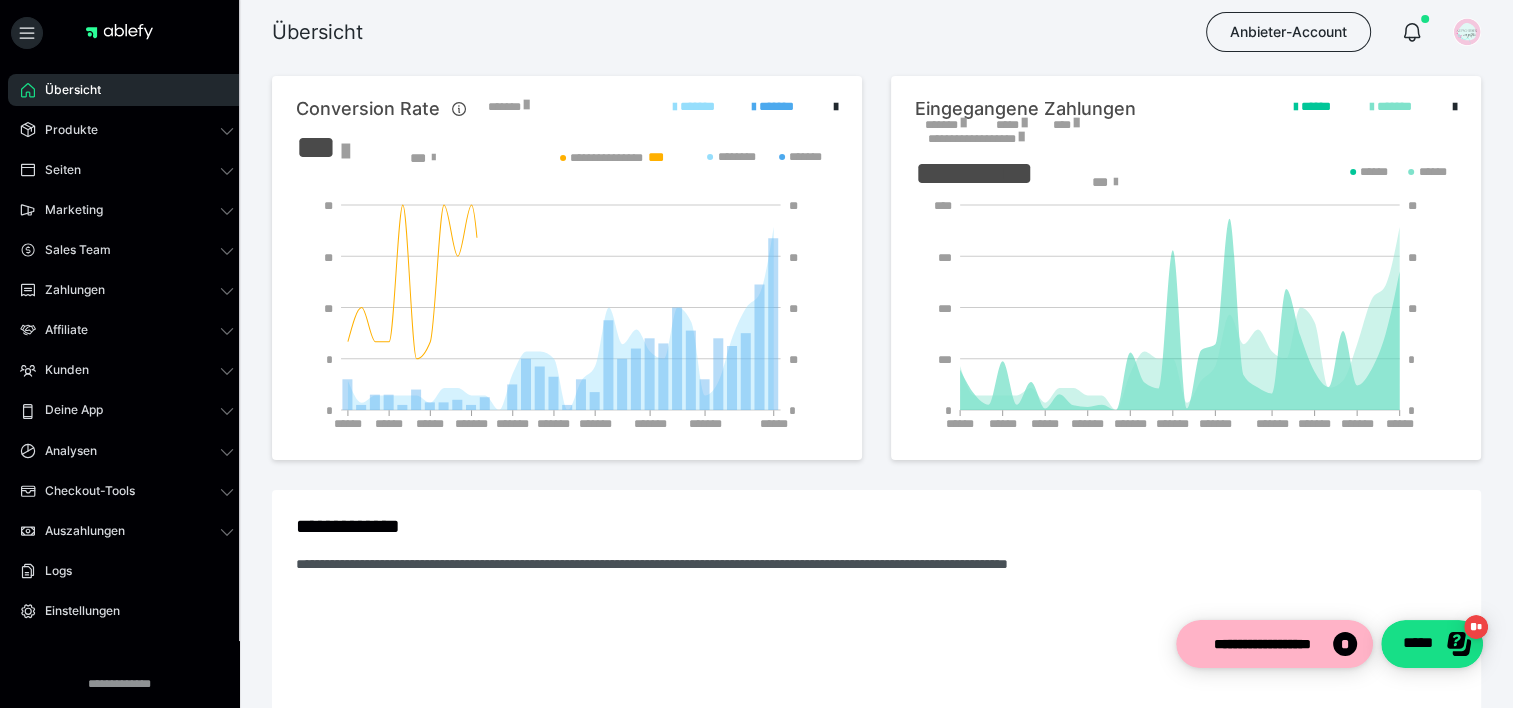 scroll, scrollTop: 0, scrollLeft: 0, axis: both 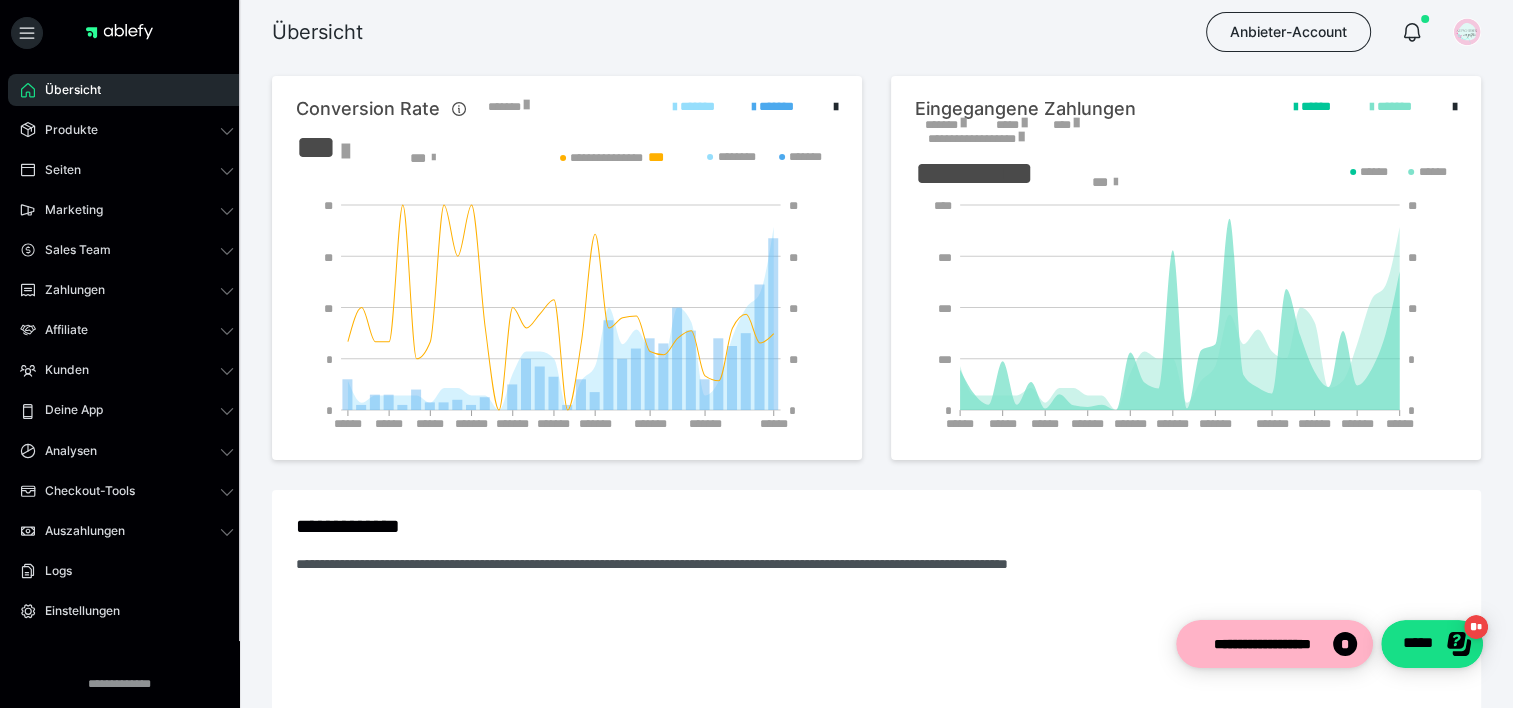 click on "*******" at bounding box center [945, 125] 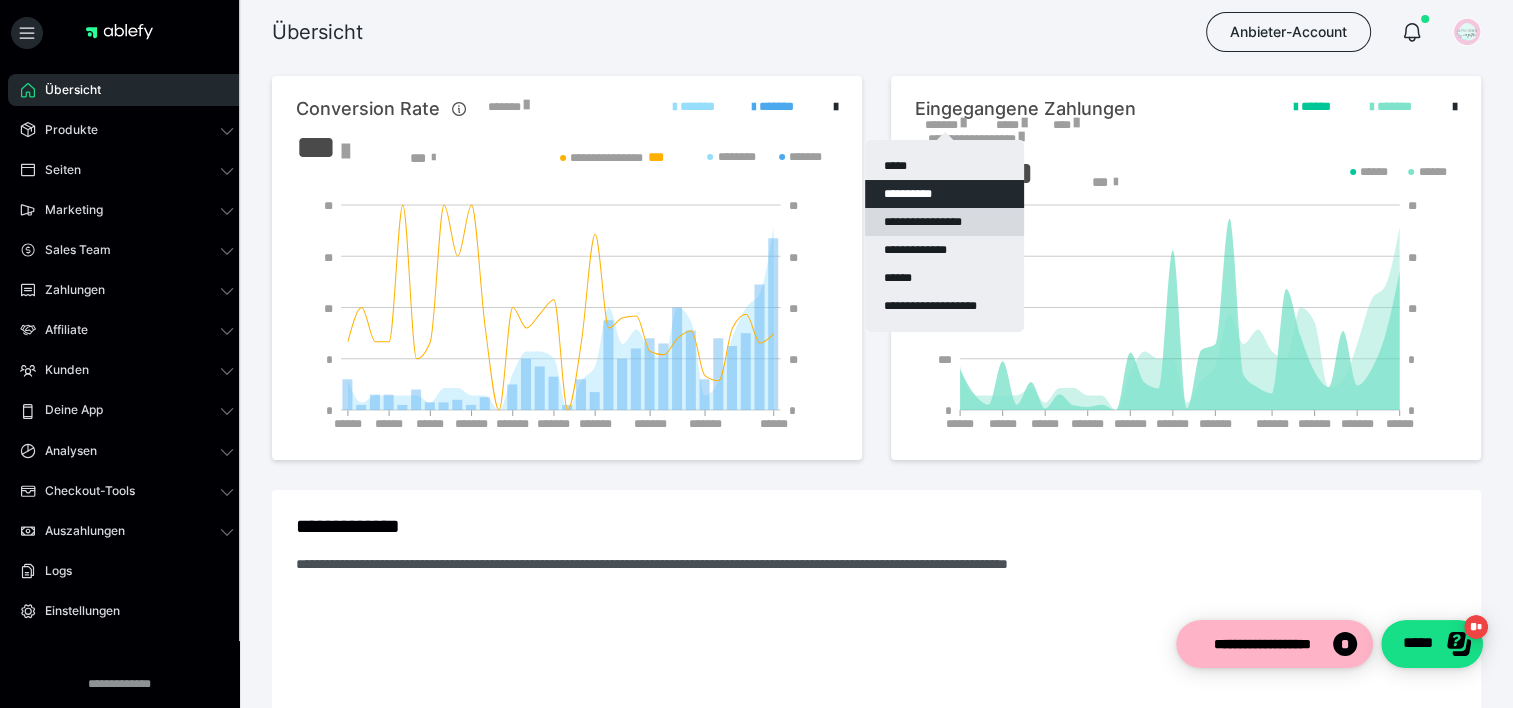 click on "**********" at bounding box center (944, 222) 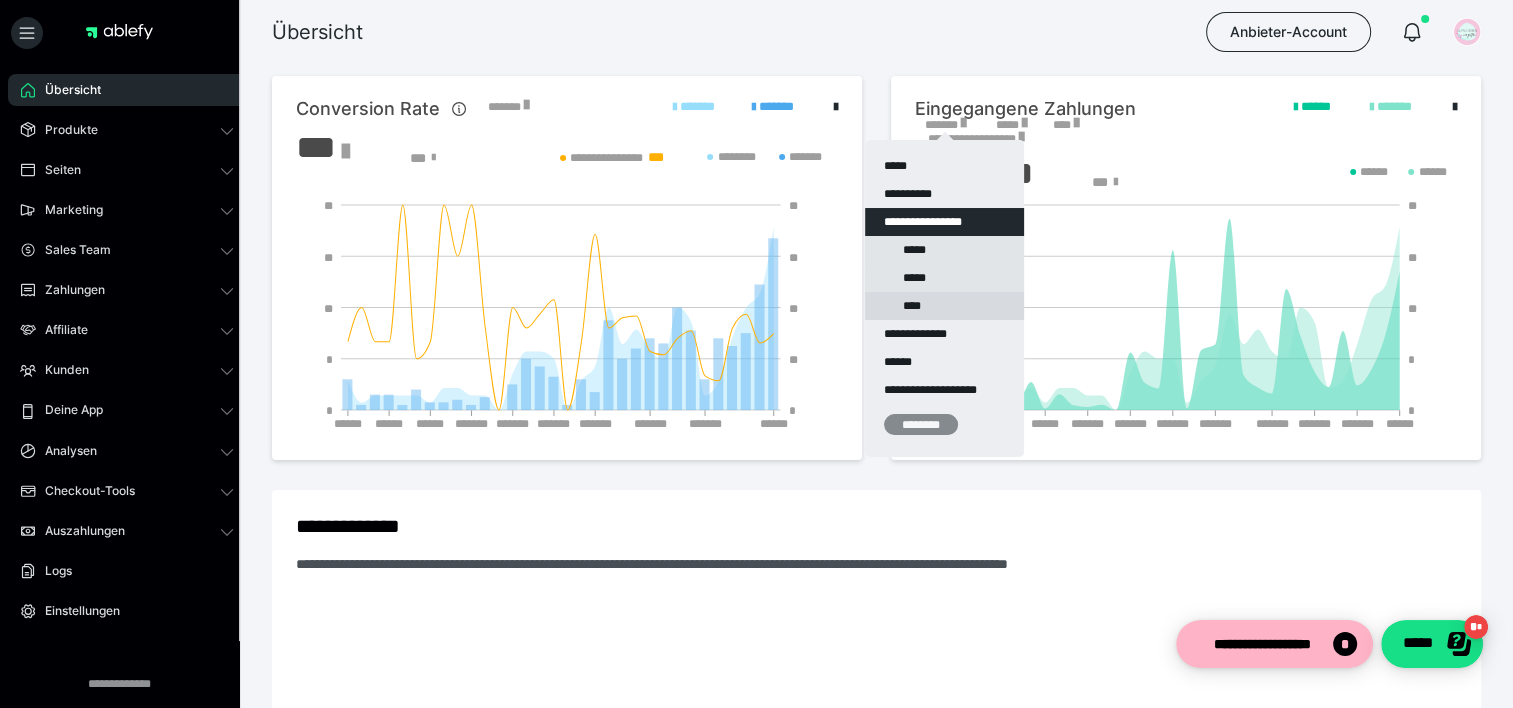 click on "****" at bounding box center (944, 306) 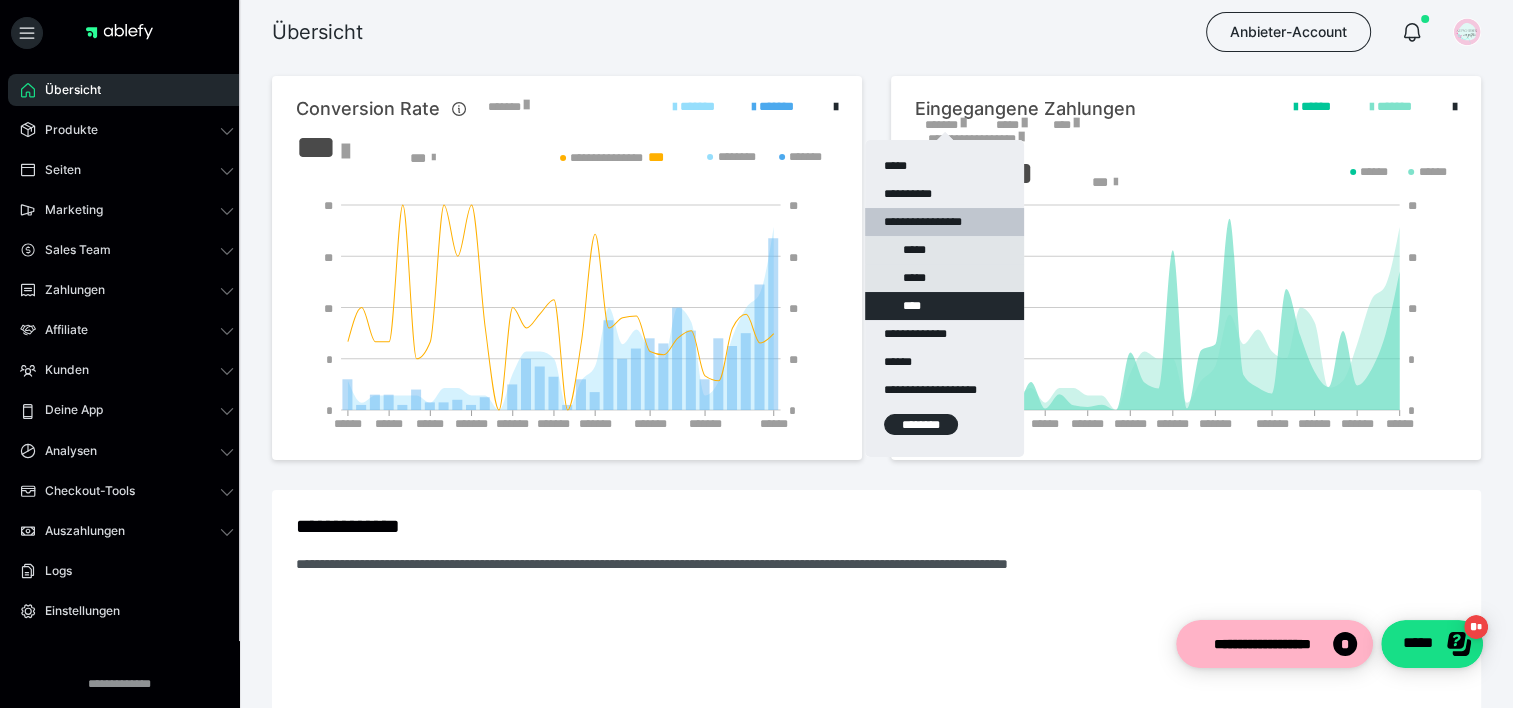click on "********" at bounding box center (921, 424) 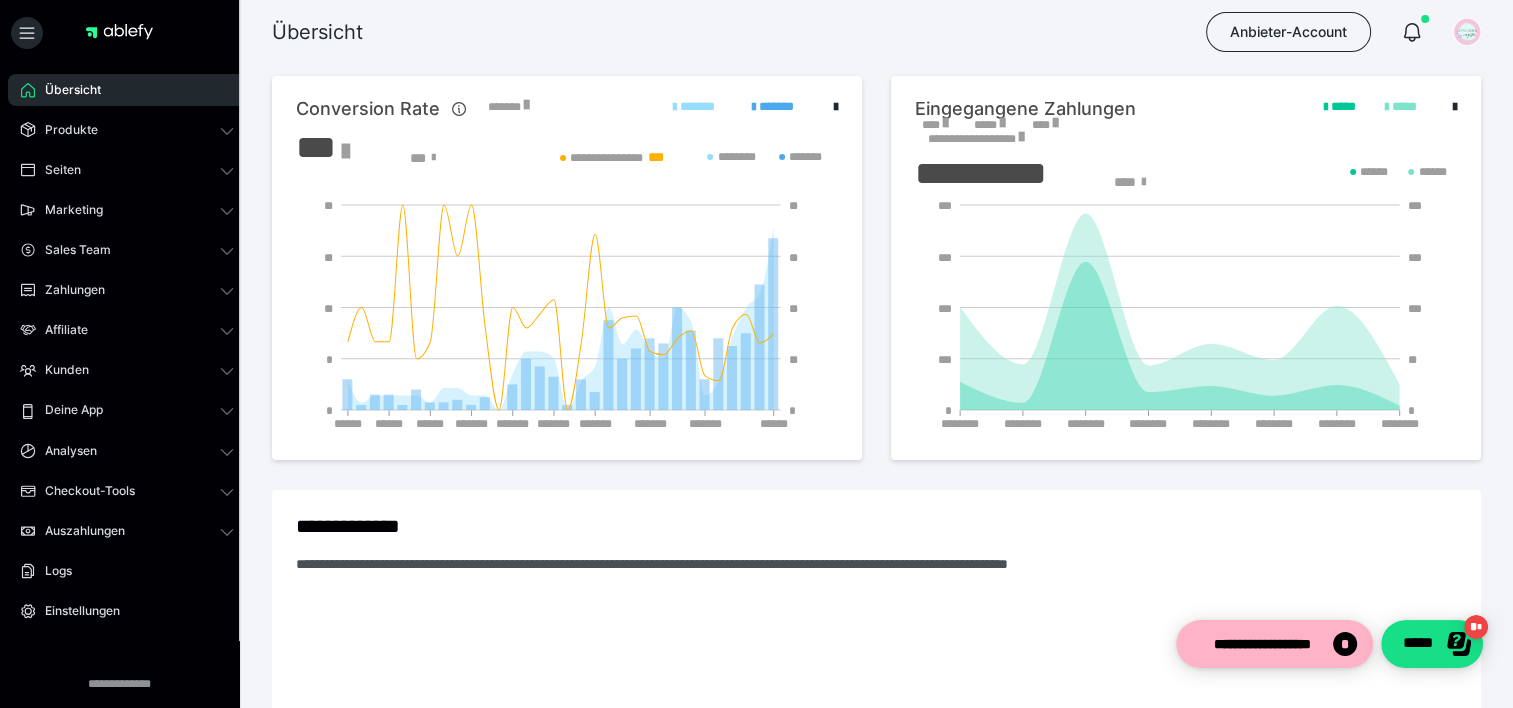 click on "****" at bounding box center (934, 125) 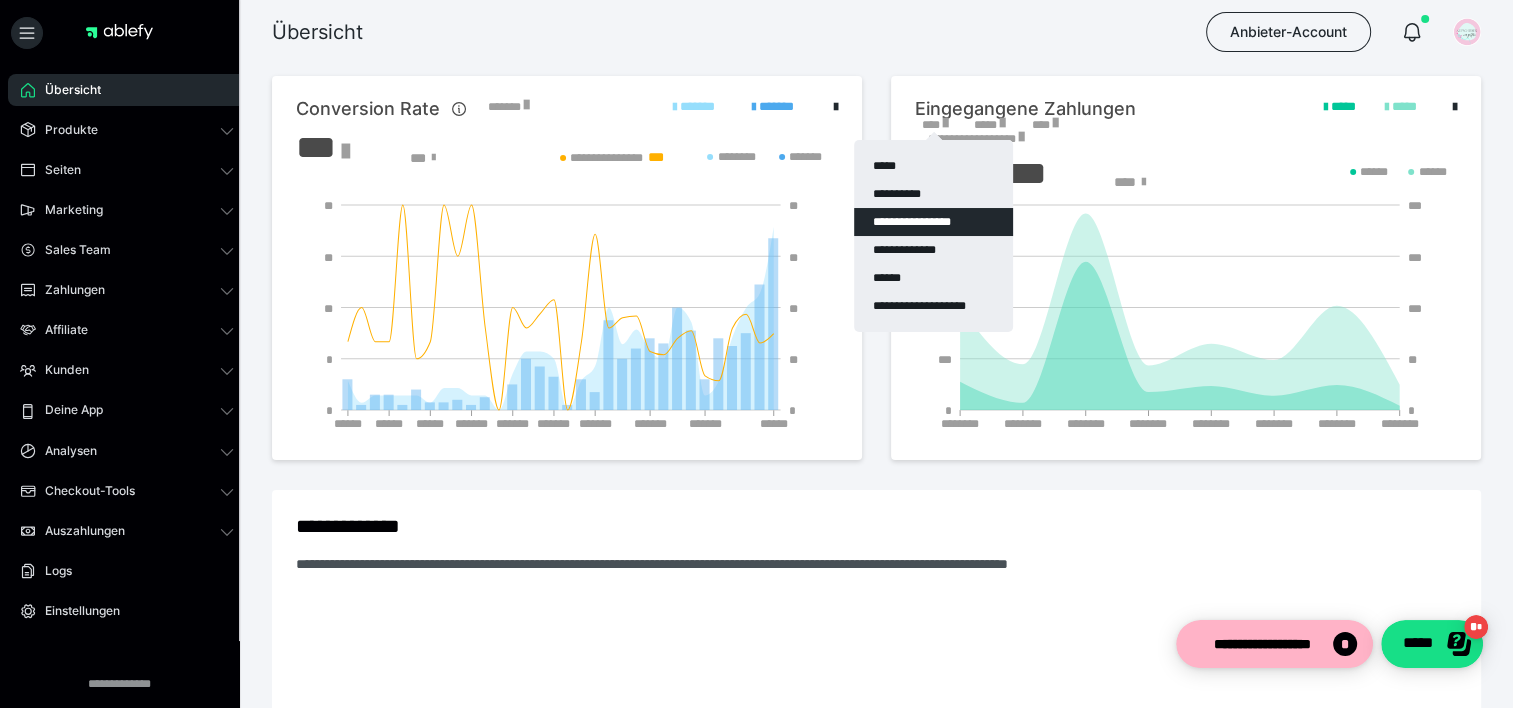 click on "**********" at bounding box center [933, 222] 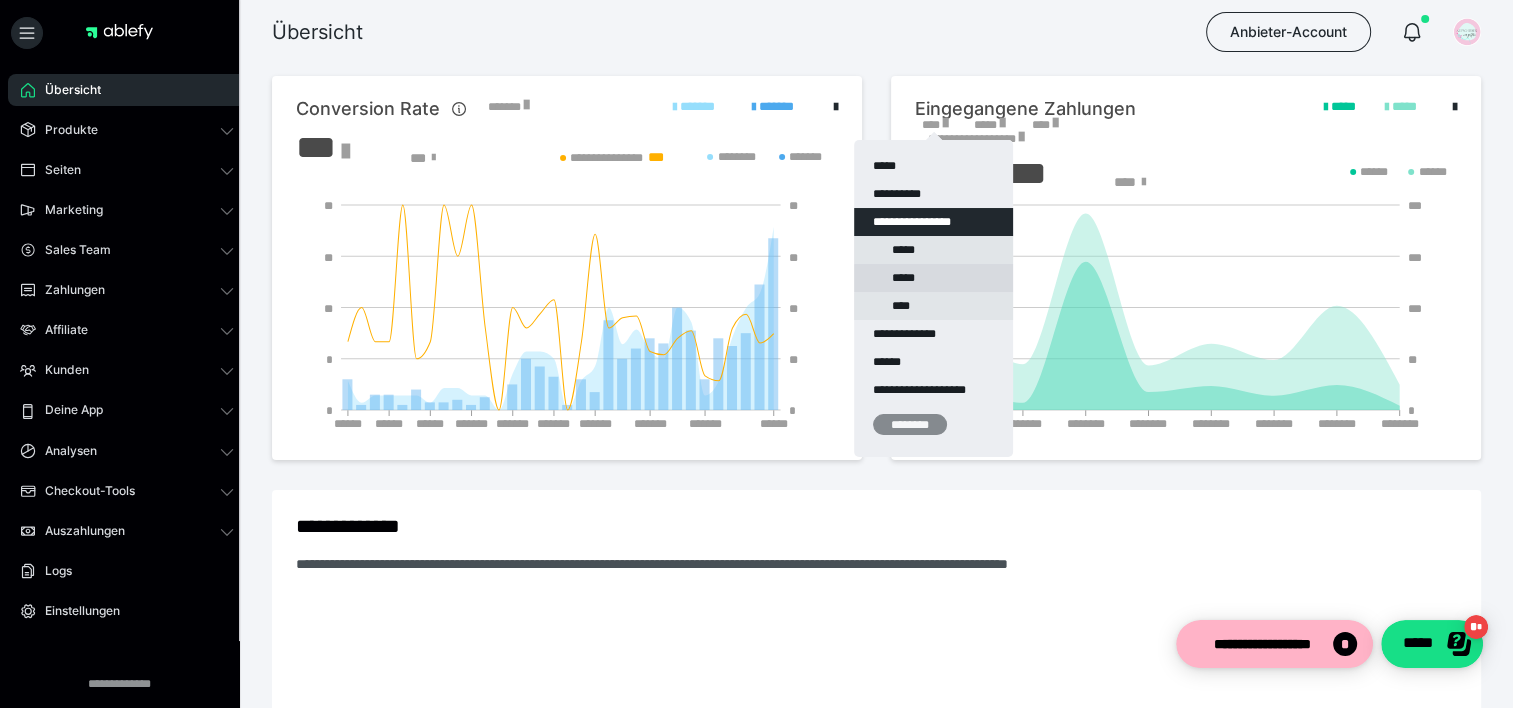 click on "*****" at bounding box center (933, 278) 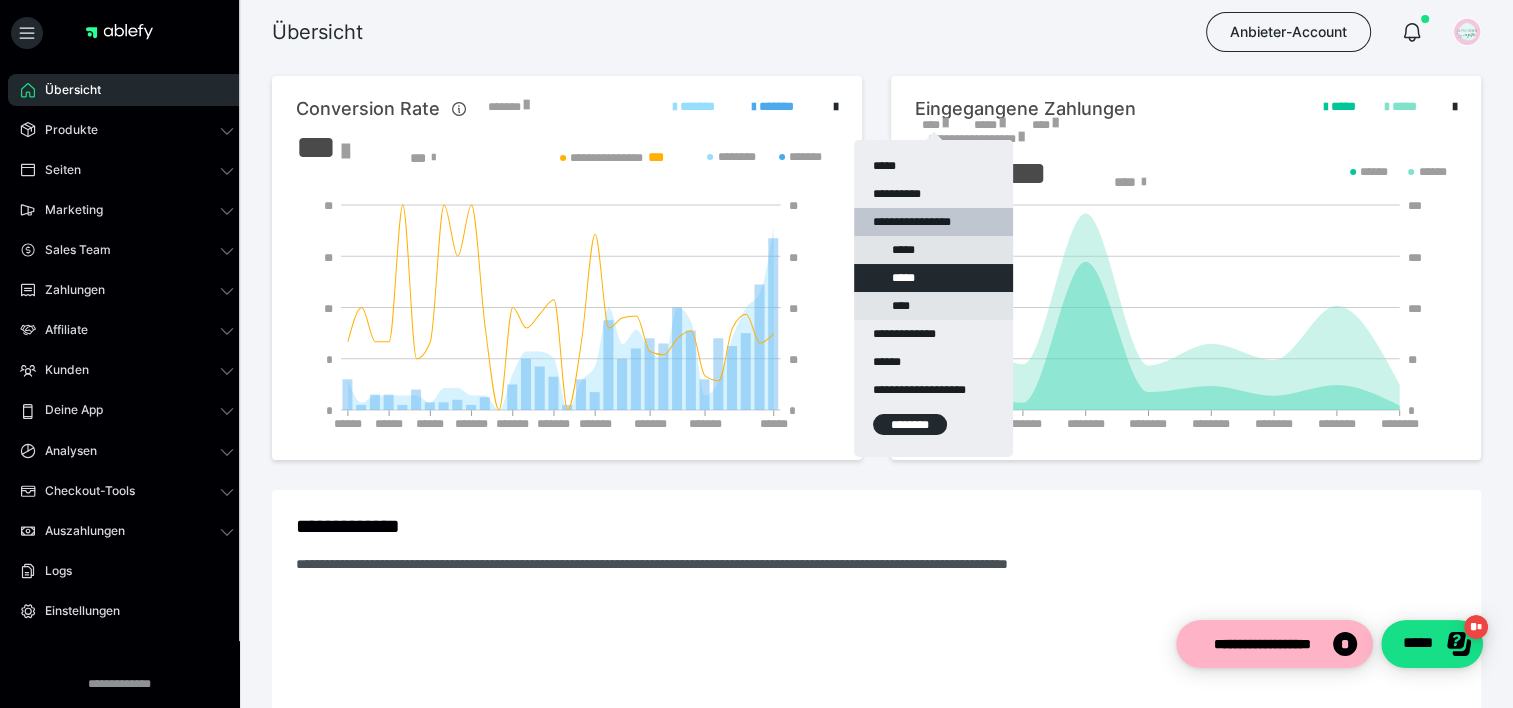 click on "********" at bounding box center [910, 424] 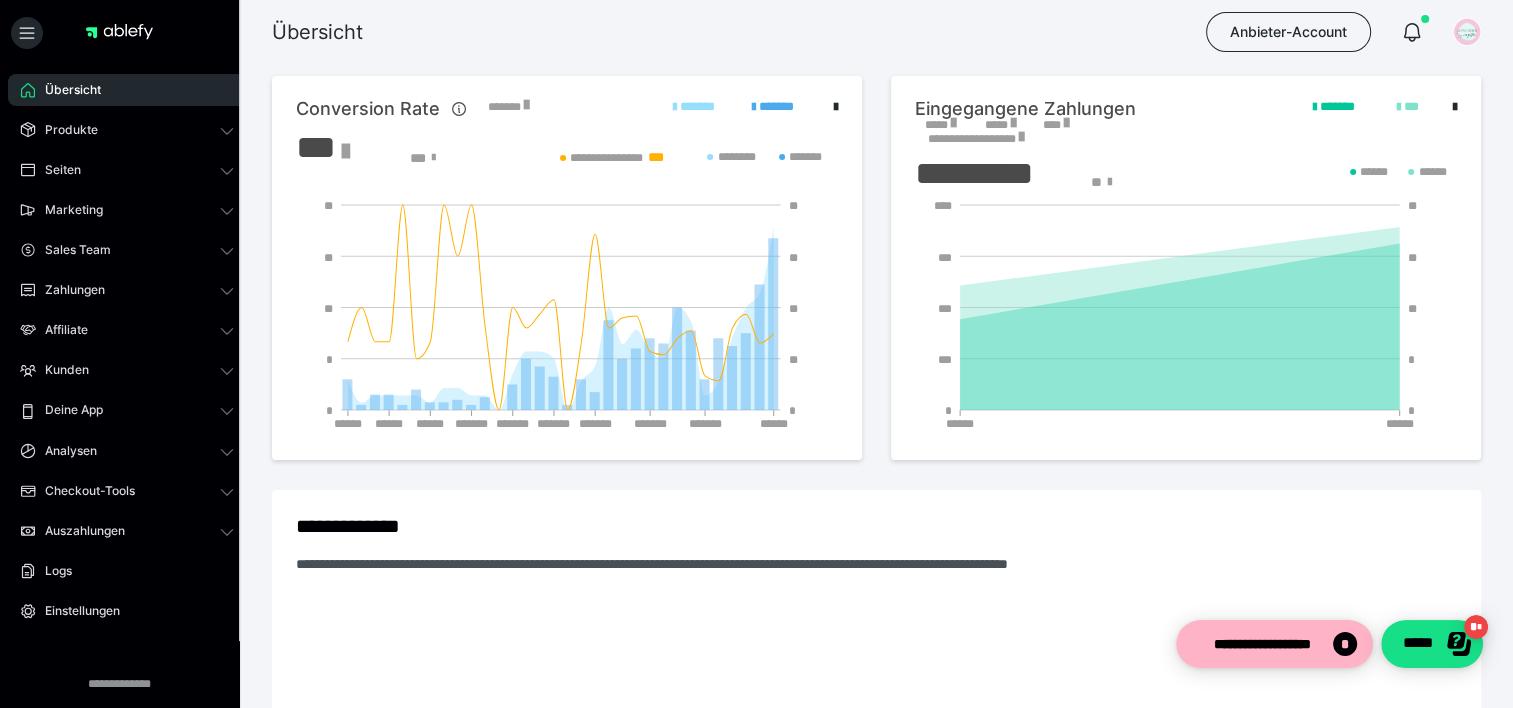 click on "*****" at bounding box center (940, 125) 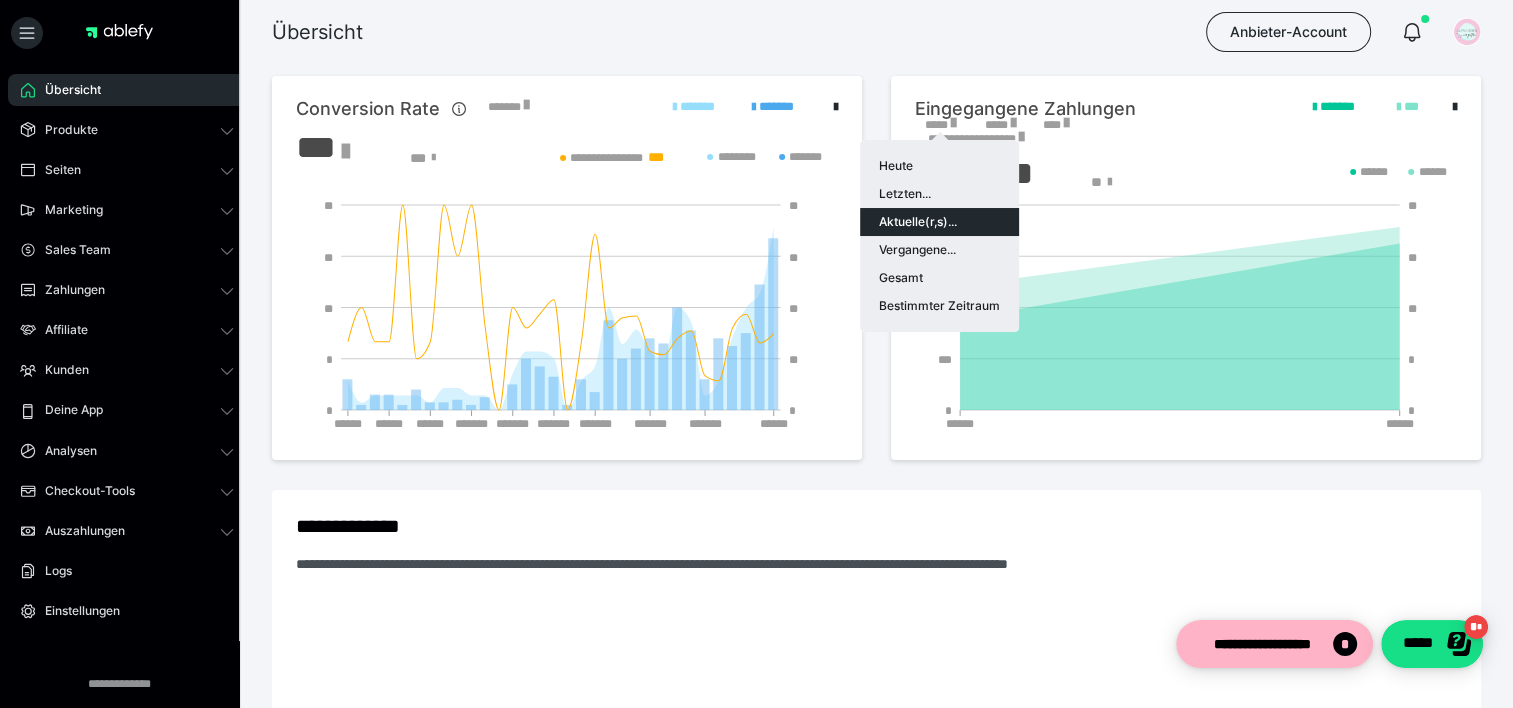 click on "Aktuelle(r,s)..." at bounding box center [939, 222] 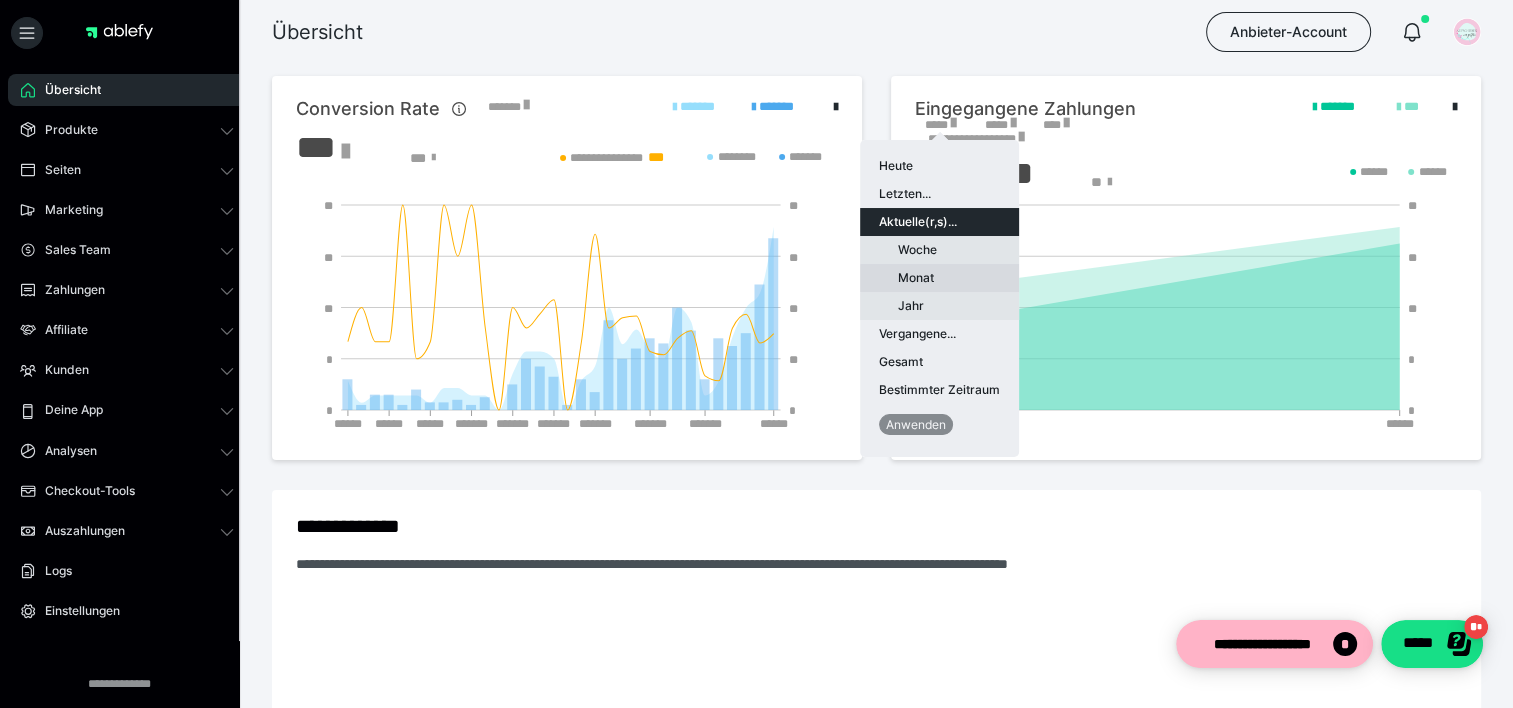 click on "Monat" at bounding box center (939, 278) 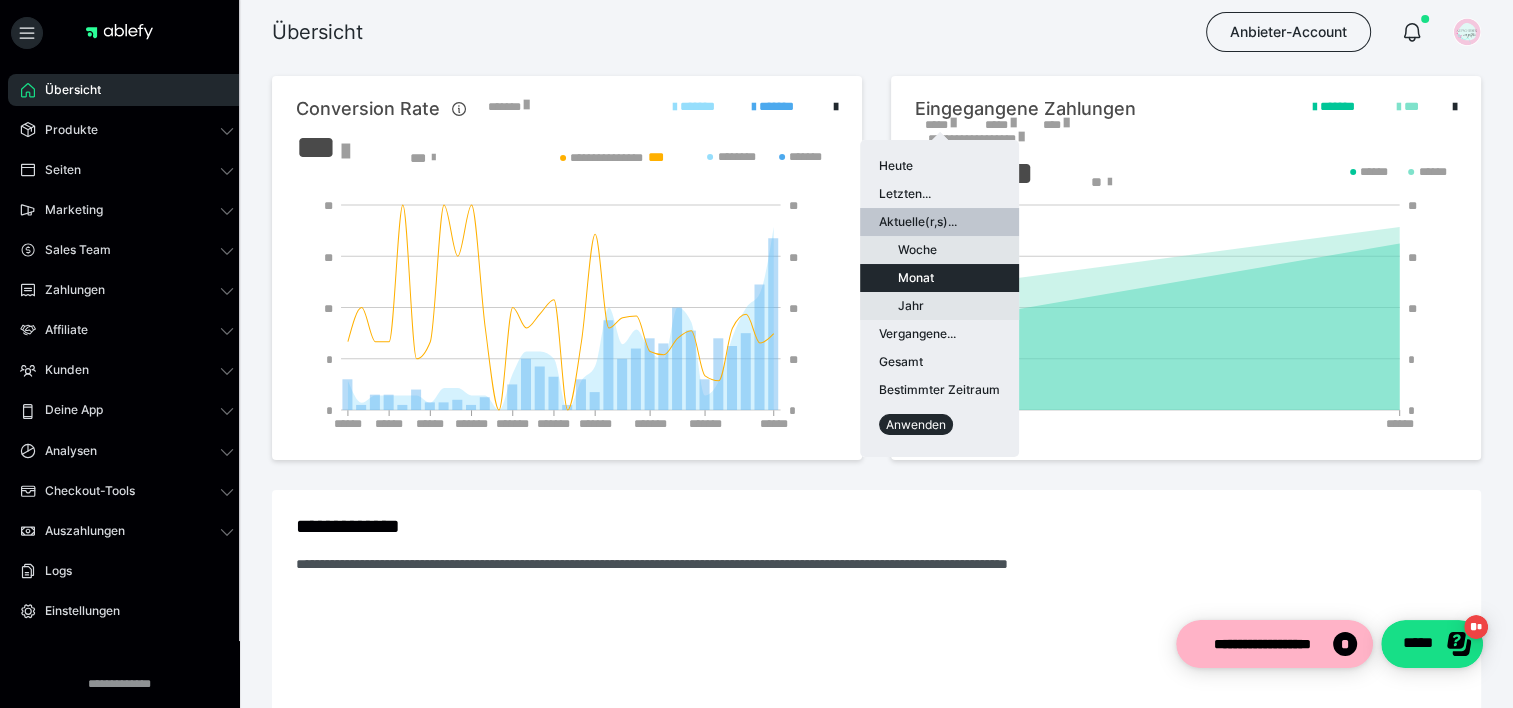 click on "Anwenden" at bounding box center (916, 424) 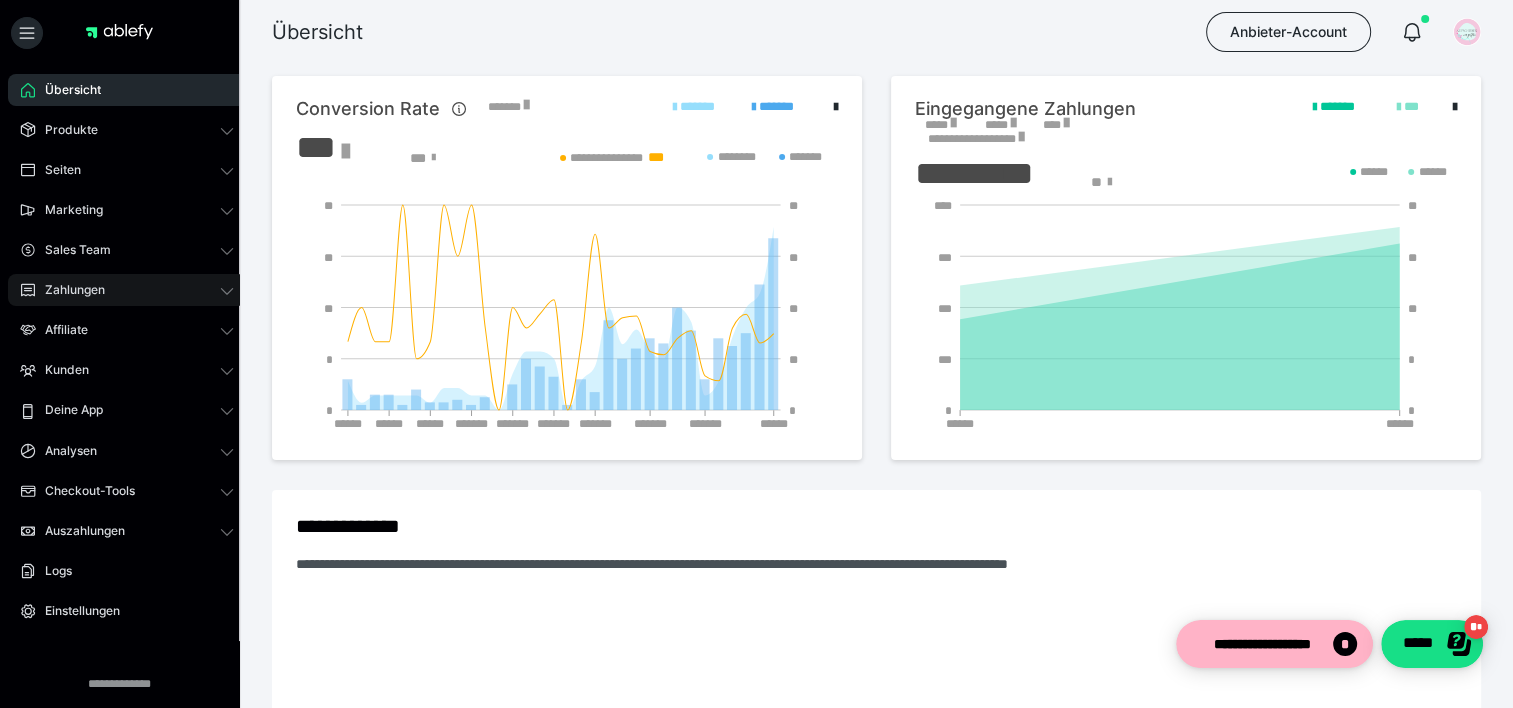 click on "Zahlungen" at bounding box center (127, 290) 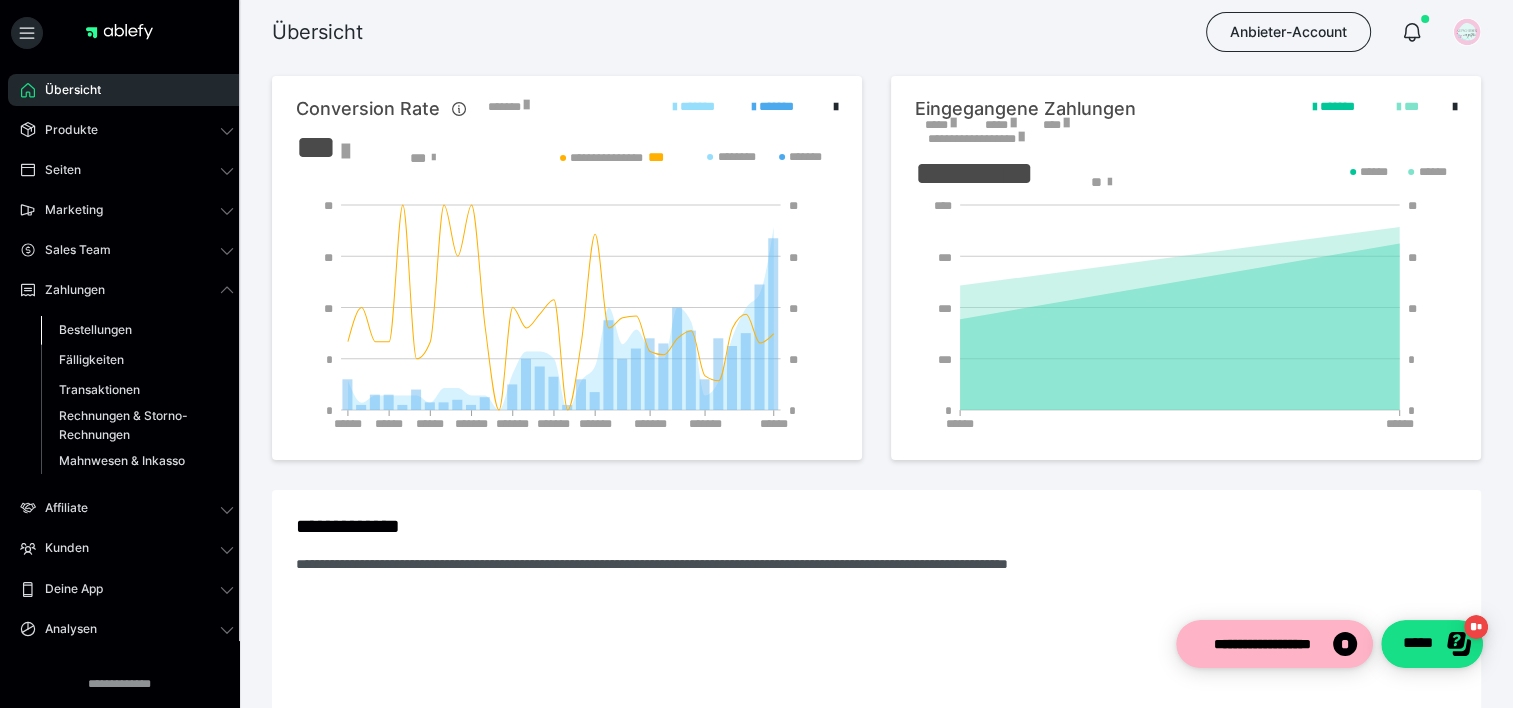 click on "Bestellungen" at bounding box center [95, 329] 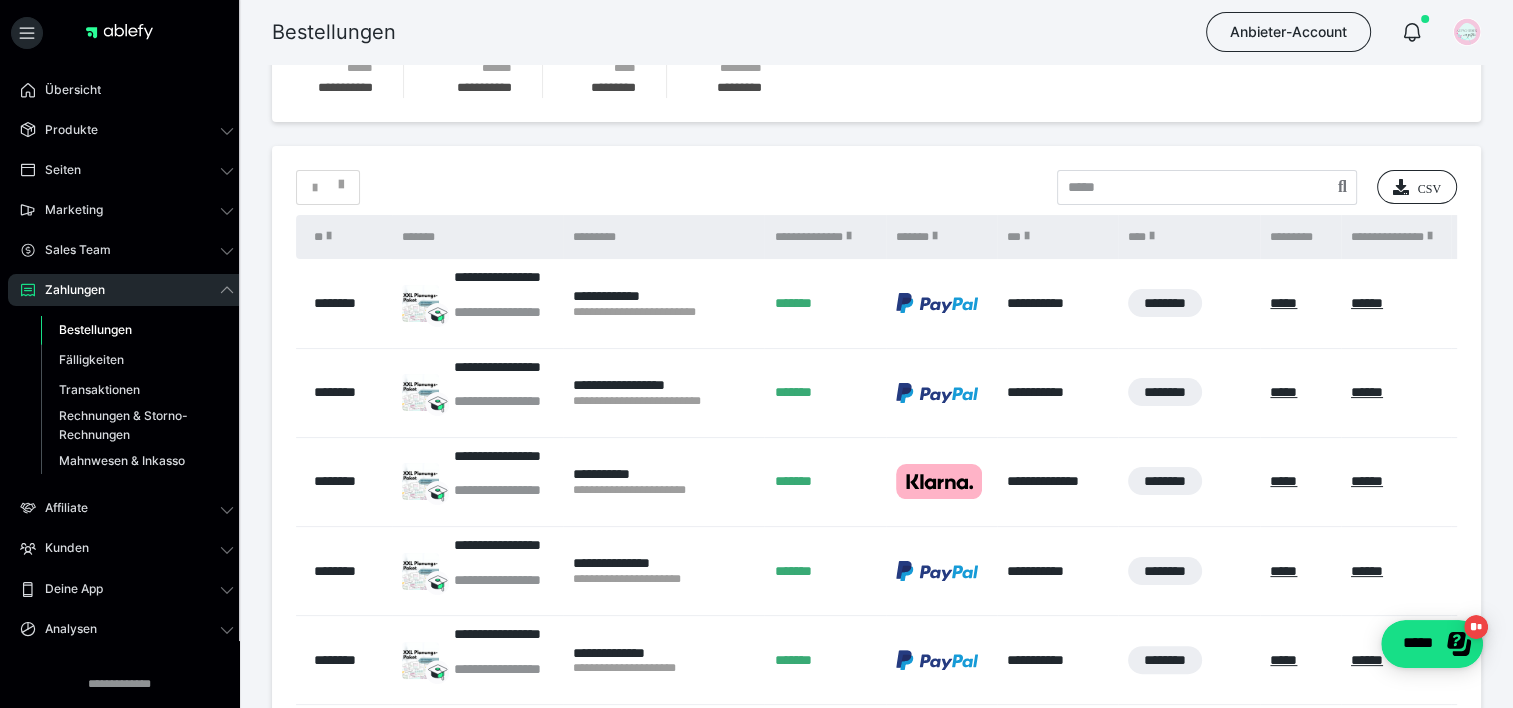scroll, scrollTop: 300, scrollLeft: 0, axis: vertical 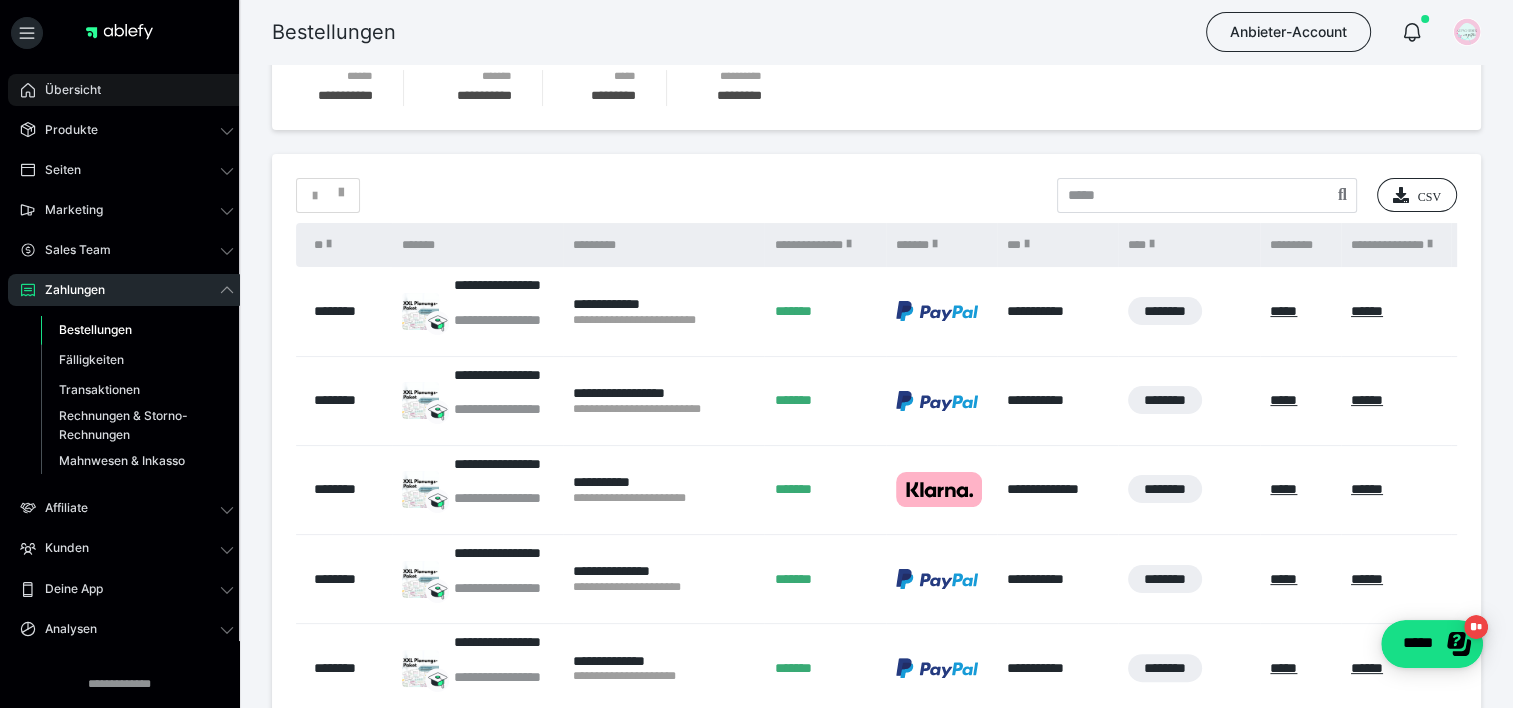 click on "Übersicht" at bounding box center (127, 90) 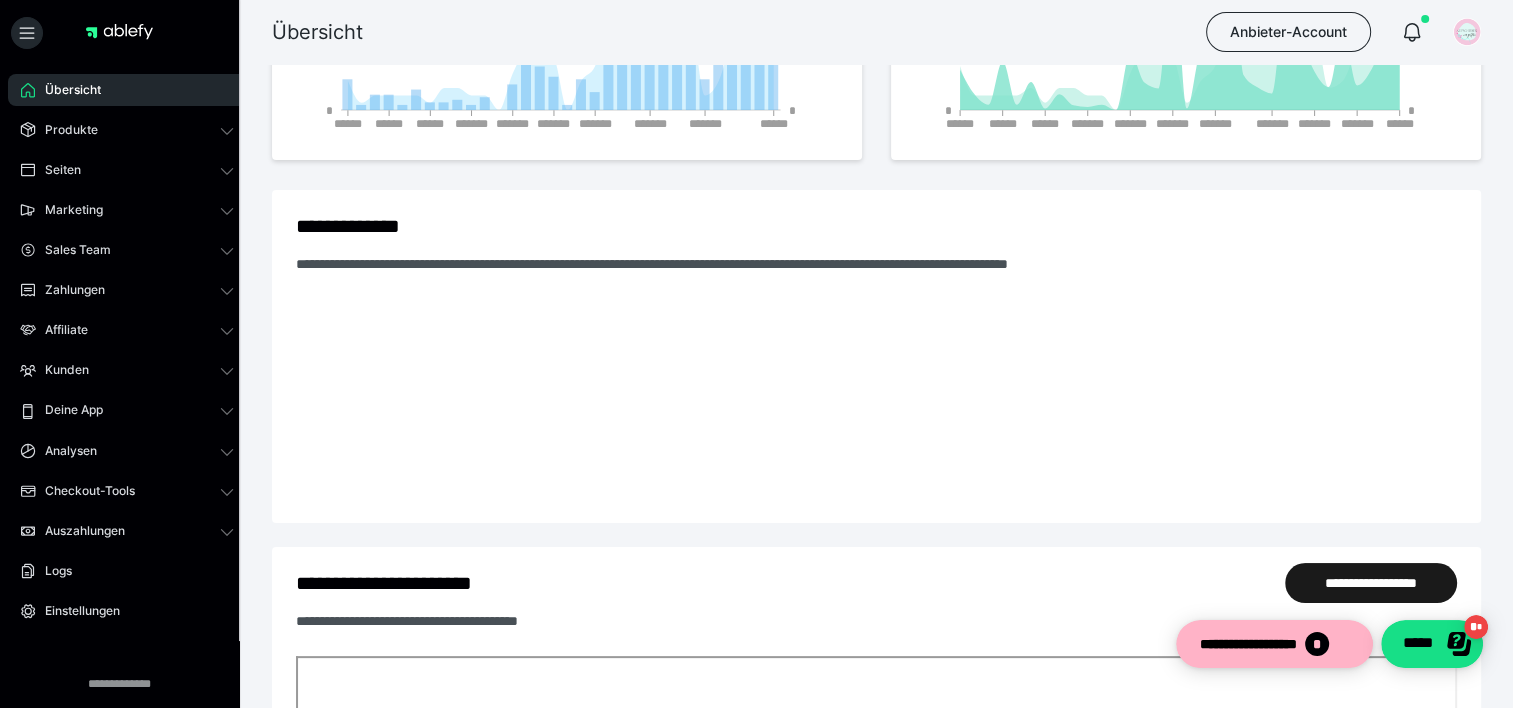 scroll, scrollTop: 0, scrollLeft: 0, axis: both 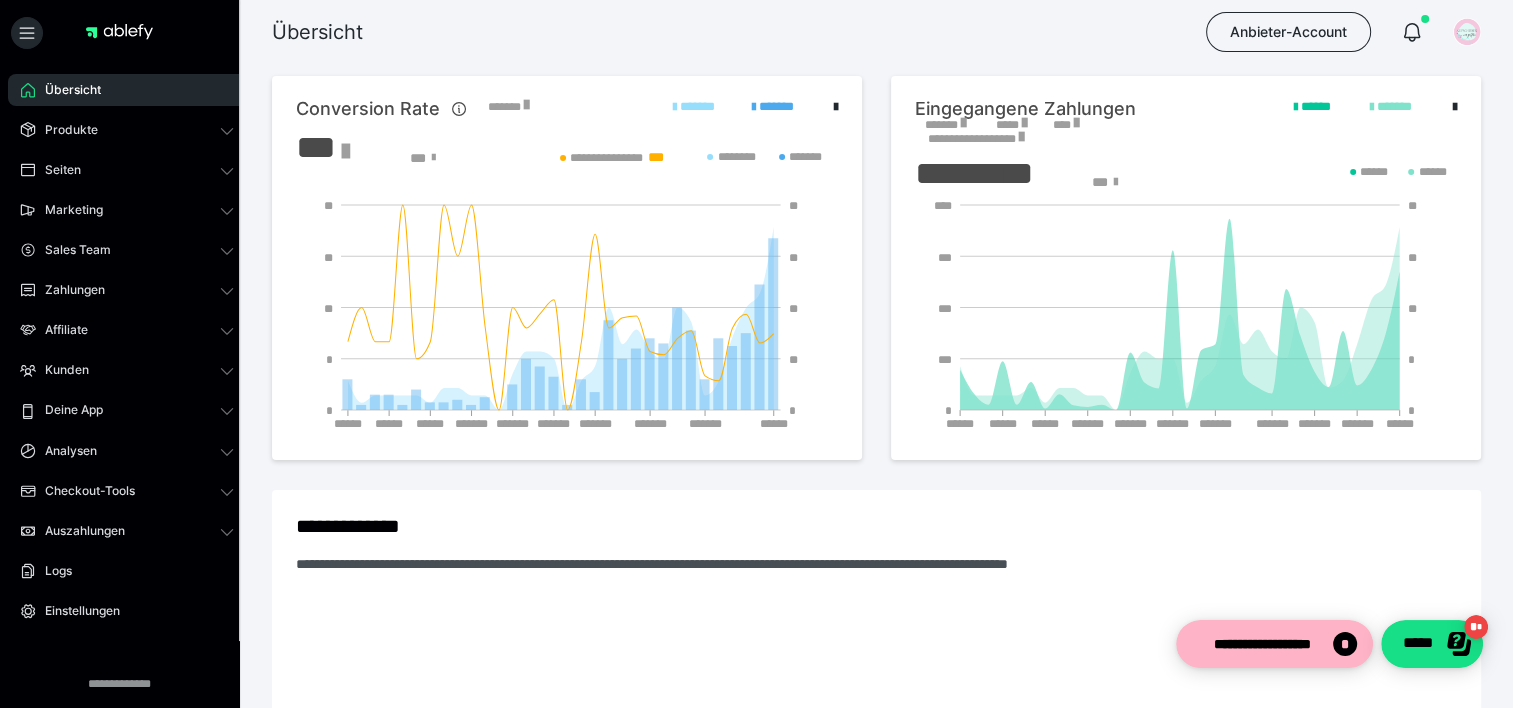 click on "*******" at bounding box center [945, 125] 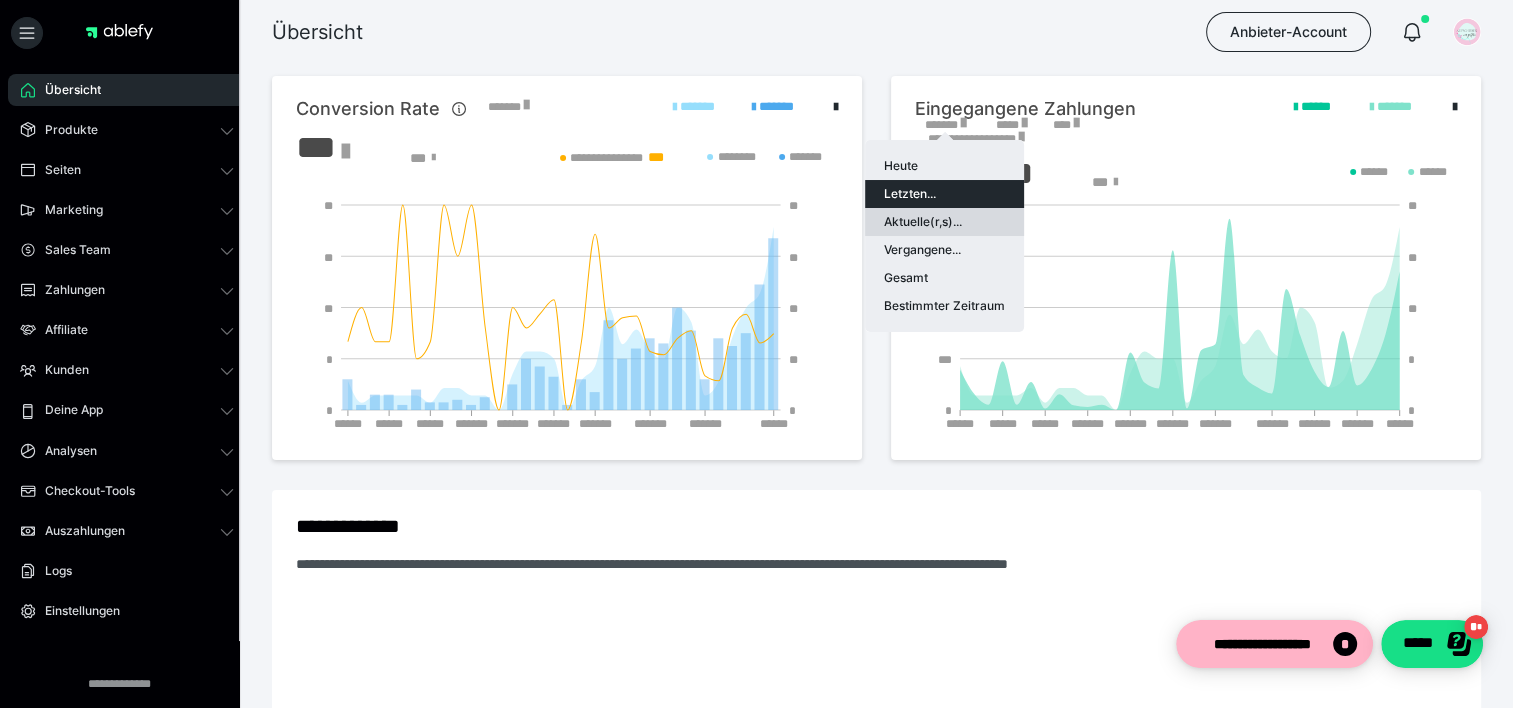 click on "Aktuelle(r,s)..." at bounding box center [944, 222] 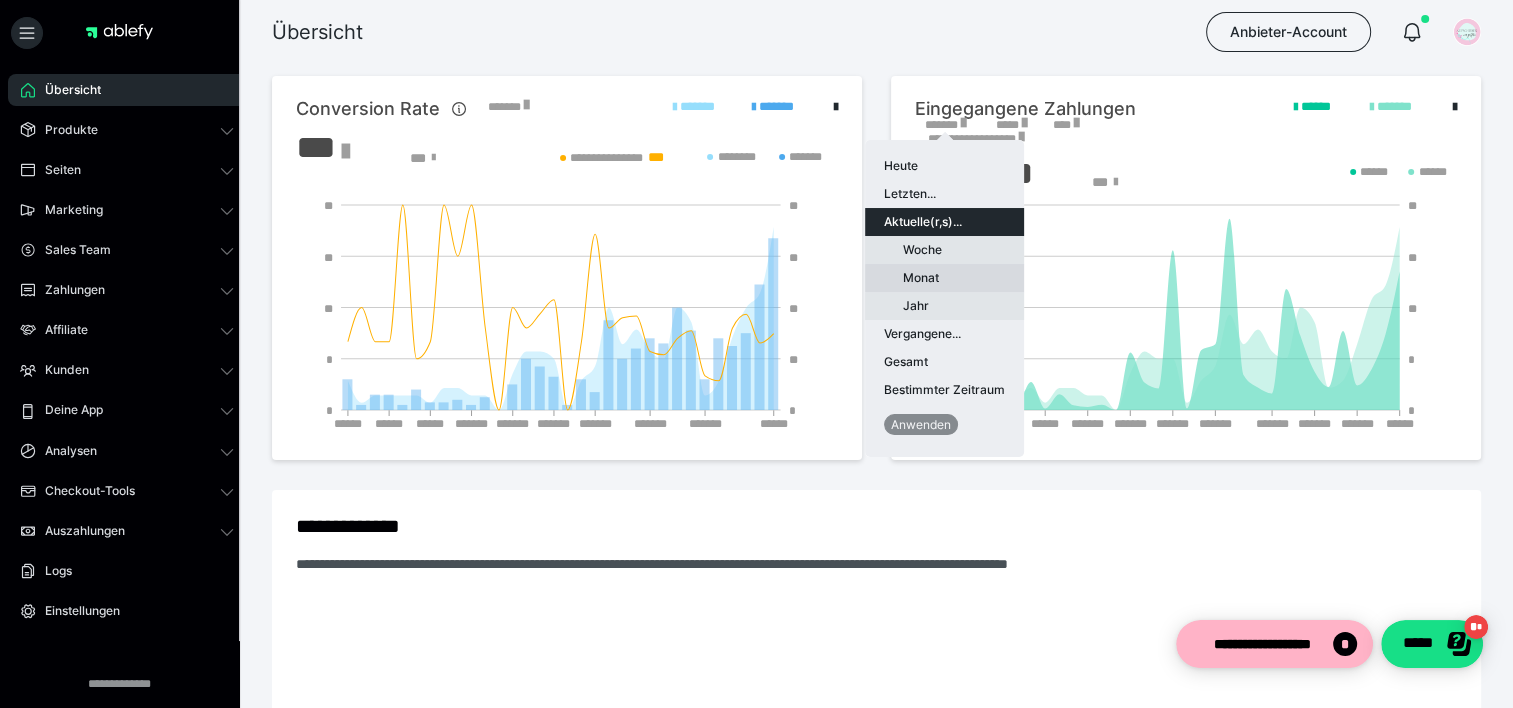 click on "Monat" at bounding box center [944, 278] 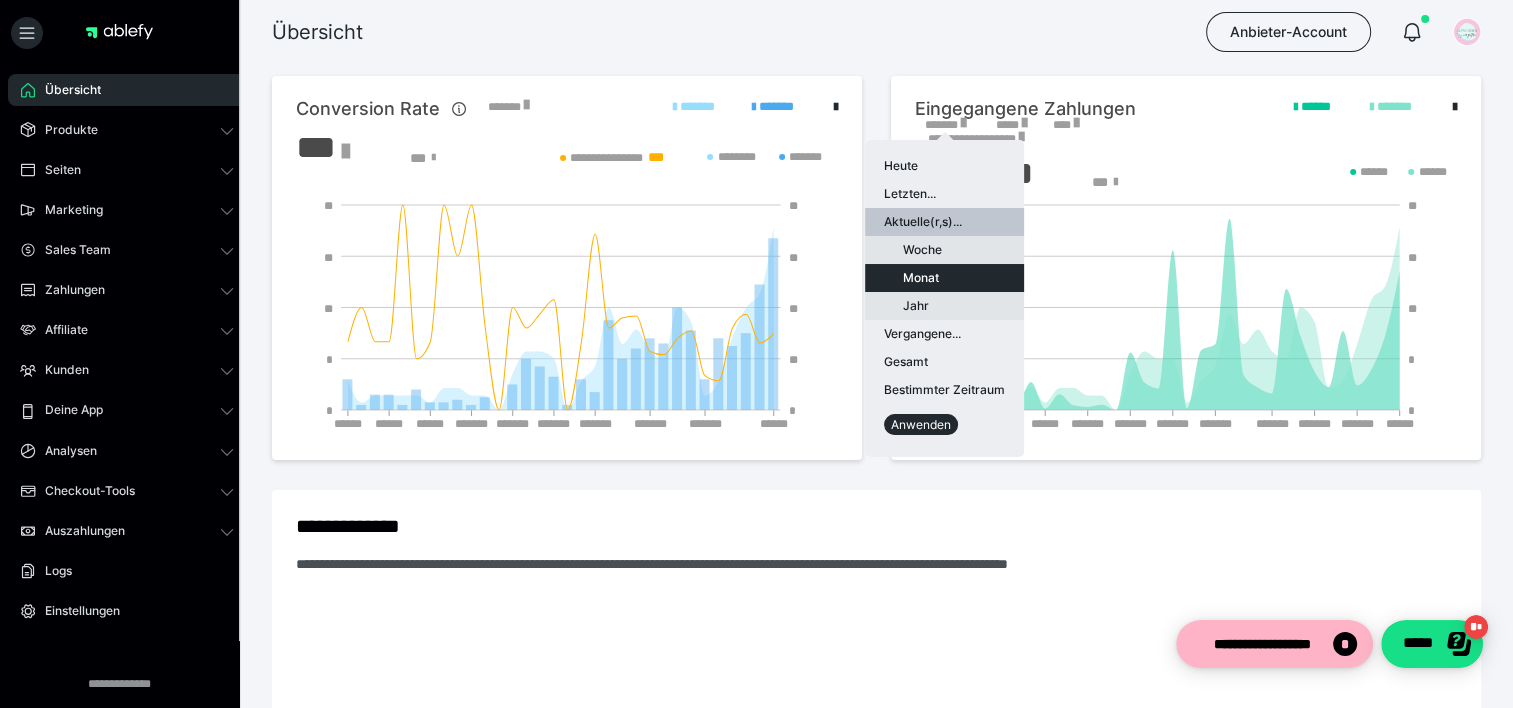 click on "Anwenden" at bounding box center [921, 424] 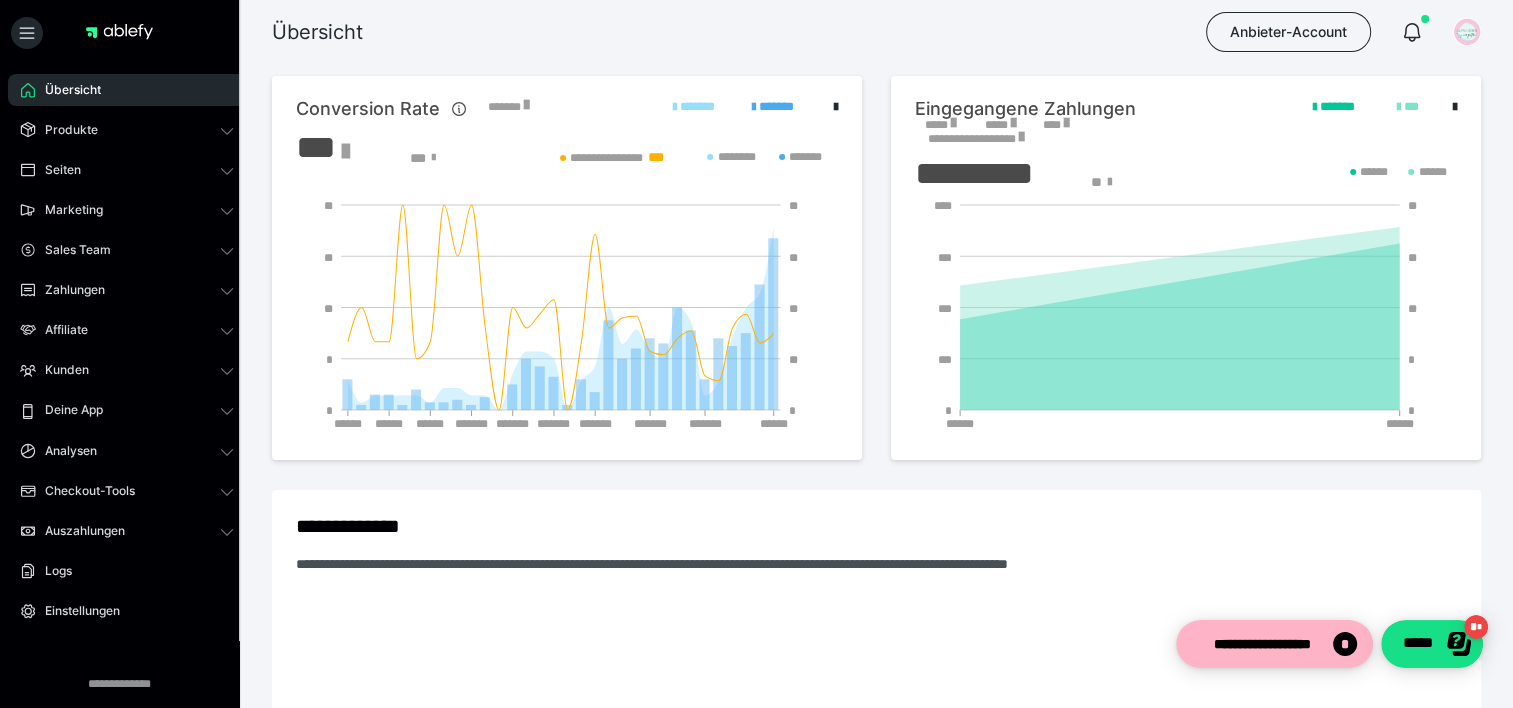 click on "*****" at bounding box center (940, 125) 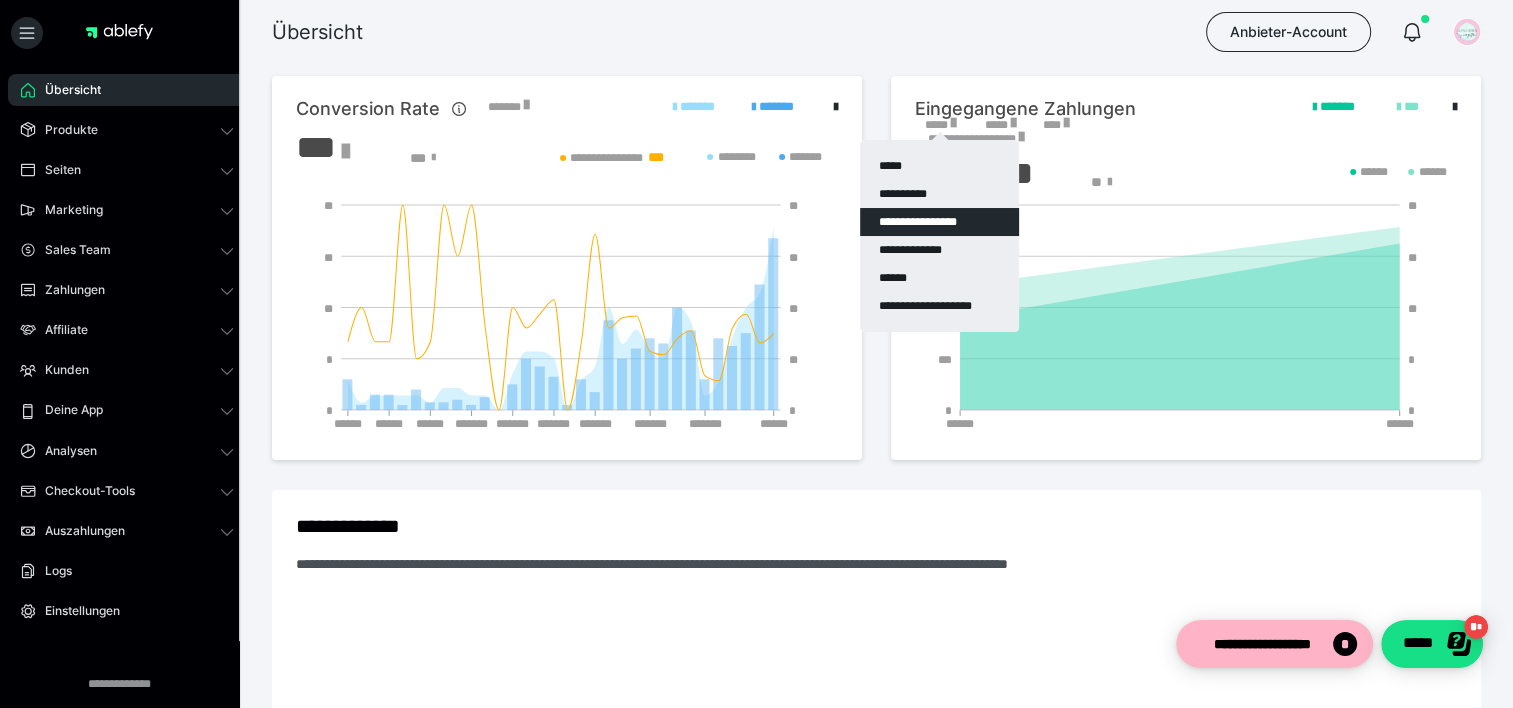 click on "**********" at bounding box center (939, 222) 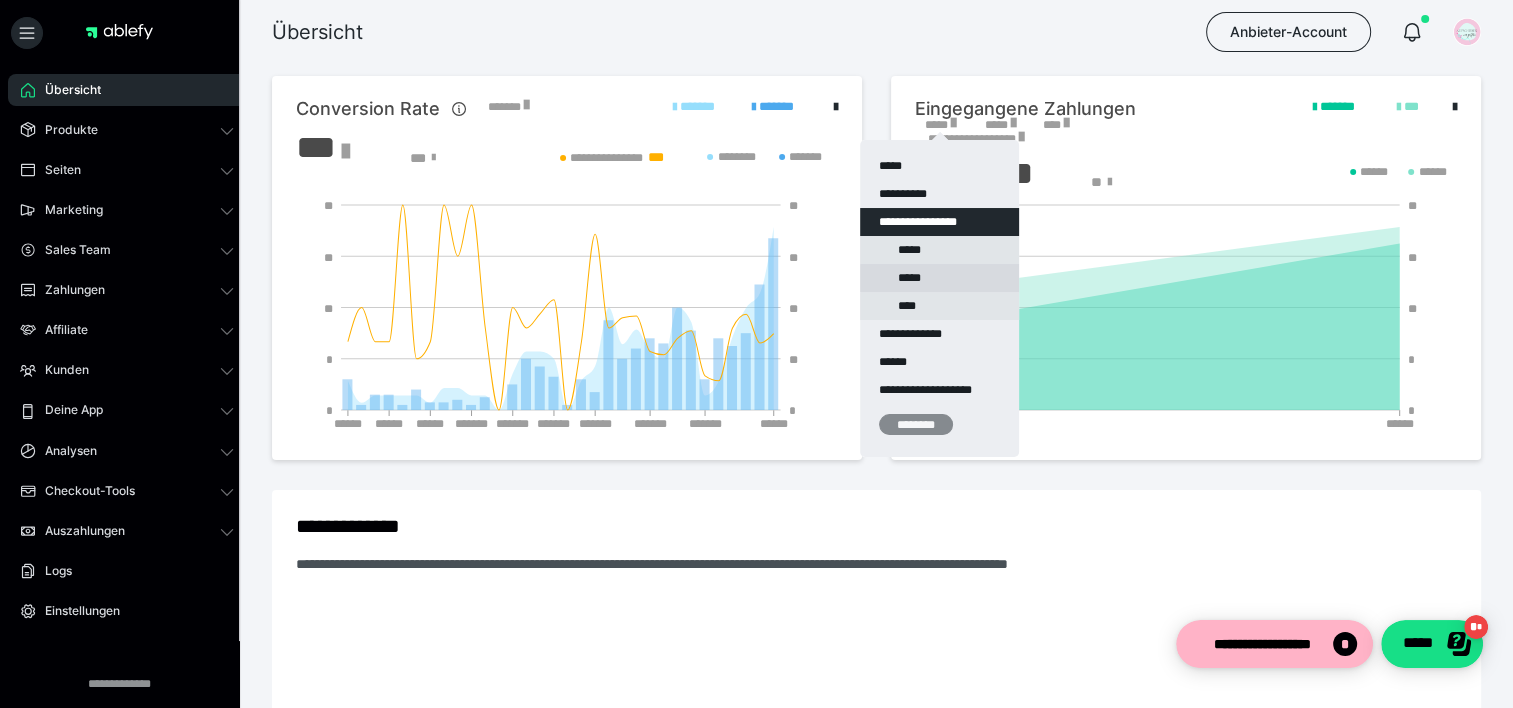 click on "*****" at bounding box center (939, 278) 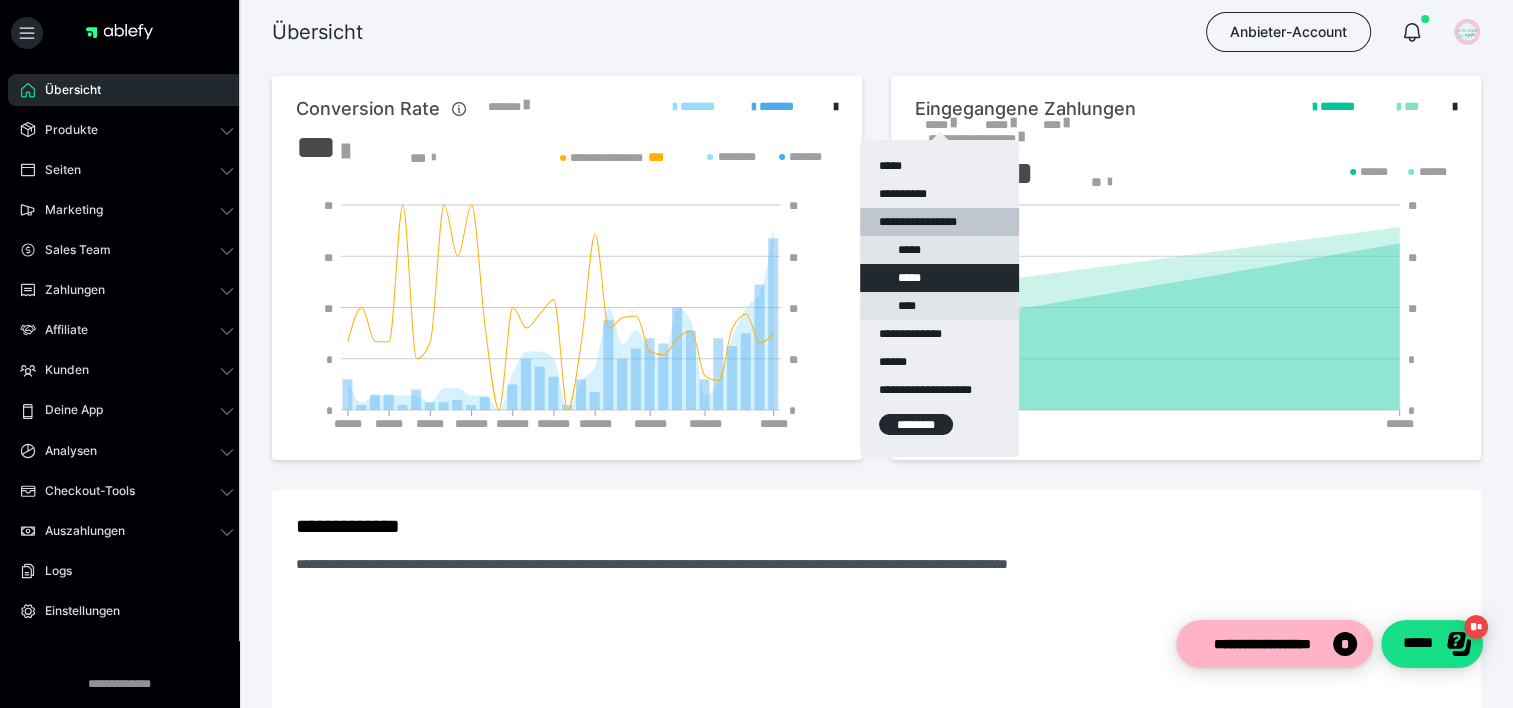 click on "********" at bounding box center [916, 424] 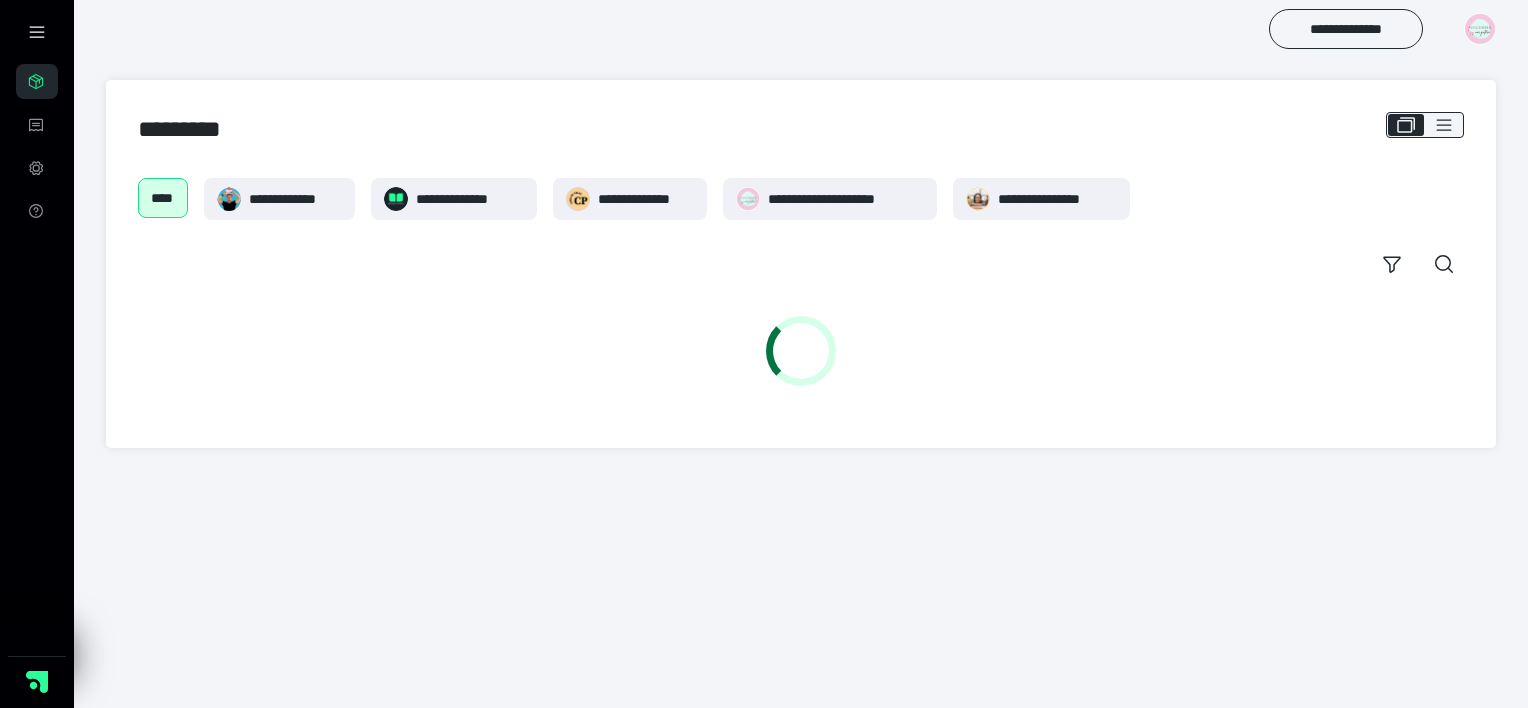 scroll, scrollTop: 0, scrollLeft: 0, axis: both 